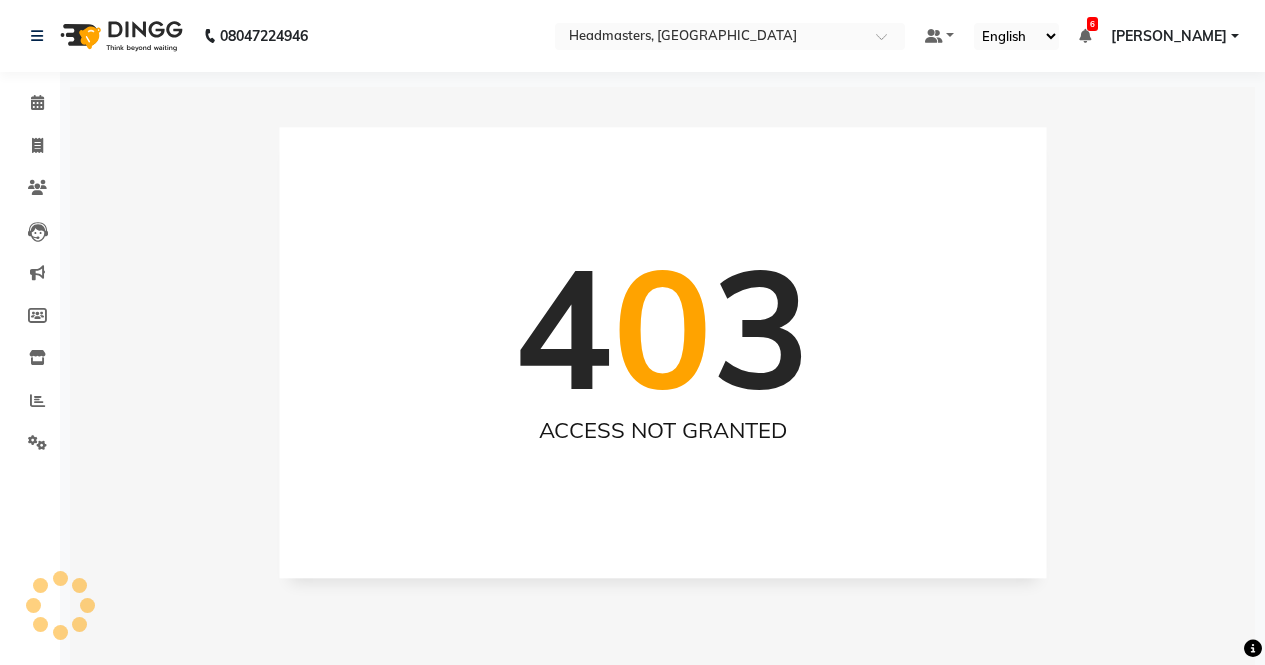 scroll, scrollTop: 0, scrollLeft: 0, axis: both 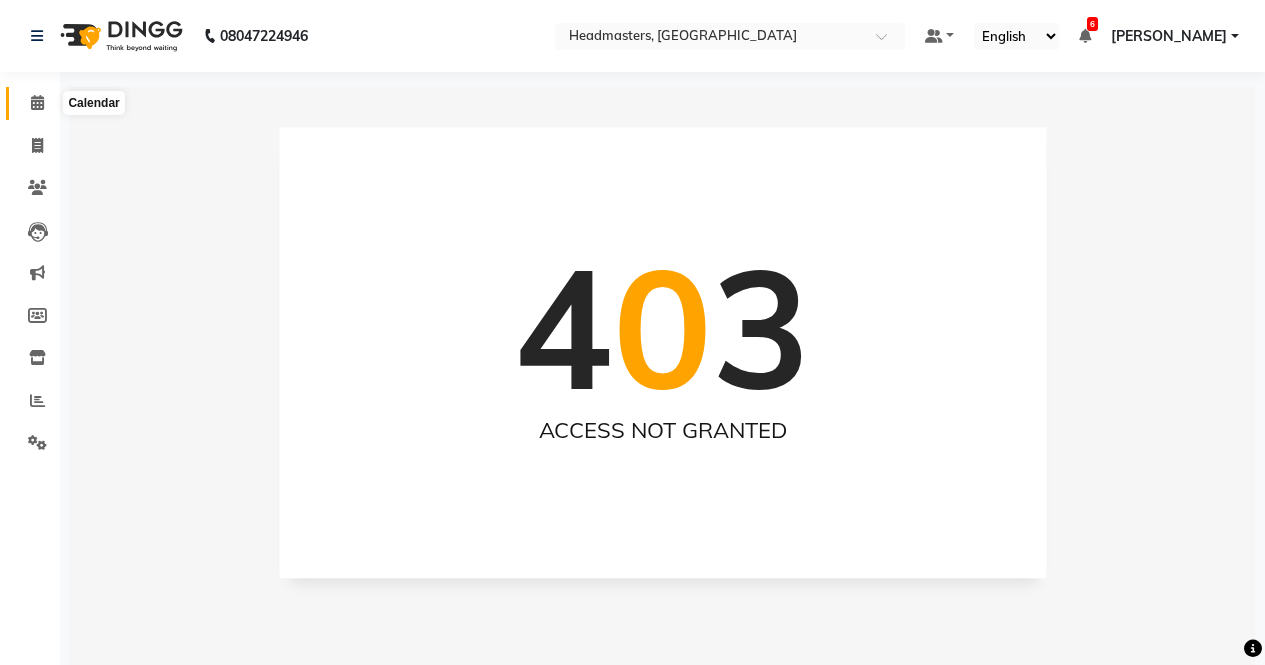 click 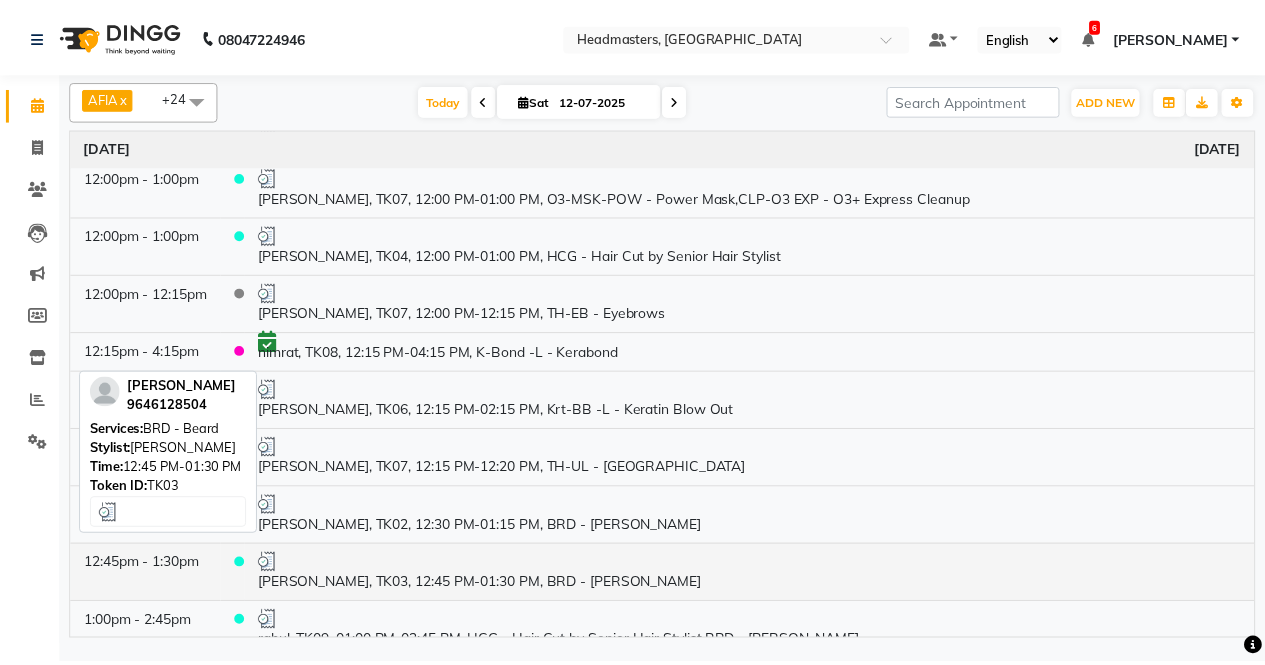scroll, scrollTop: 300, scrollLeft: 0, axis: vertical 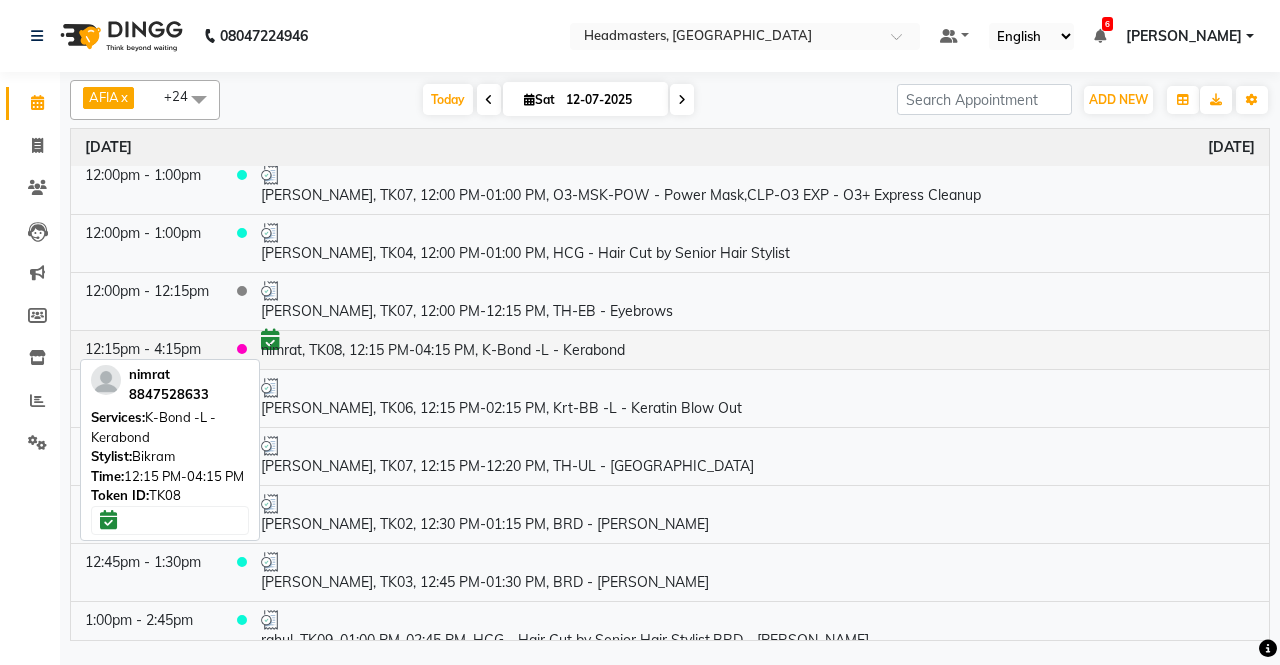 click on "nimrat, TK08, 12:15 PM-04:15 PM, K-Bond -L  - Kerabond" at bounding box center (758, 349) 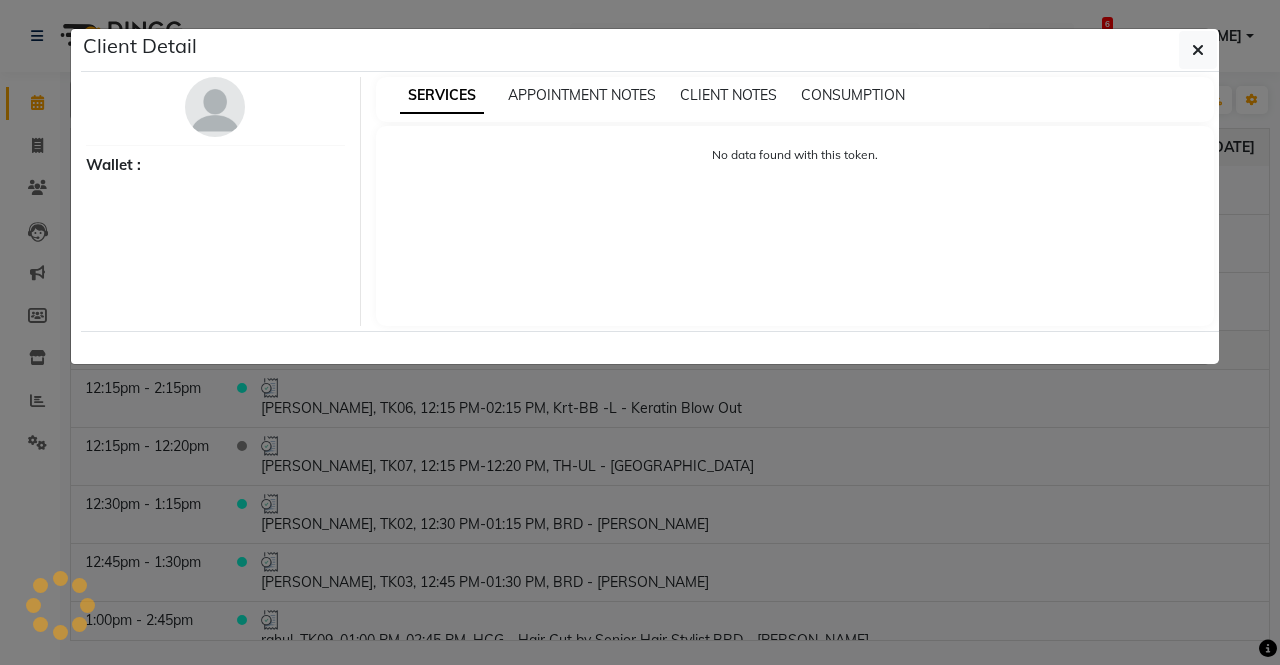 select on "6" 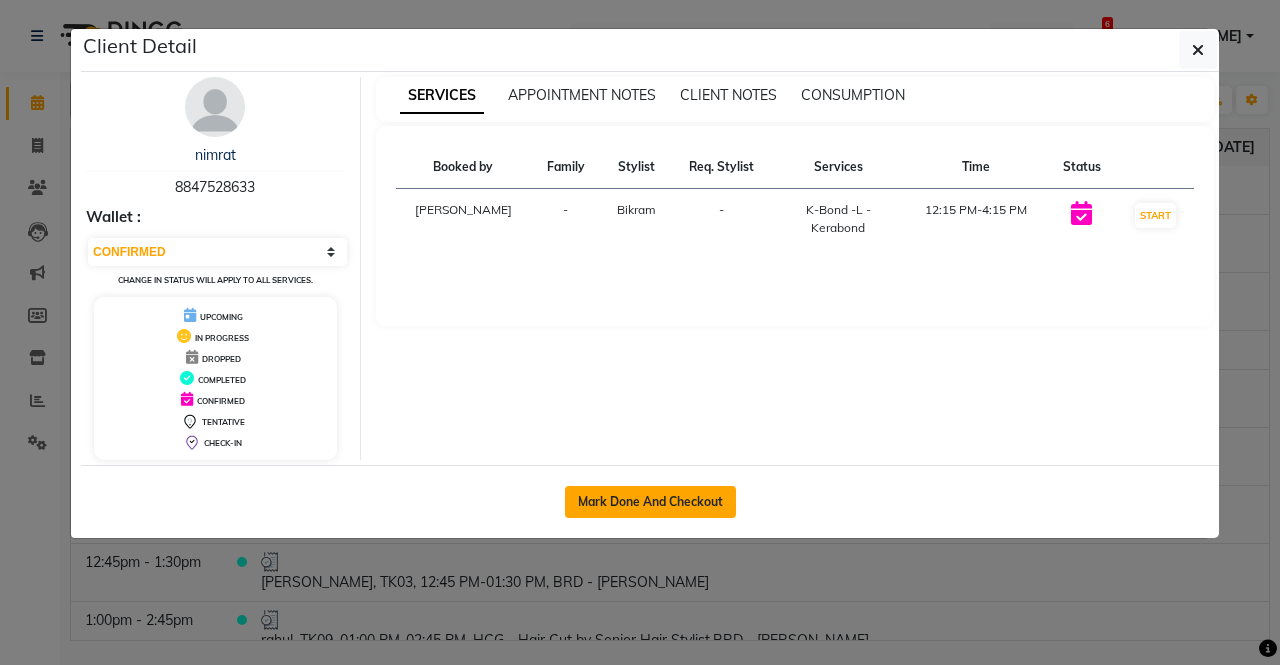 click on "Mark Done And Checkout" 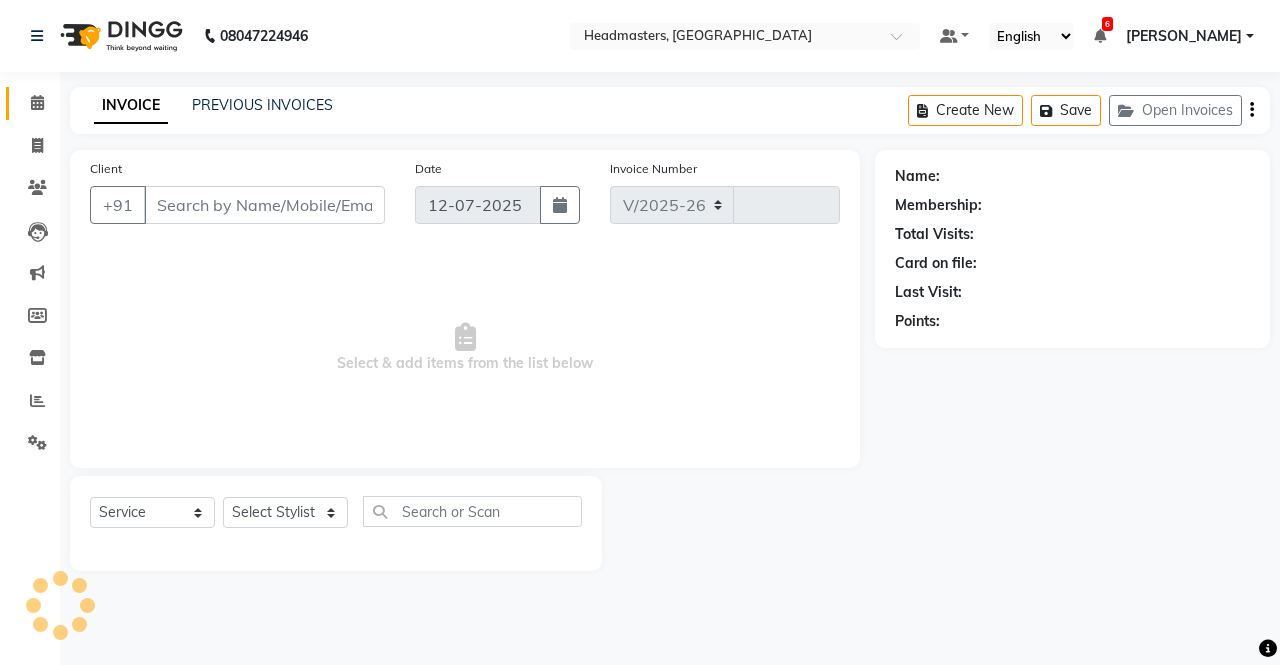 select on "7136" 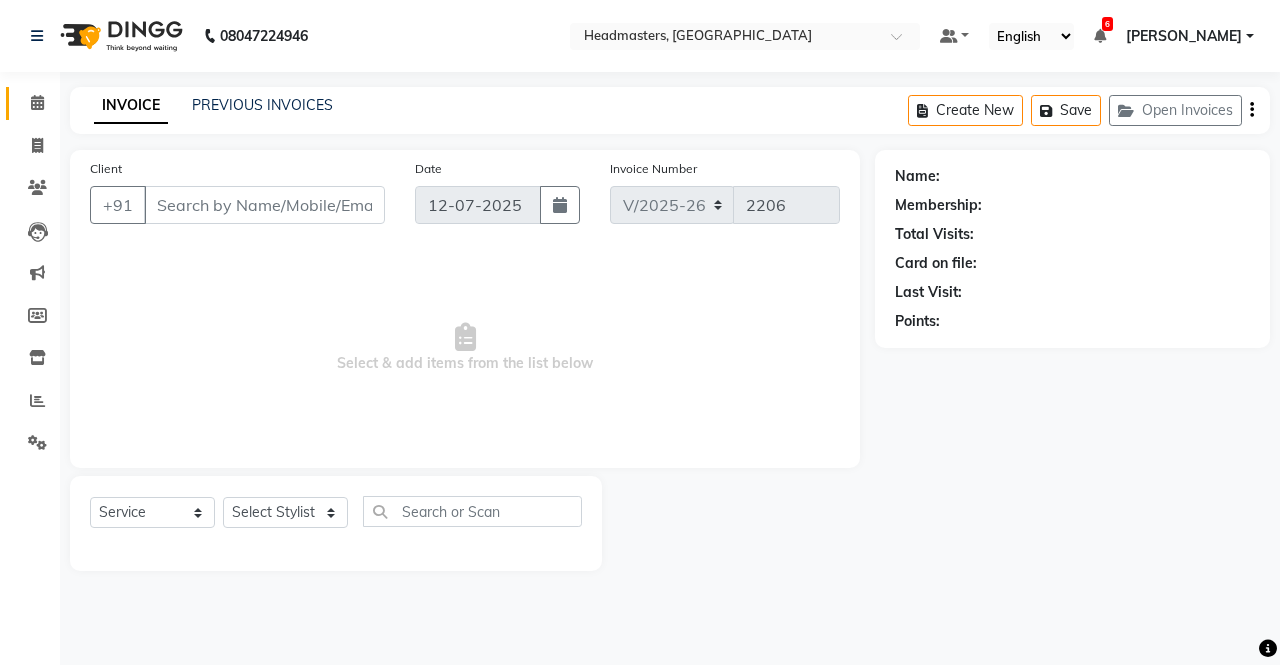 type on "8847528633" 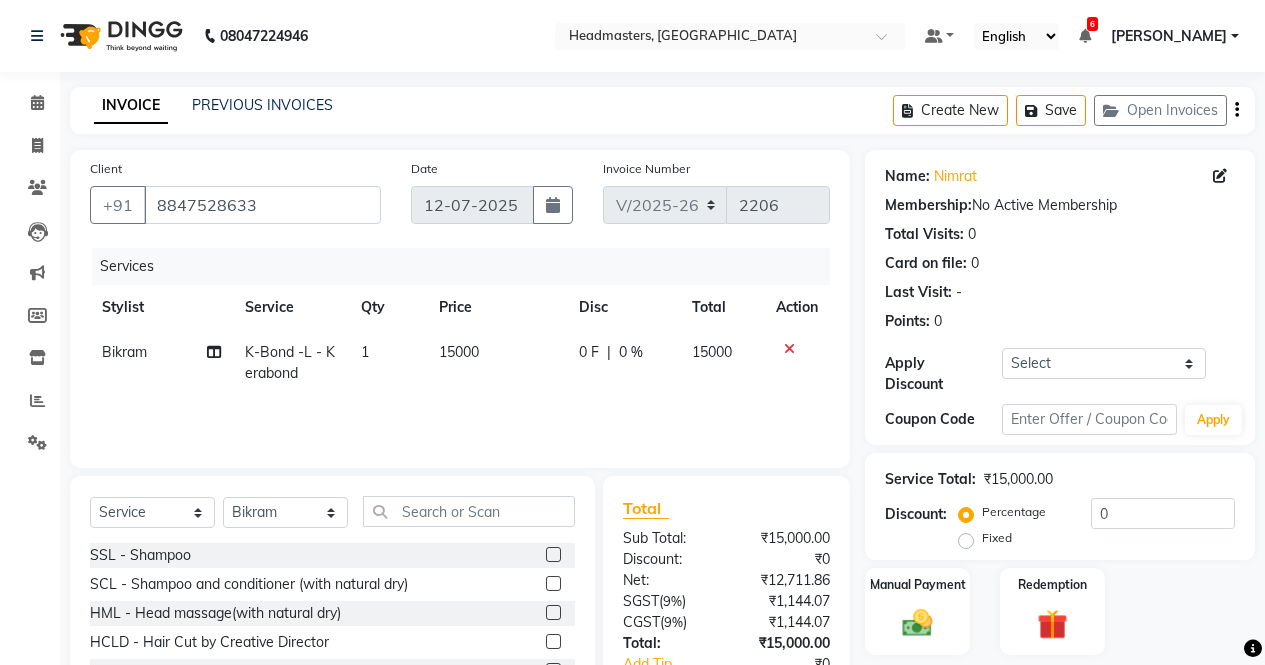 click on "0 F" 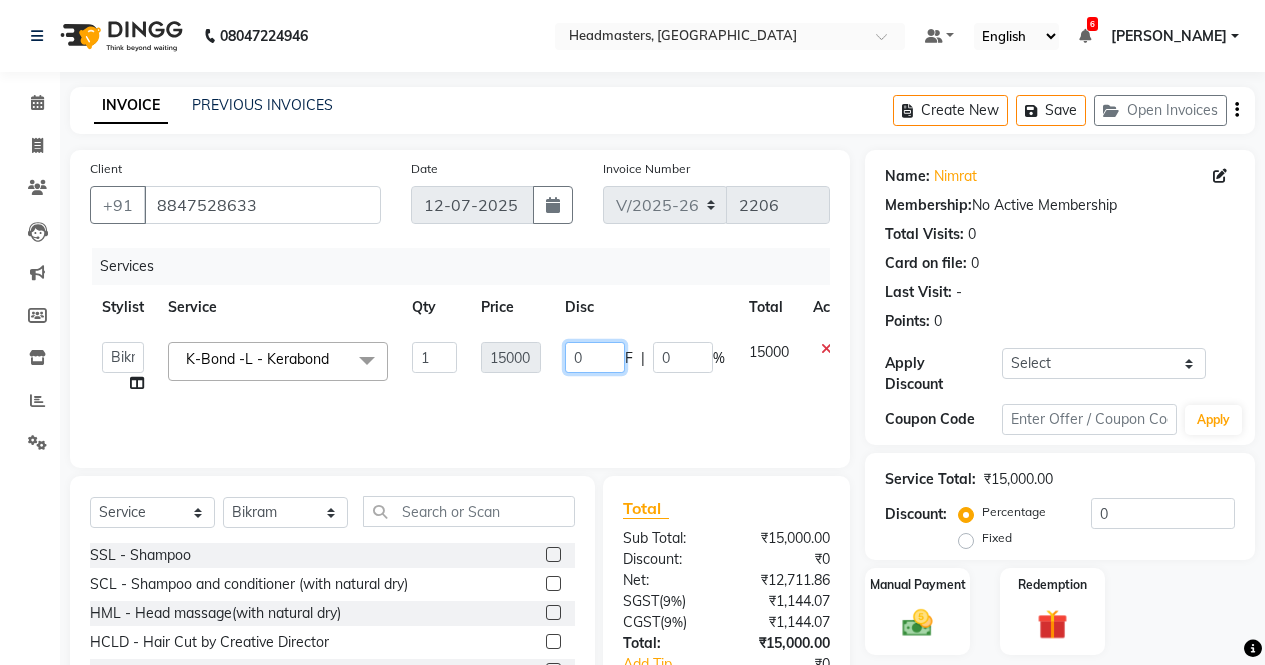 click on "0" 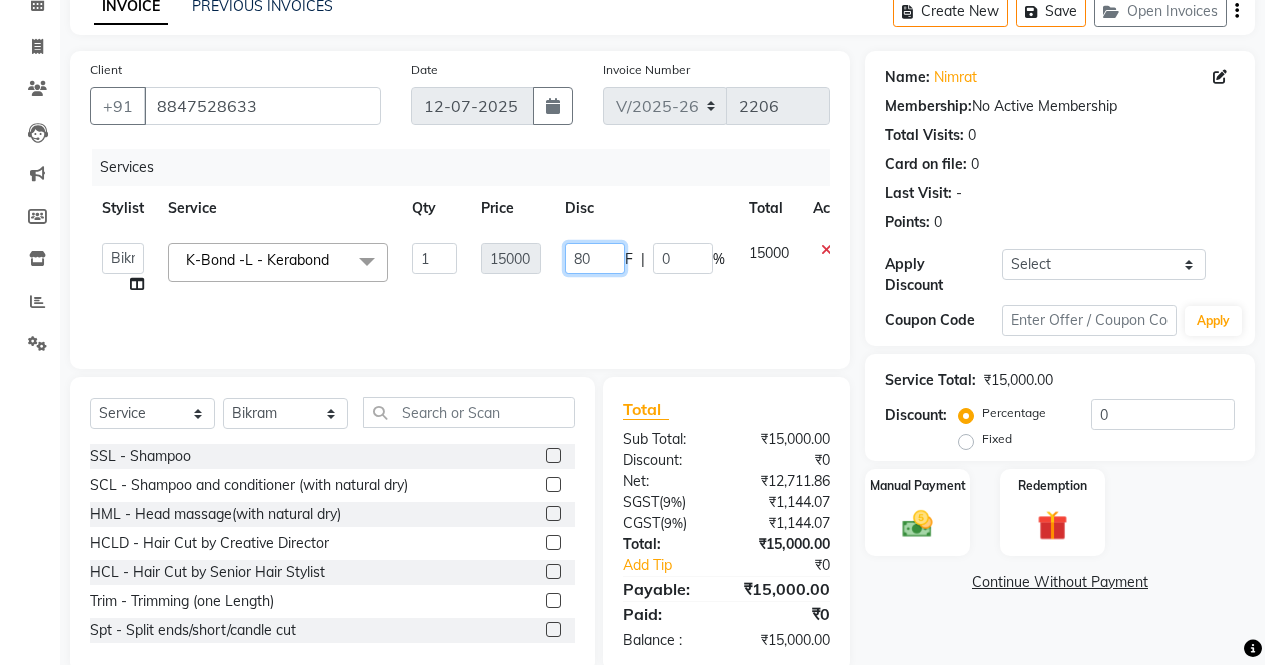 scroll, scrollTop: 136, scrollLeft: 0, axis: vertical 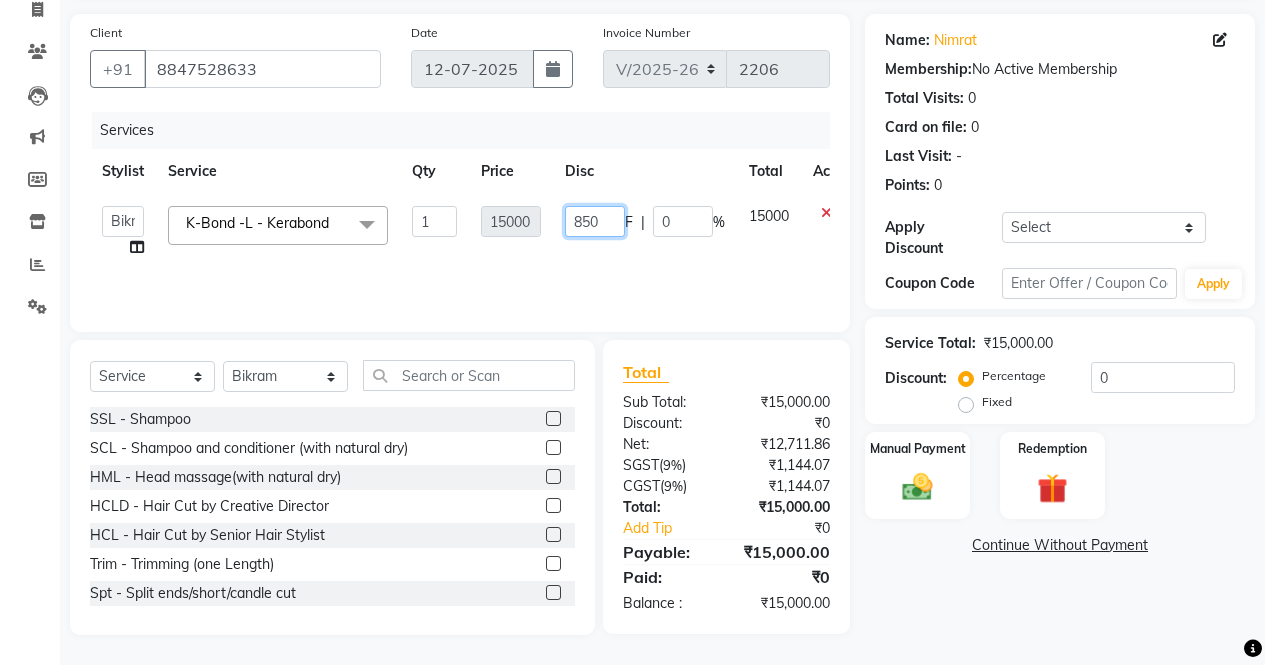 type on "8500" 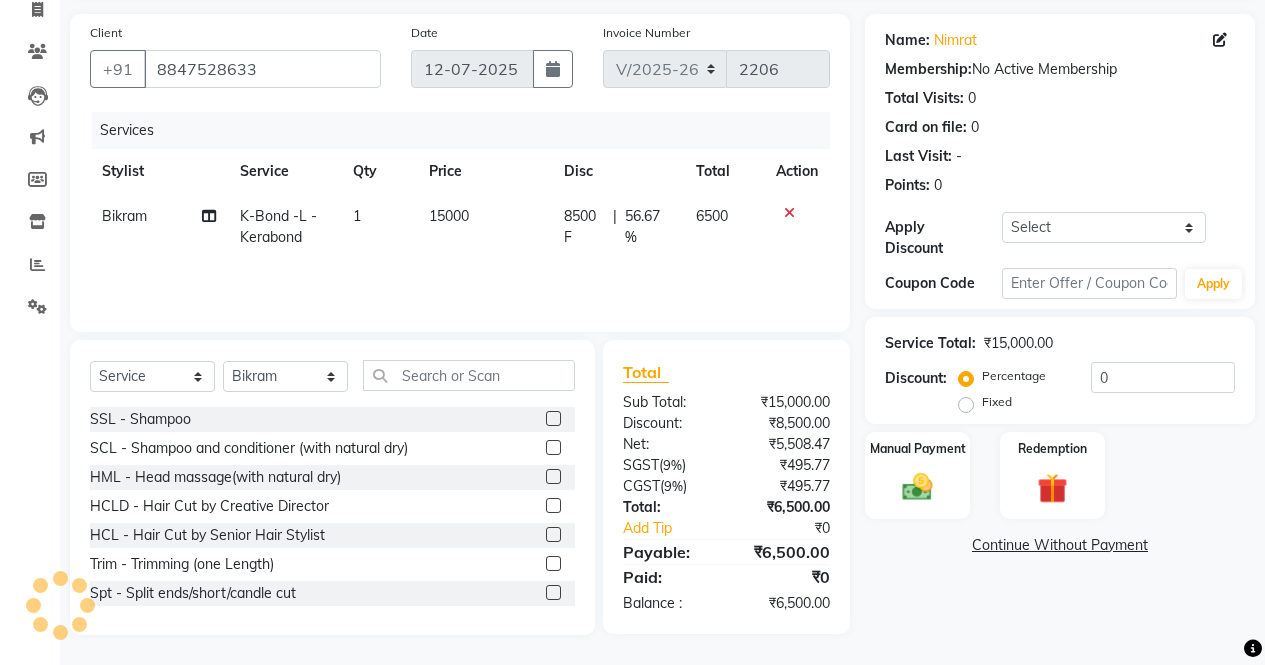 click on "Name: Nimrat  Membership:  No Active Membership  Total Visits:  0 Card on file:  0 Last Visit:   - Points:   0  Apply Discount Select Coupon → Wrong Job Card  Coupon → Complimentary Services Coupon → Correction  Coupon → First Wash  Coupon → Free Of Cost  Coupon → Staff Service  Coupon → Service Not Done  Coupon → Already Paid  Coupon → Double Job Card  Coupon Code Apply Service Total:  ₹15,000.00  Discount:  Percentage   Fixed  0 Manual Payment Redemption  Continue Without Payment" 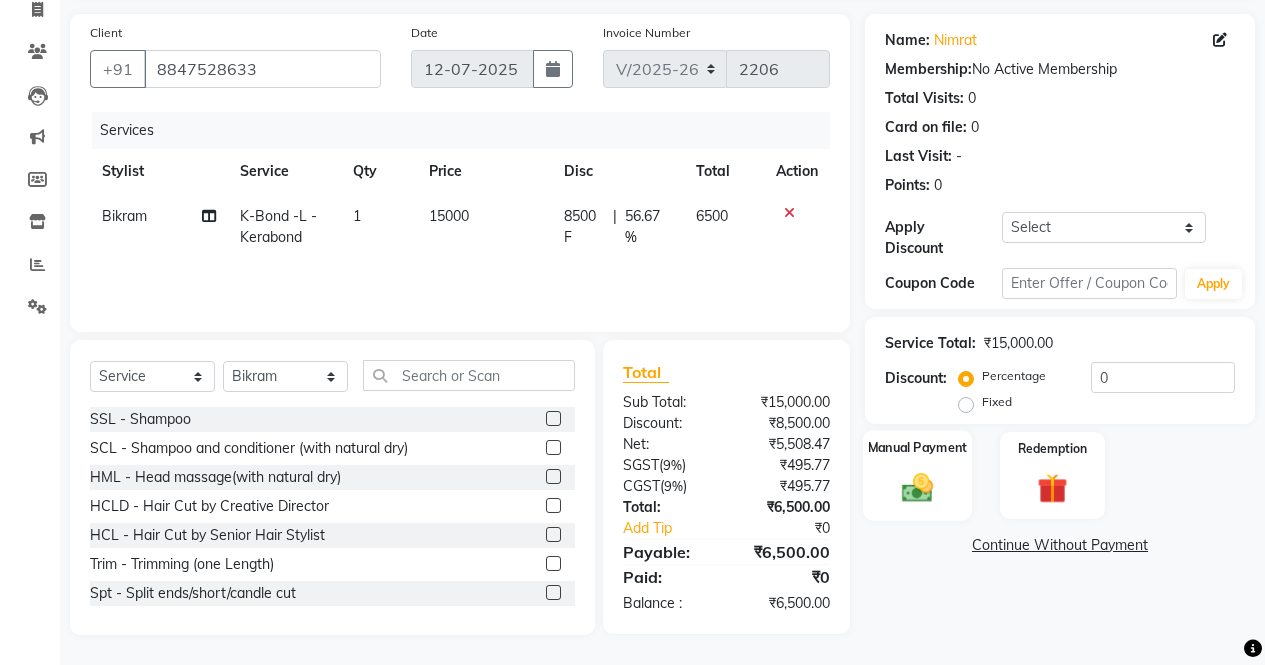 click 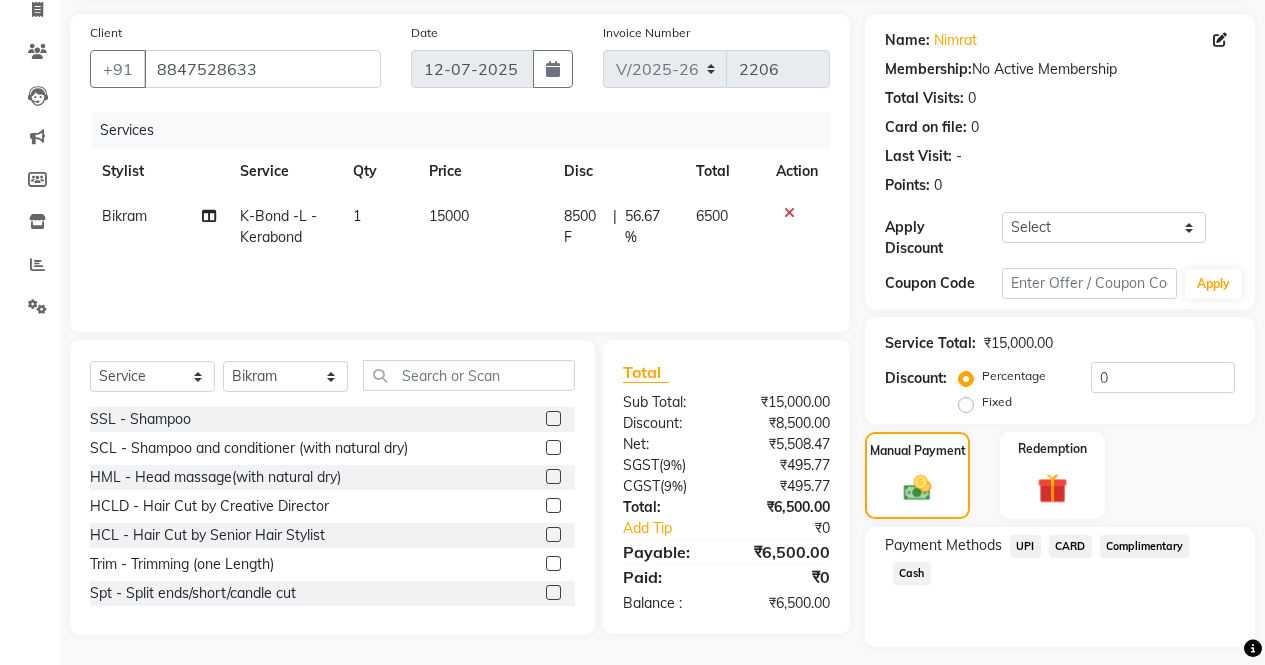 click on "Cash" 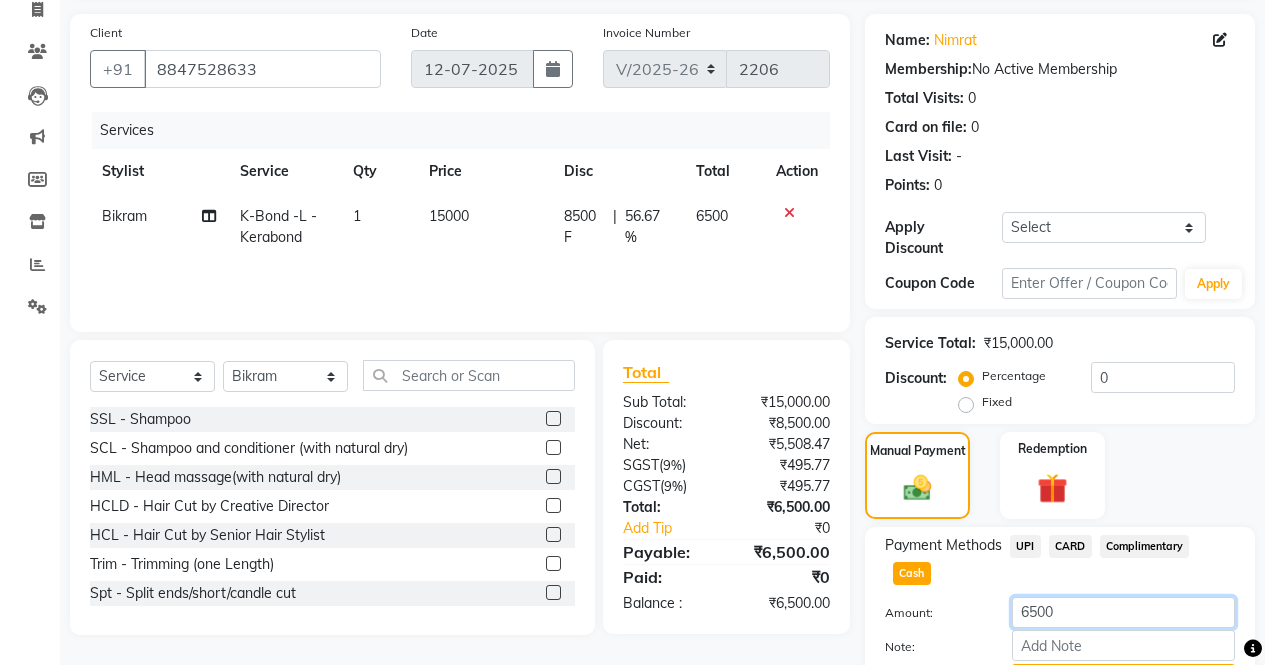 click on "6500" 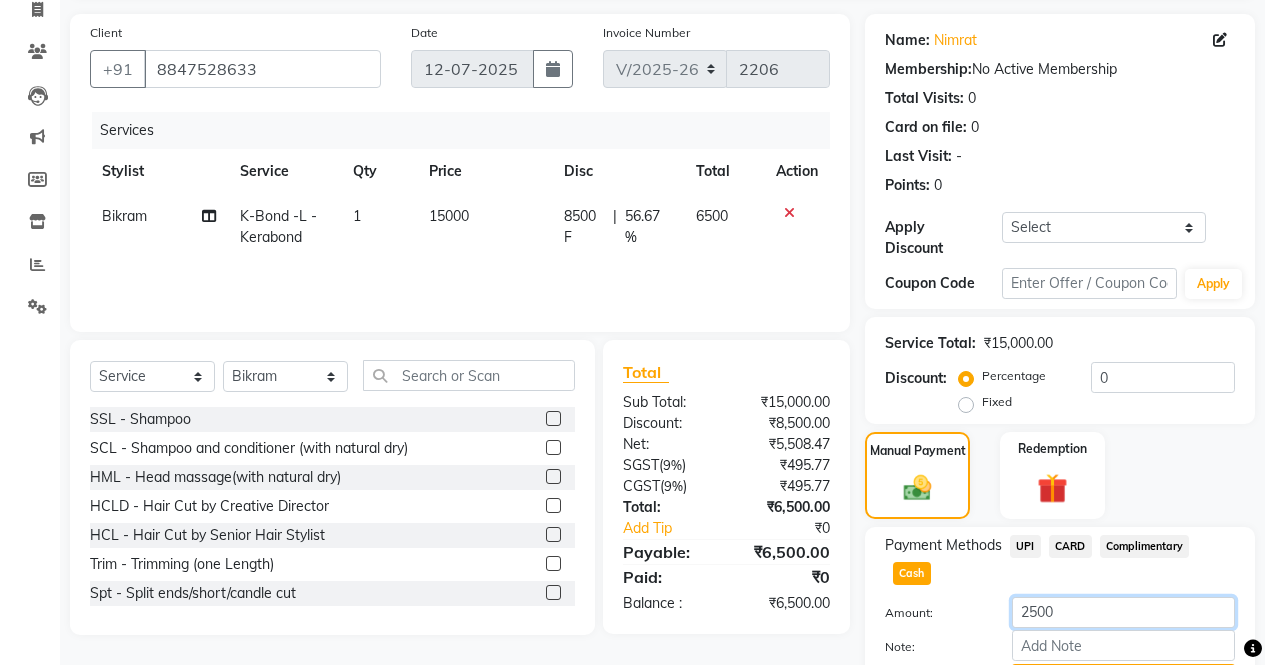 scroll, scrollTop: 229, scrollLeft: 0, axis: vertical 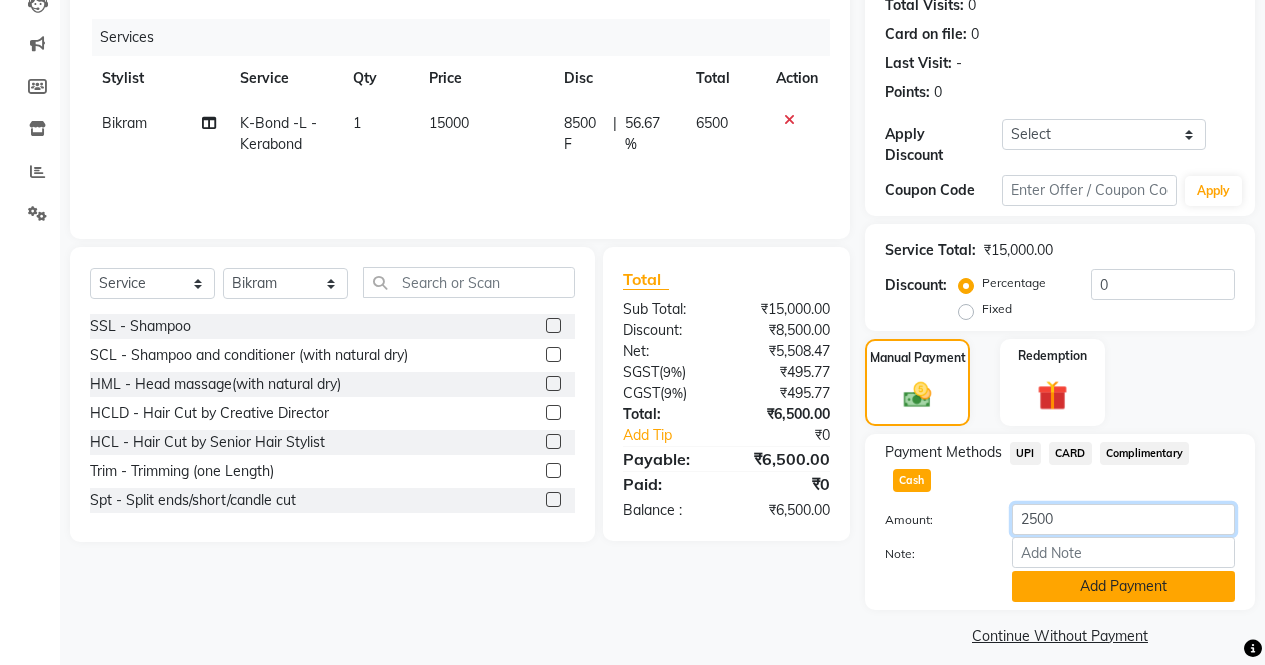 type on "2500" 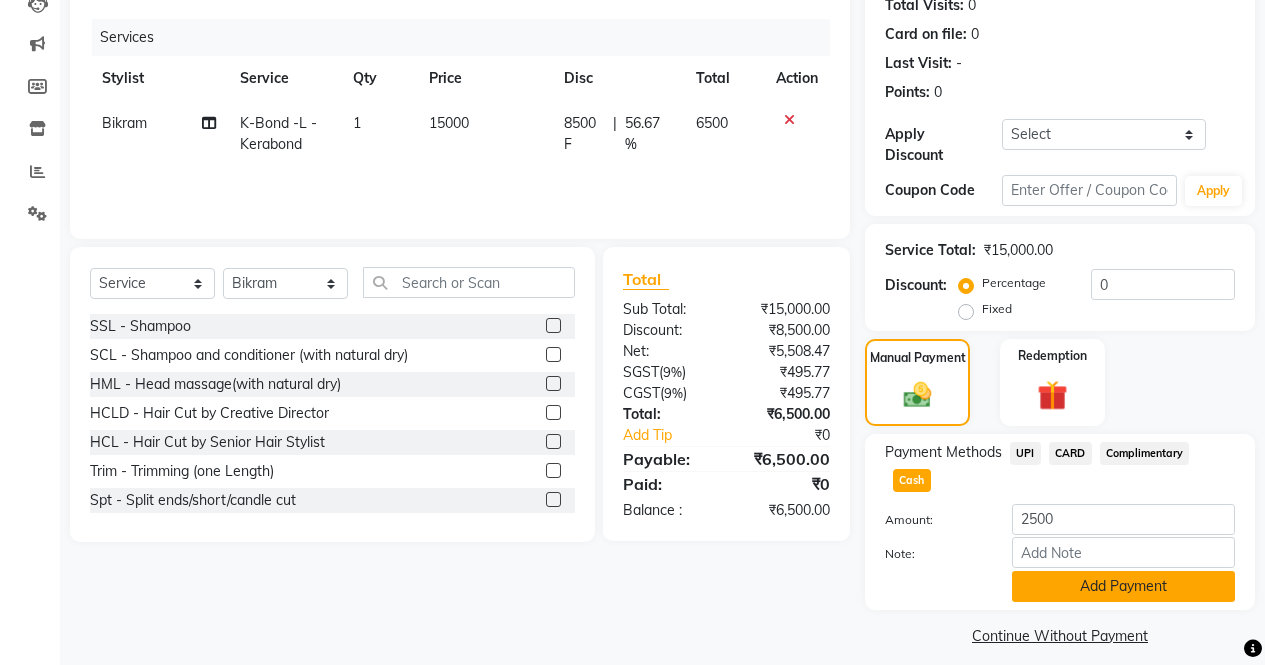 click on "Add Payment" 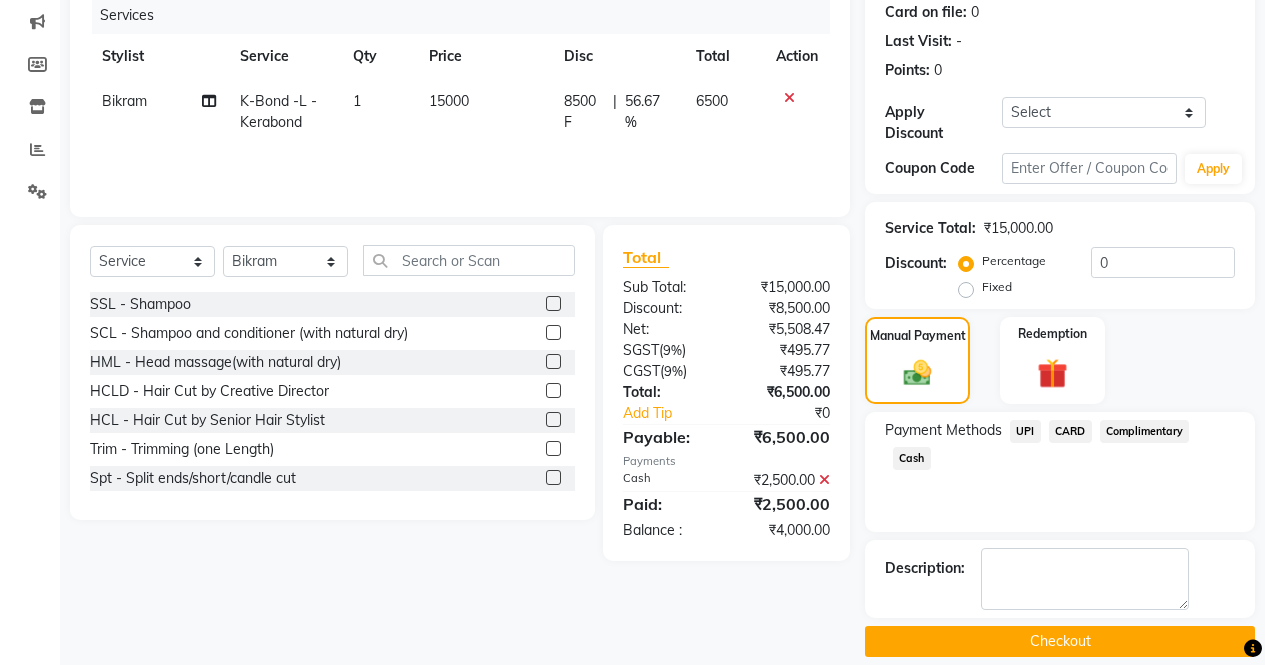 scroll, scrollTop: 257, scrollLeft: 0, axis: vertical 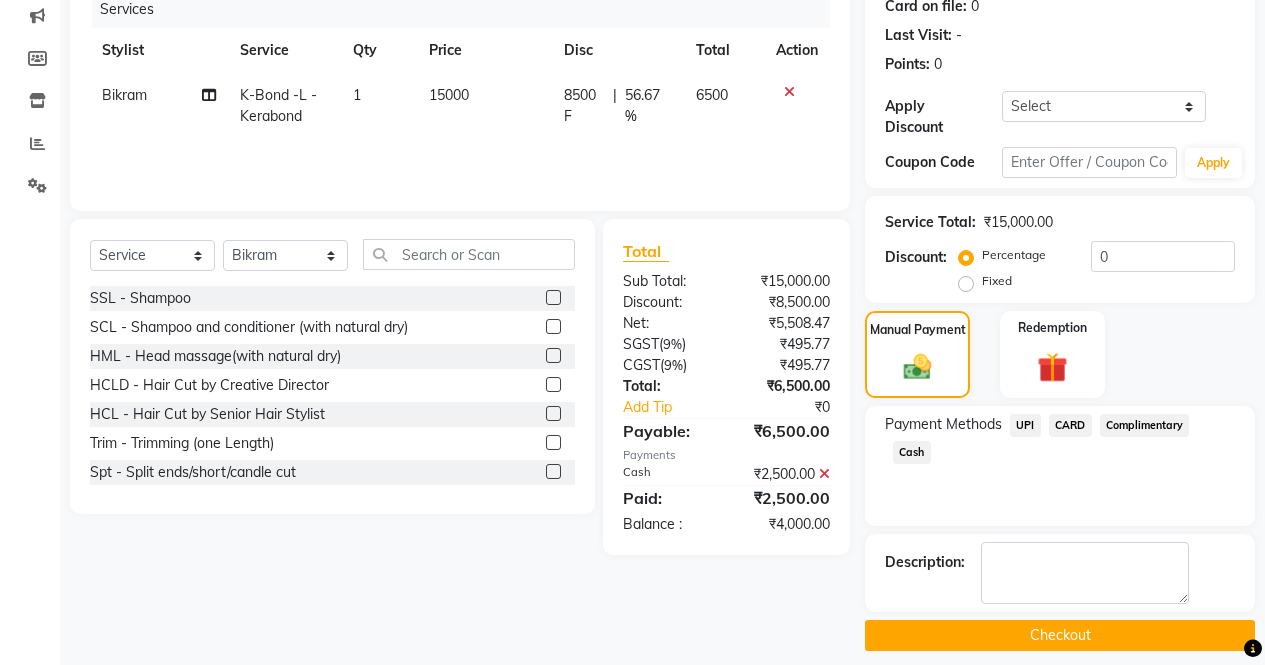 click on "UPI" 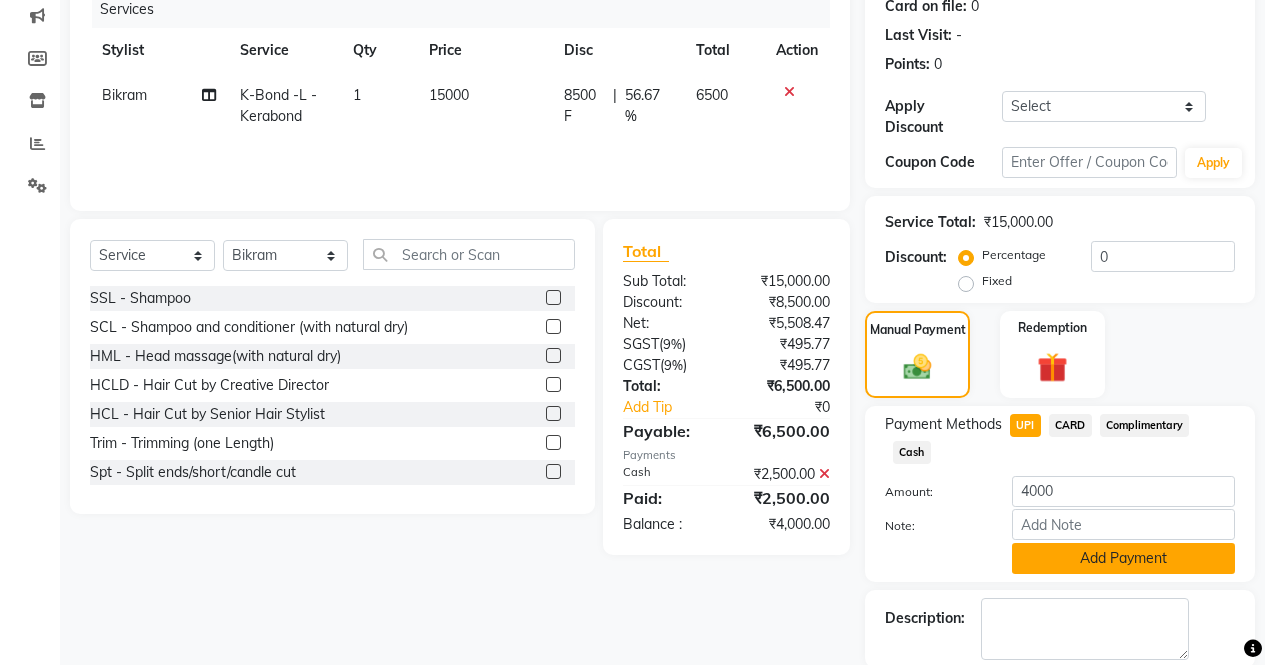 click on "Add Payment" 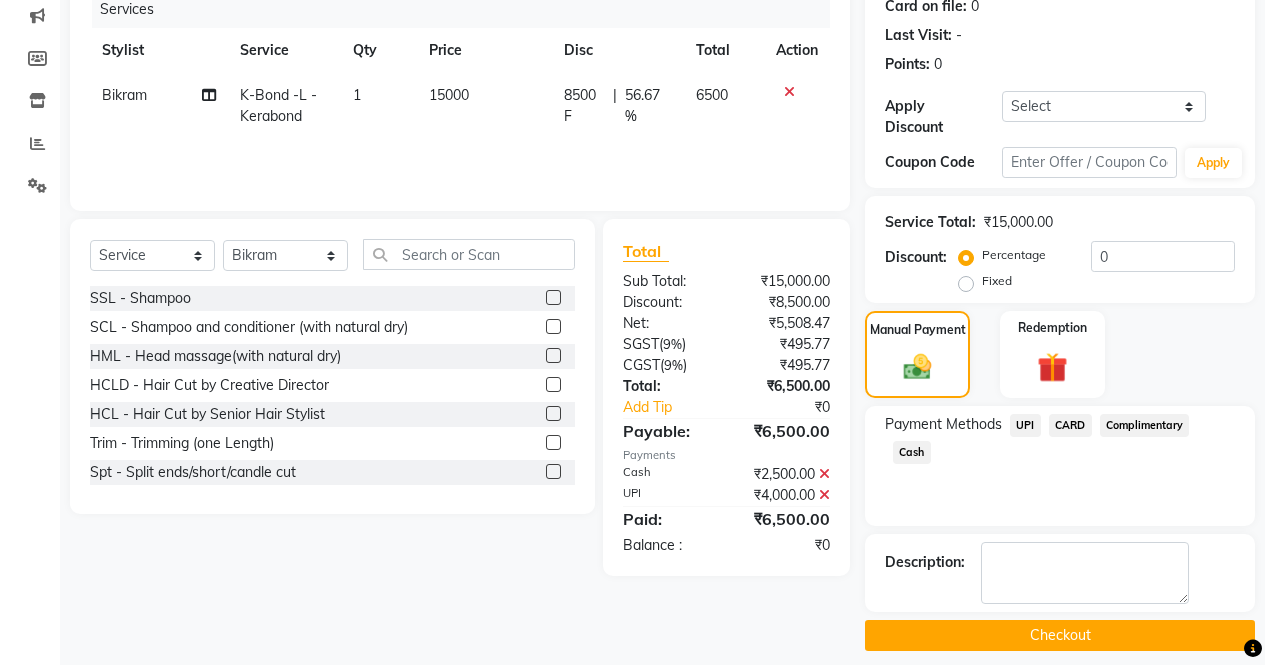 click on "Checkout" 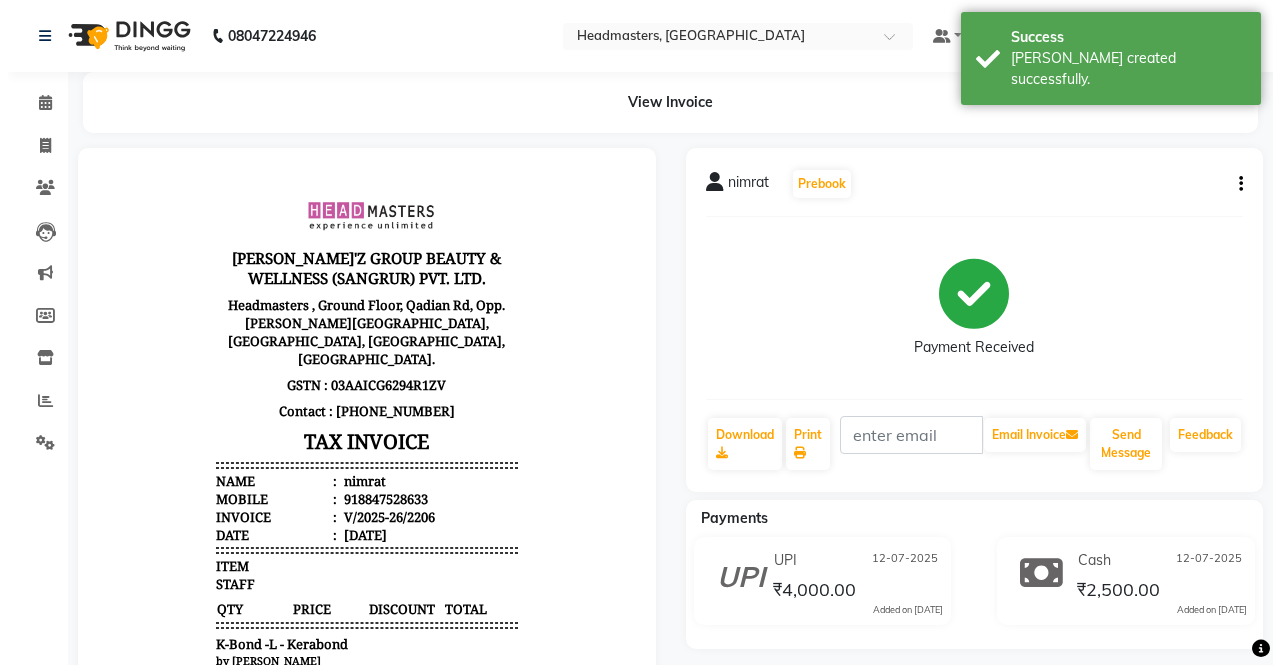 scroll, scrollTop: 0, scrollLeft: 0, axis: both 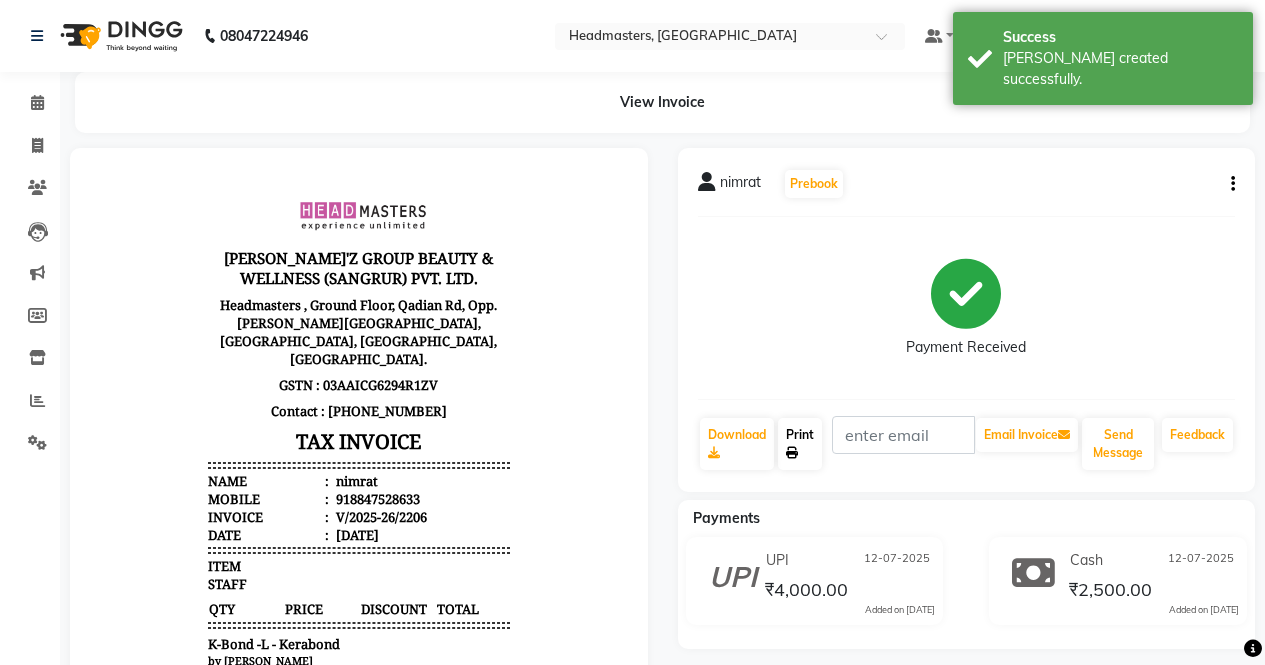 click on "Print" 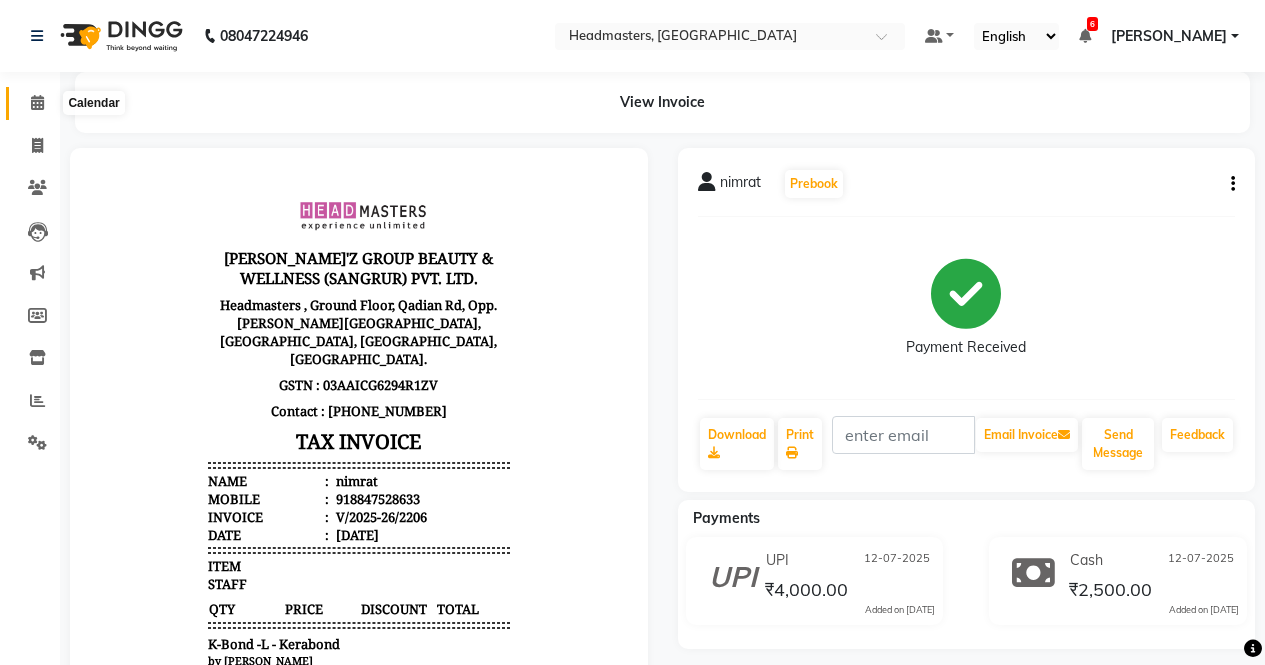 click 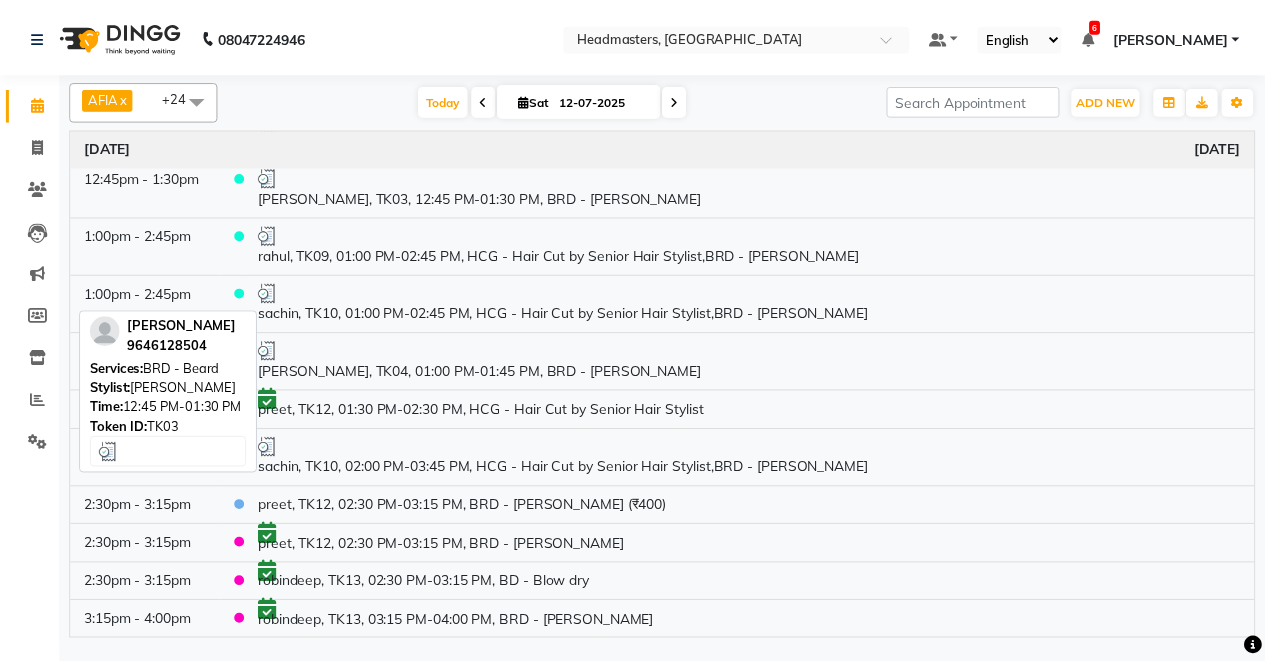 scroll, scrollTop: 705, scrollLeft: 0, axis: vertical 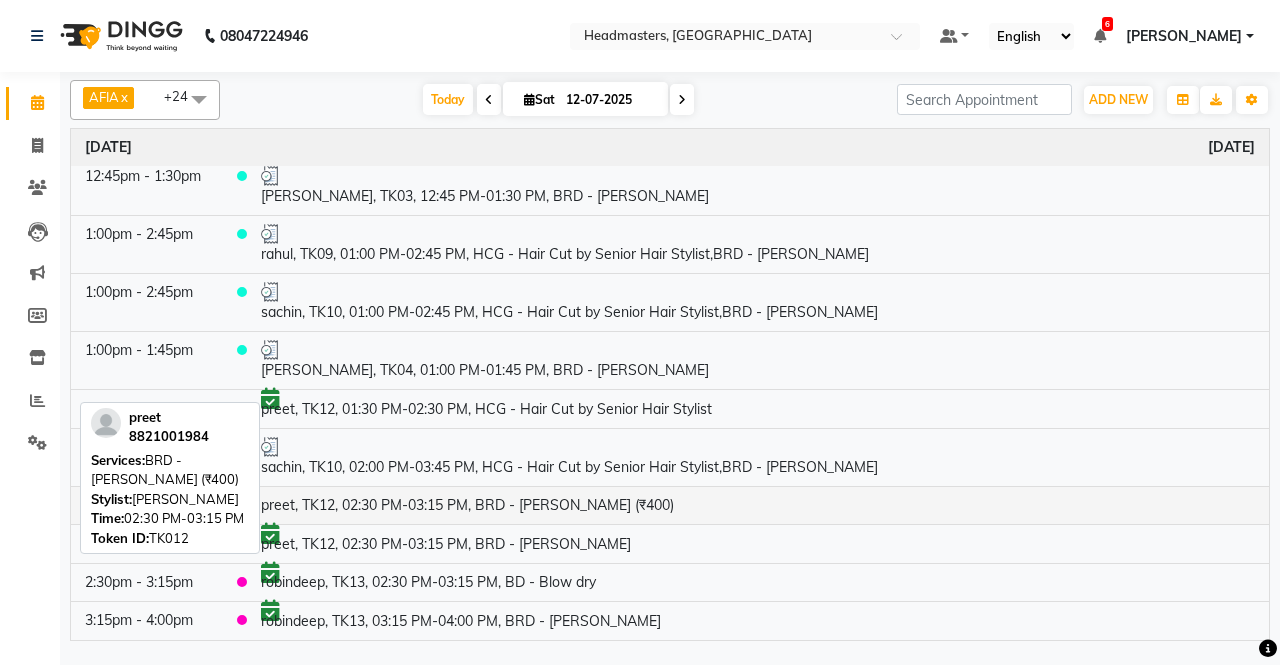 click on "preet, TK12, 02:30 PM-03:15 PM, BRD - [PERSON_NAME] (₹400)" at bounding box center (758, 505) 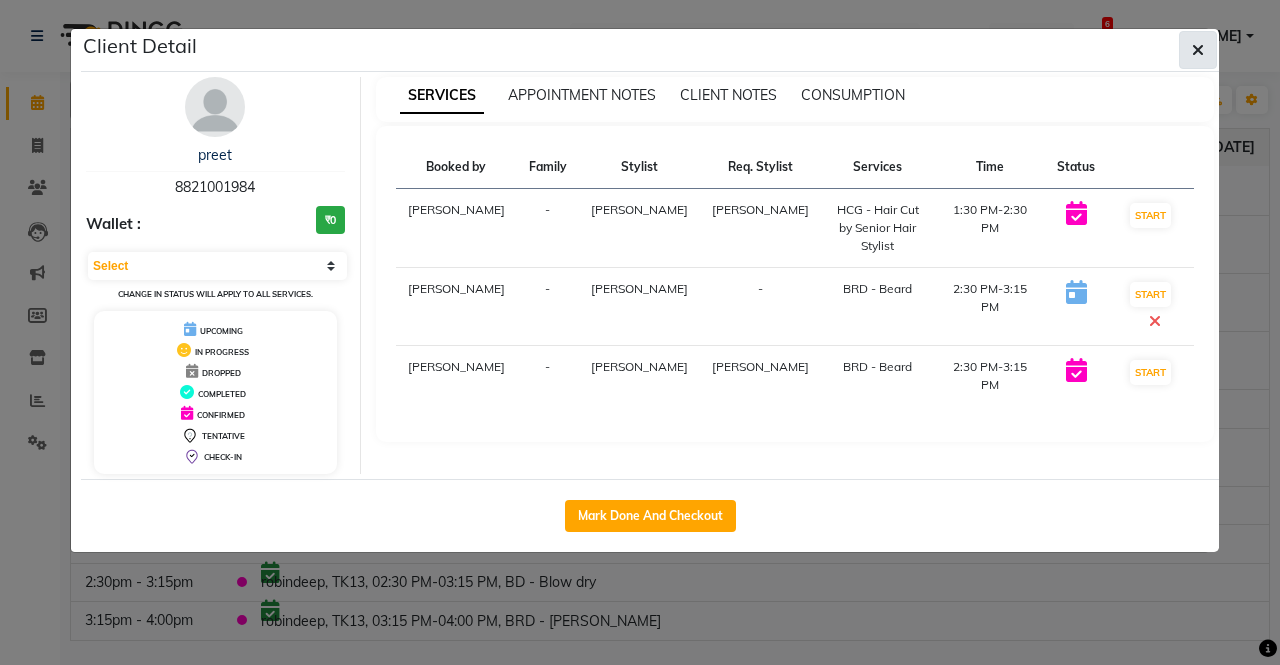 click 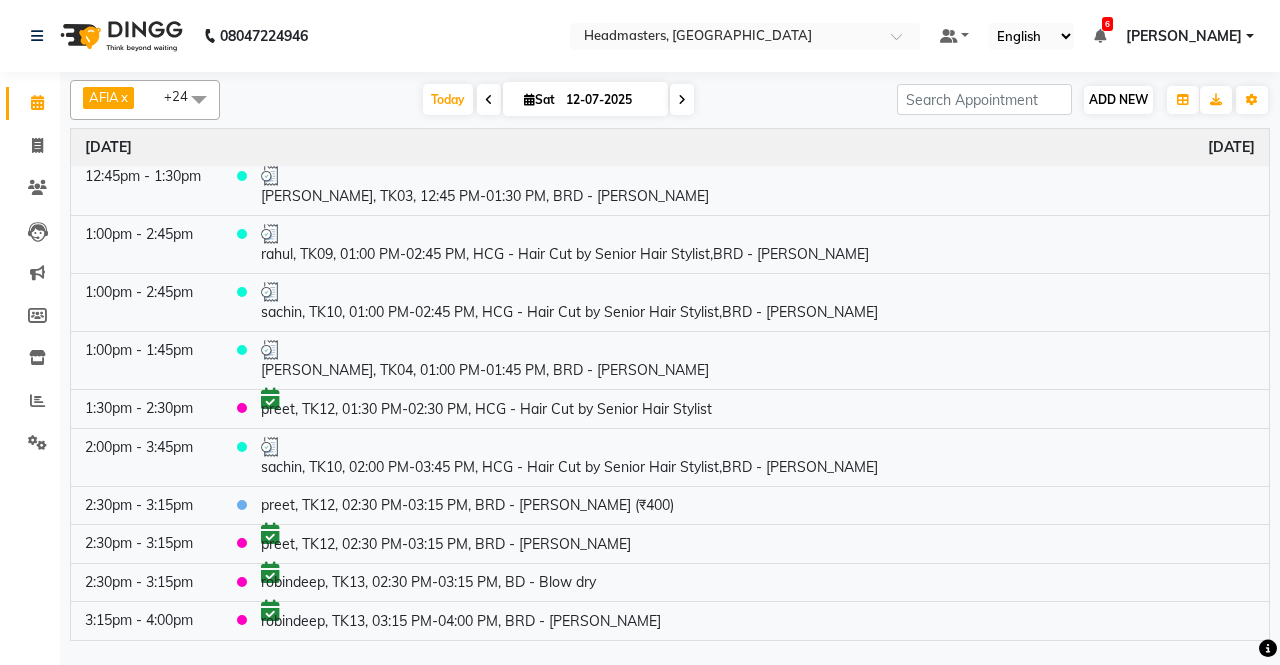 drag, startPoint x: 1201, startPoint y: 77, endPoint x: 1147, endPoint y: 88, distance: 55.108982 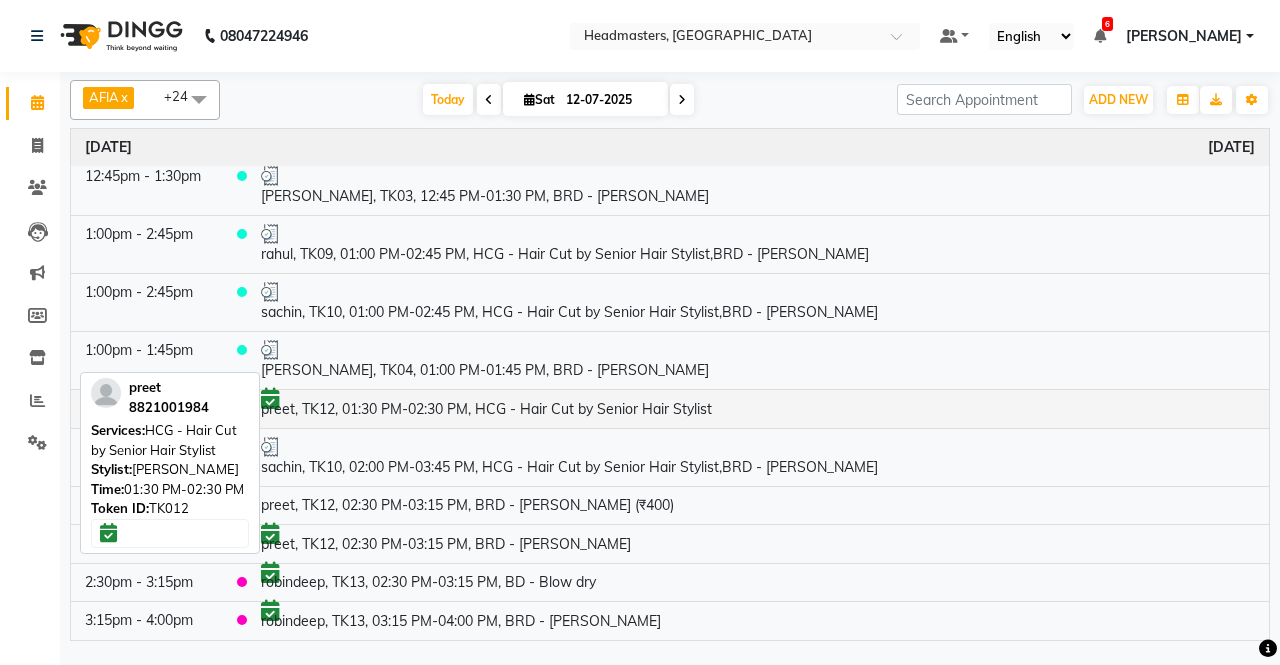 drag, startPoint x: 1147, startPoint y: 88, endPoint x: 511, endPoint y: 406, distance: 711.06964 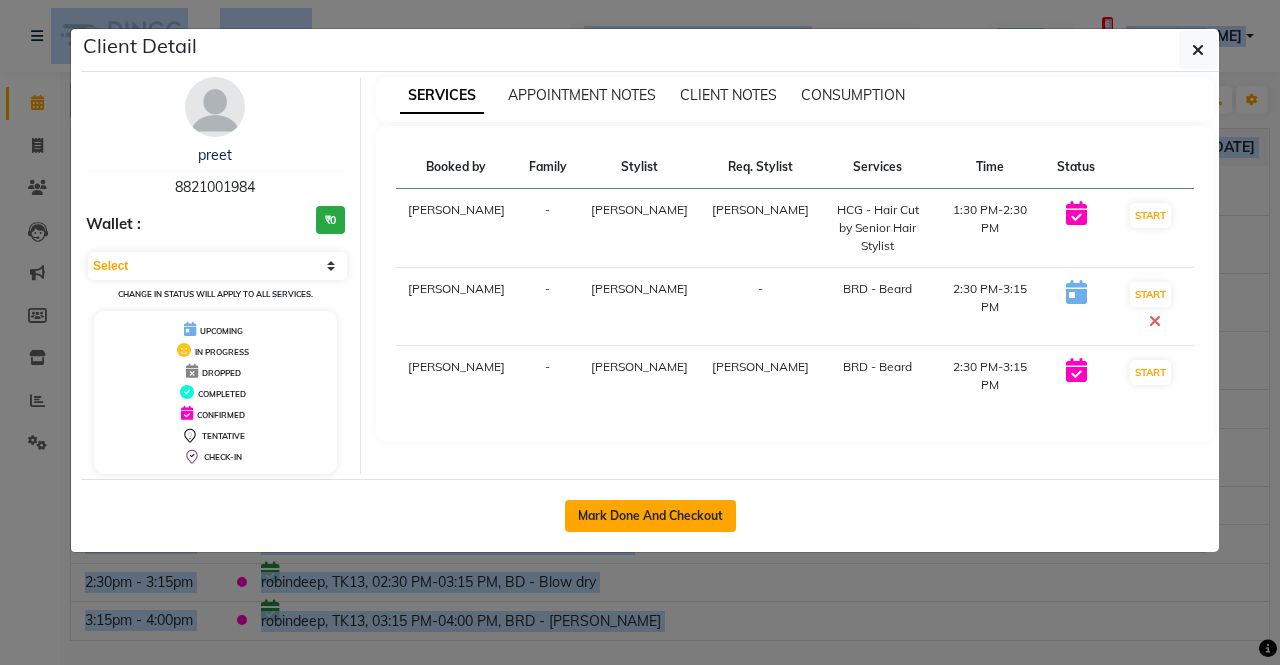 click on "Mark Done And Checkout" 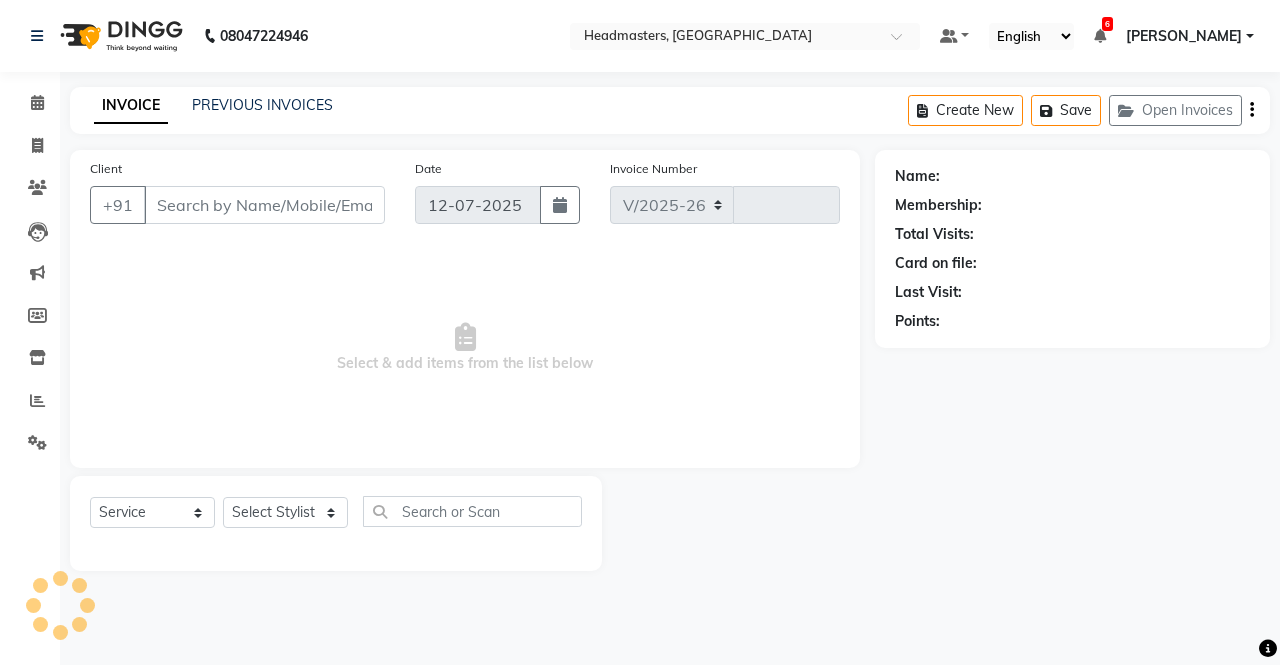select on "7136" 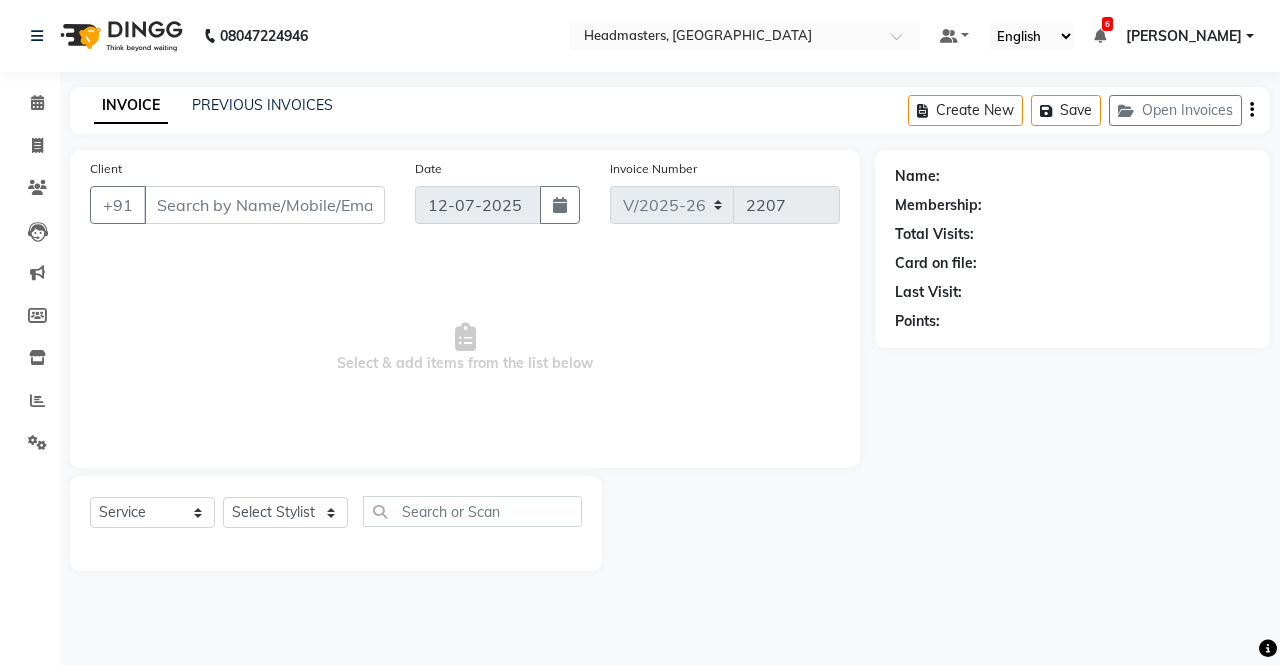type on "8821001984" 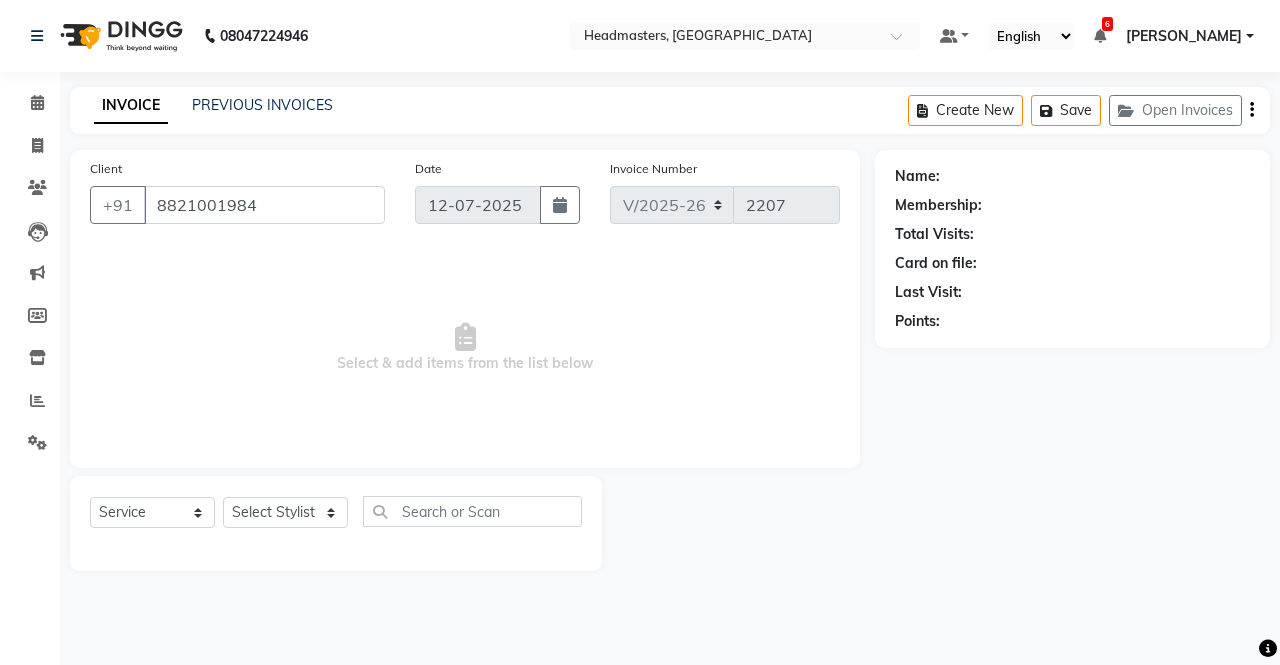 select on "60664" 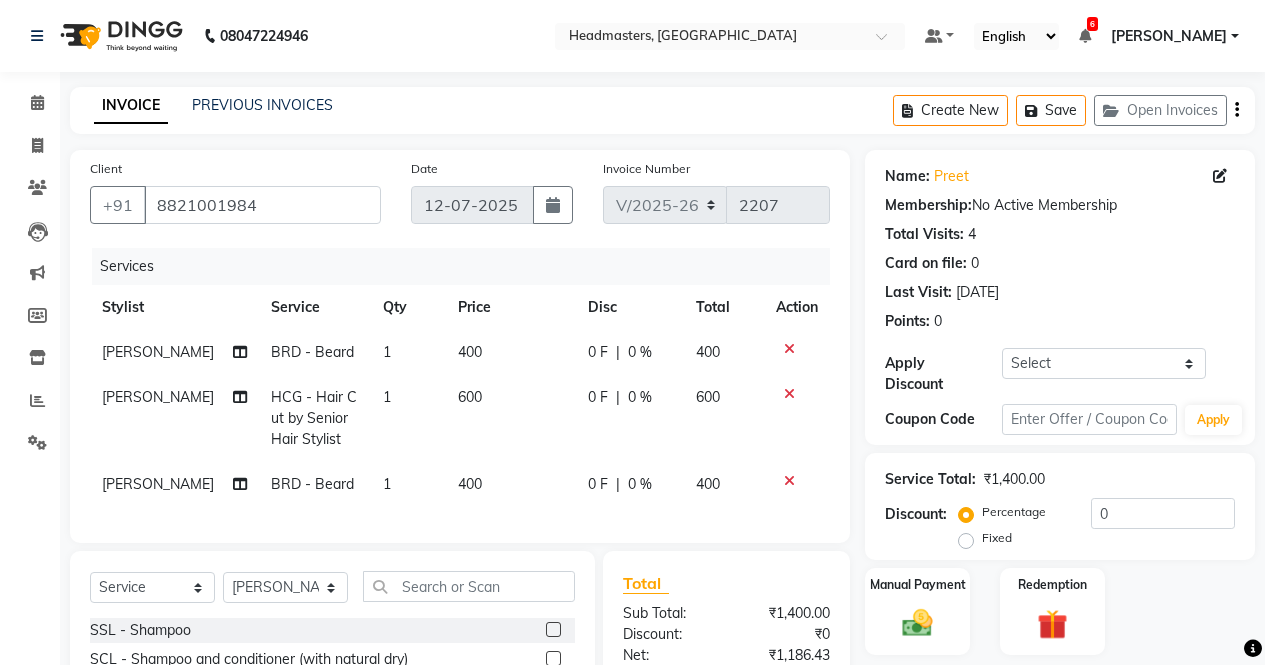 scroll, scrollTop: 200, scrollLeft: 0, axis: vertical 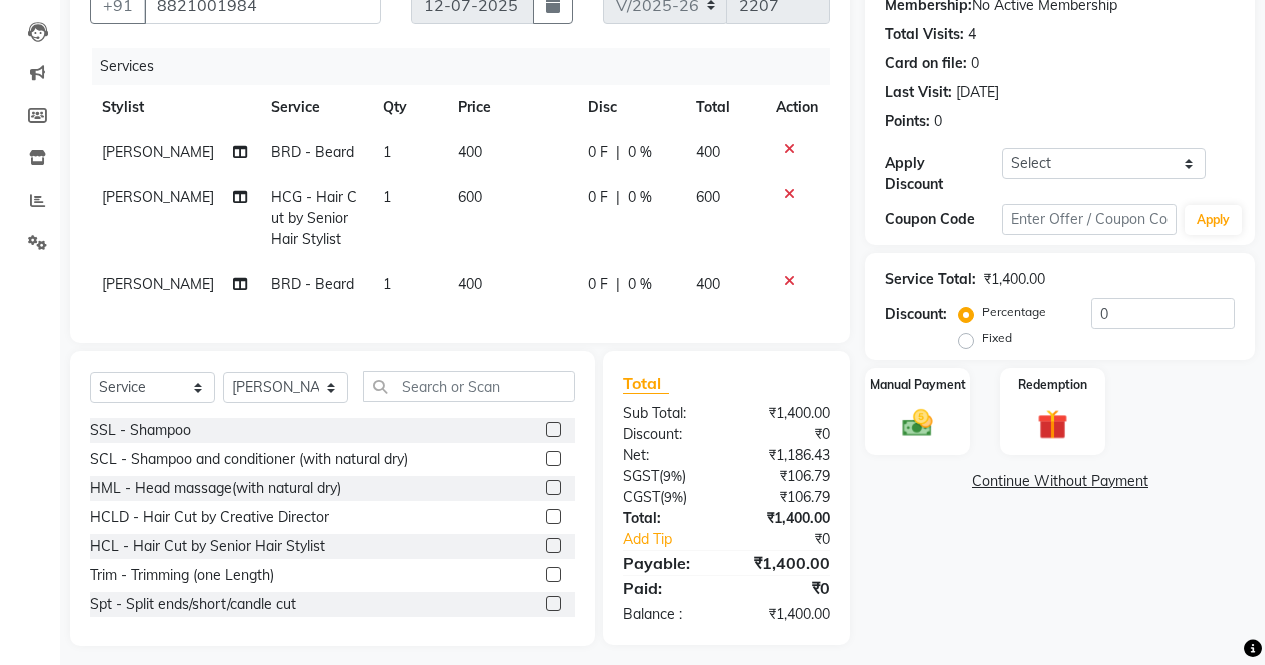 click on "0 F" 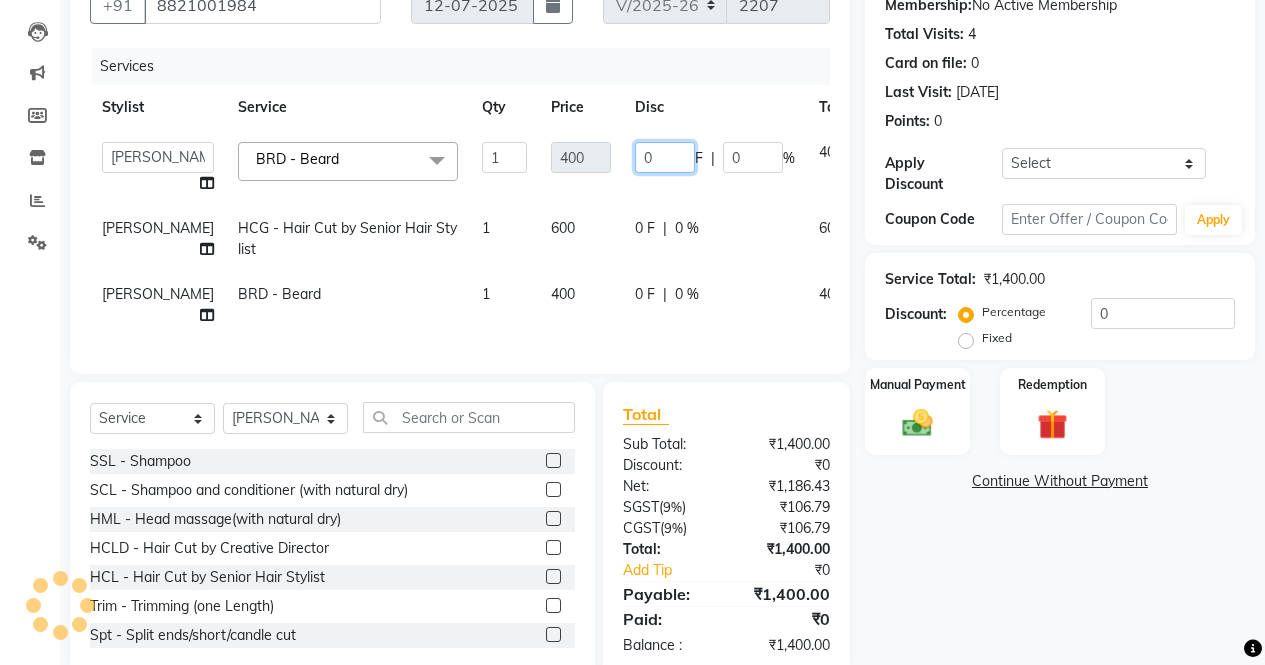 click on "0" 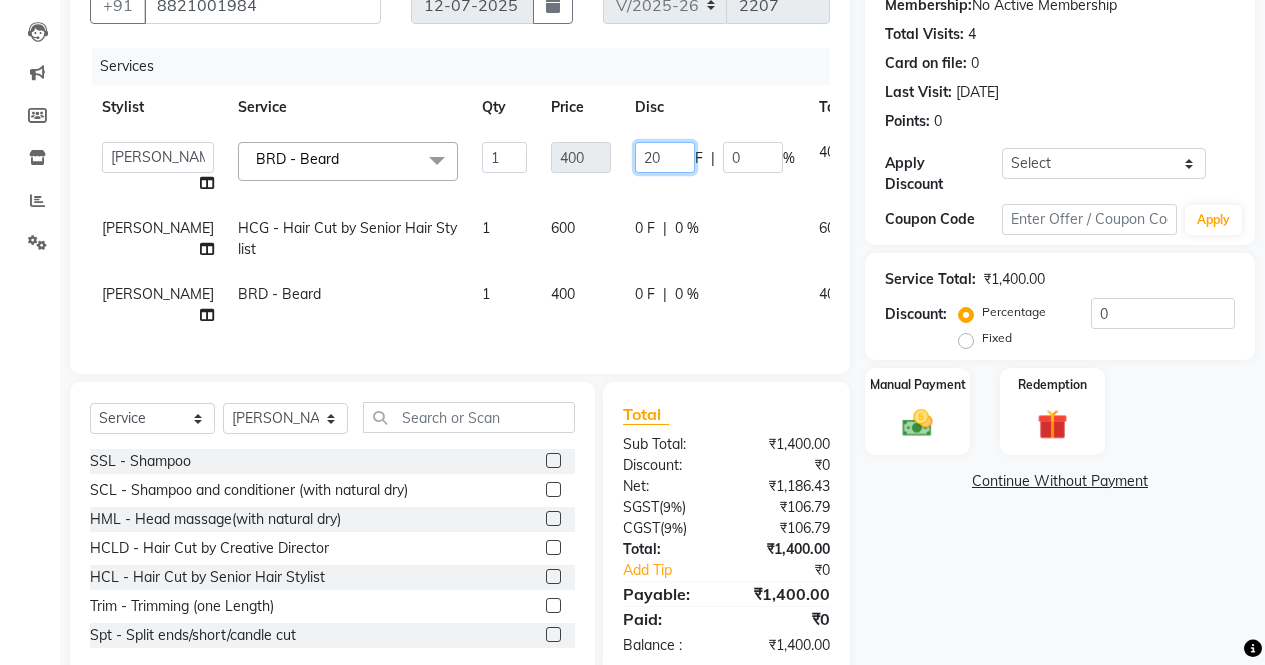 type on "200" 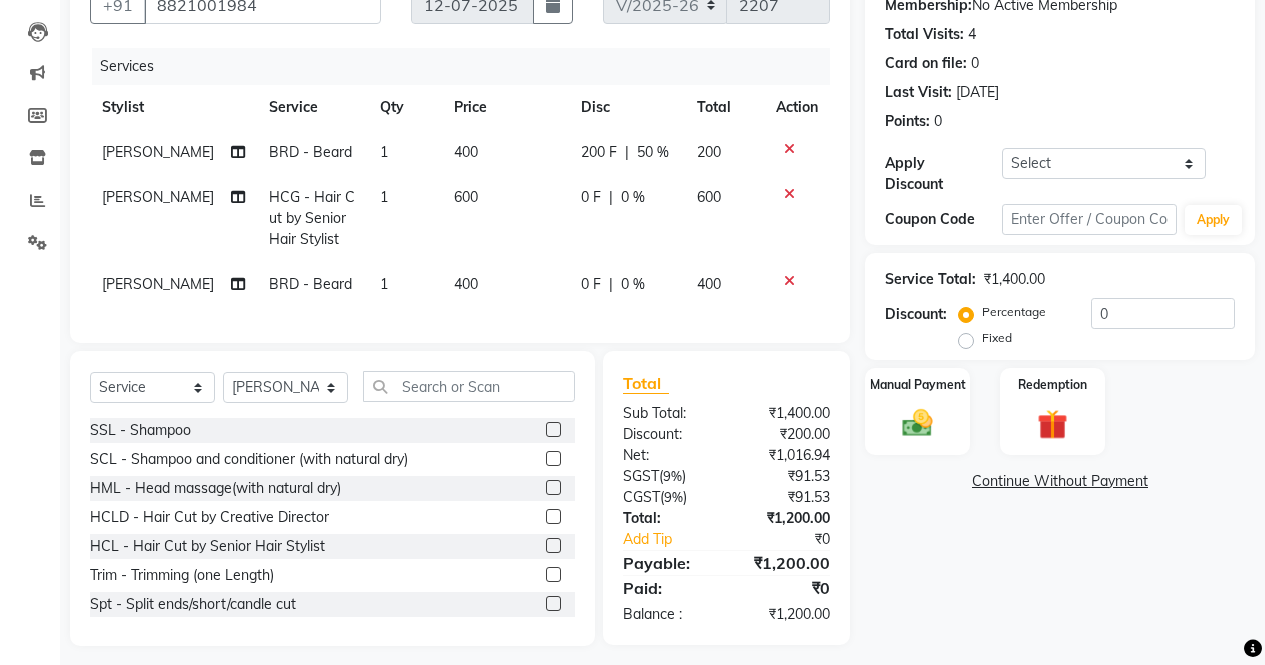click on "[PERSON_NAME]  BRD - [PERSON_NAME] 1 400 200 F | 50 % 200 [PERSON_NAME]  HCG - Hair Cut by Senior Hair Stylist 1 600 0 F | 0 % 600 [PERSON_NAME] BRD - [PERSON_NAME] 1 400 0 F | 0 % 400" 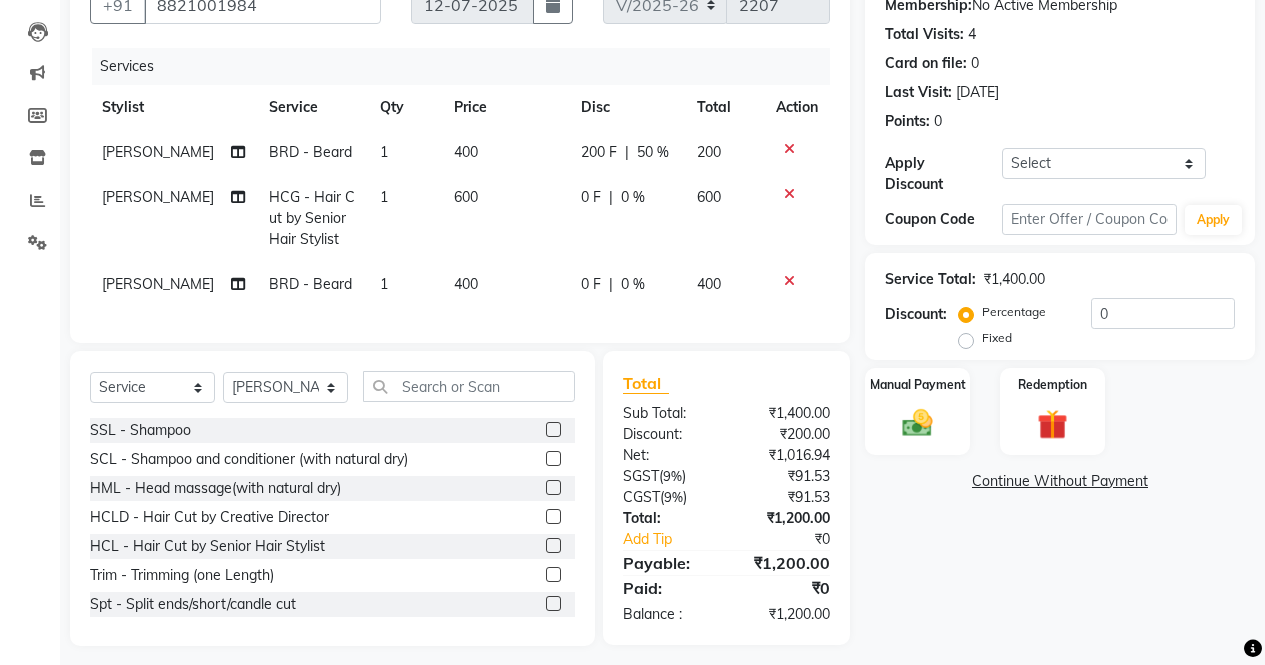 click on "0 F | 0 %" 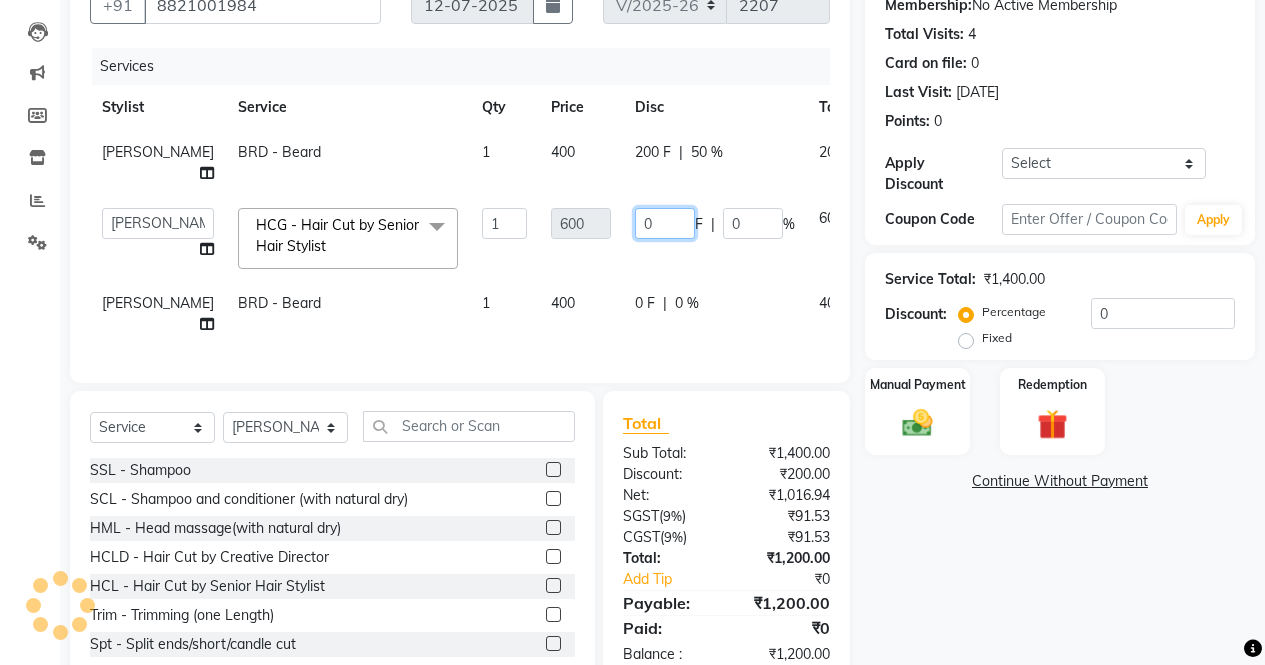 click on "0" 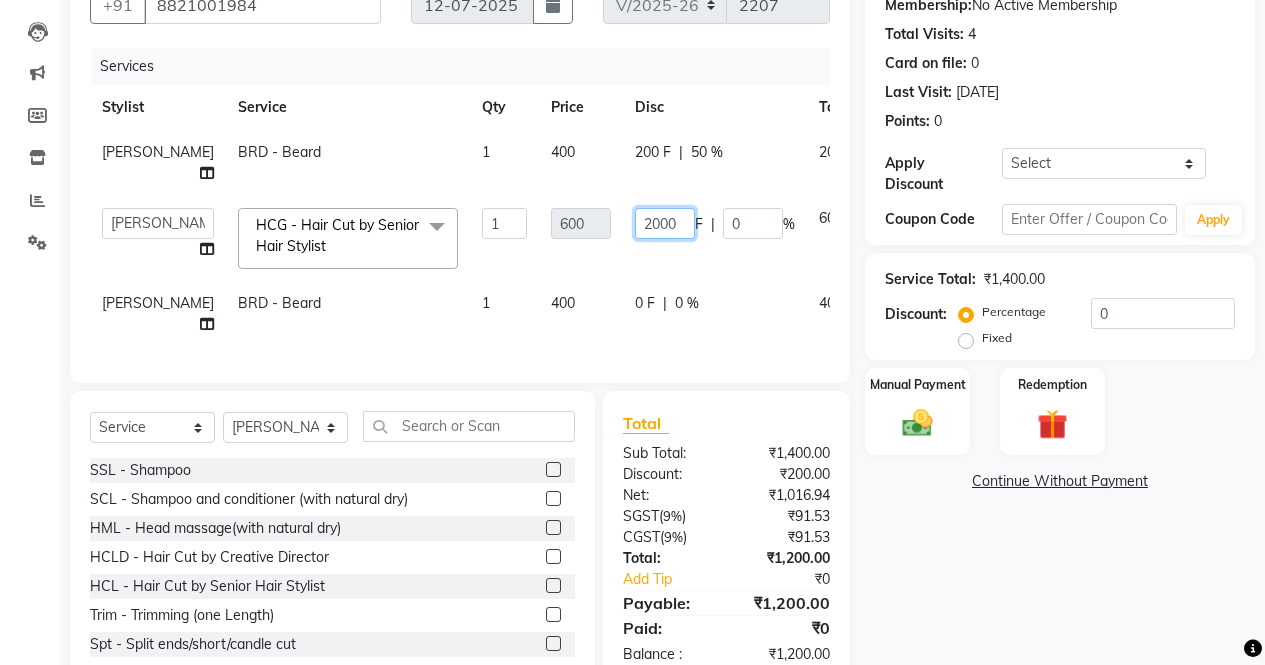 type on "200" 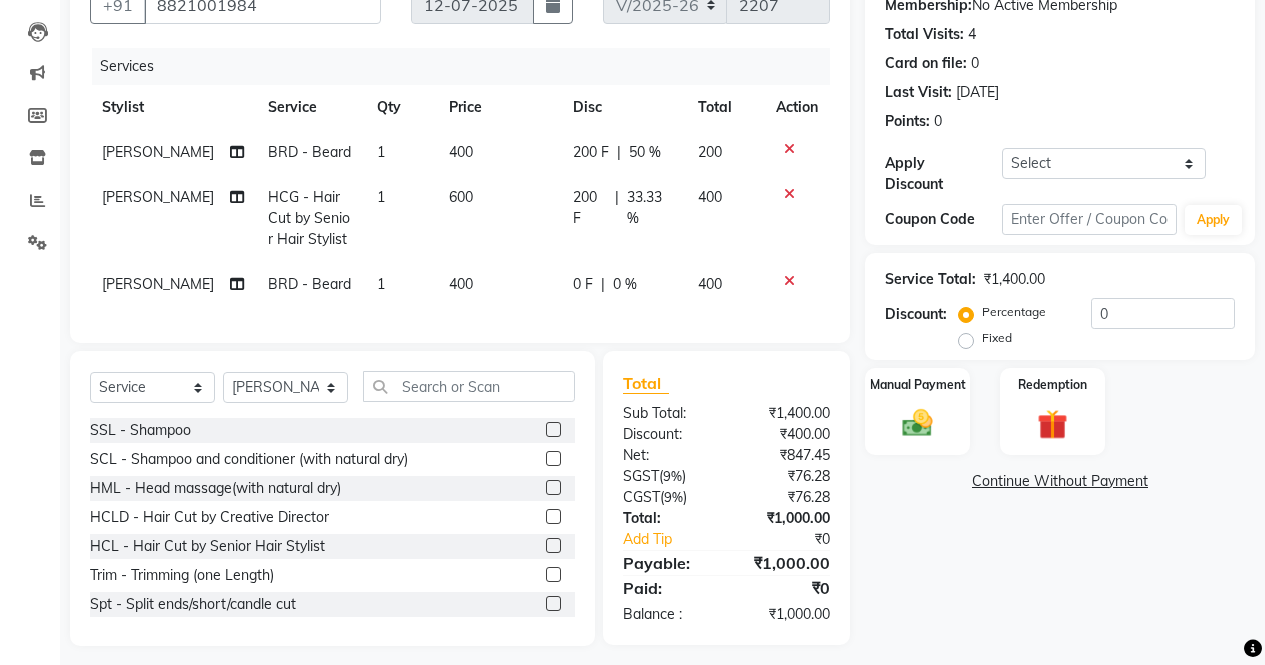 click on "[PERSON_NAME]  HCG - Hair Cut by Senior Hair Stylist 1 600 200 F | 33.33 % 400" 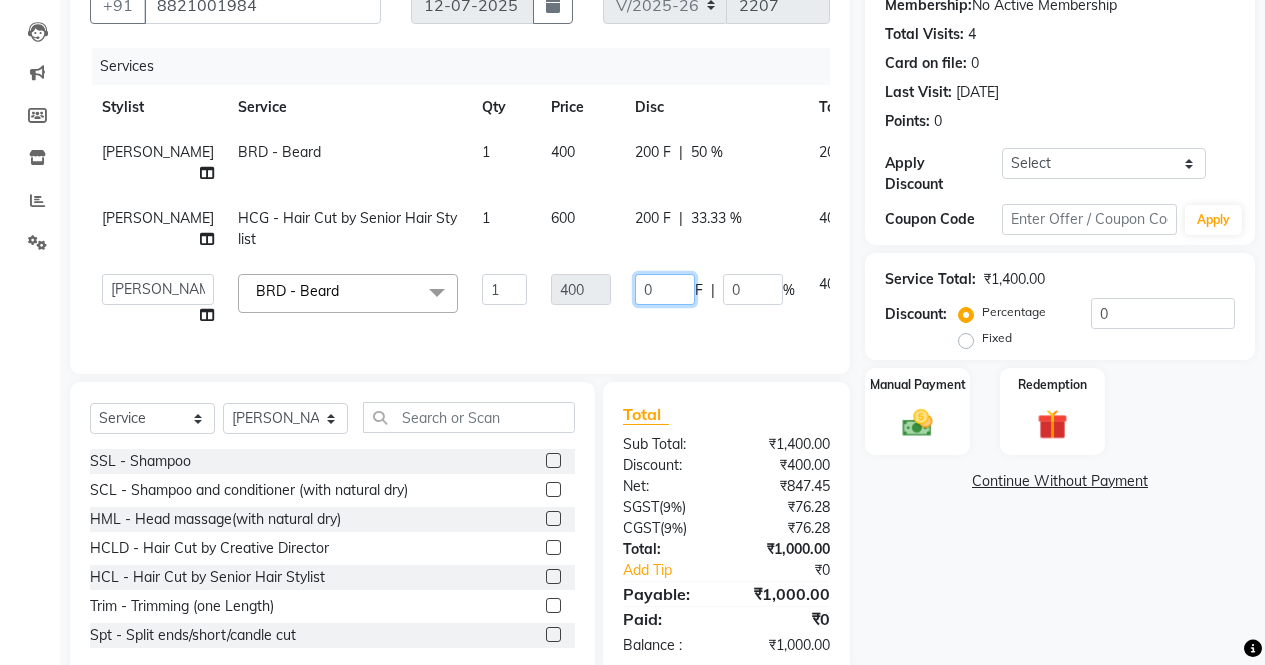 click on "0" 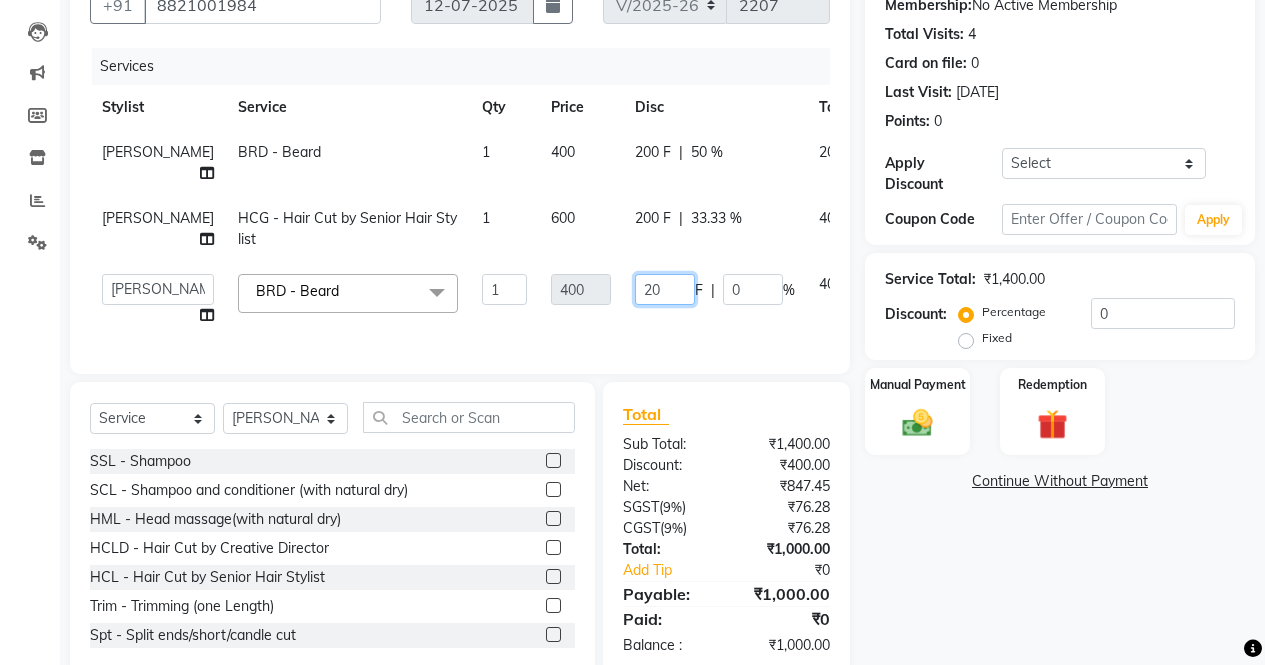 type on "200" 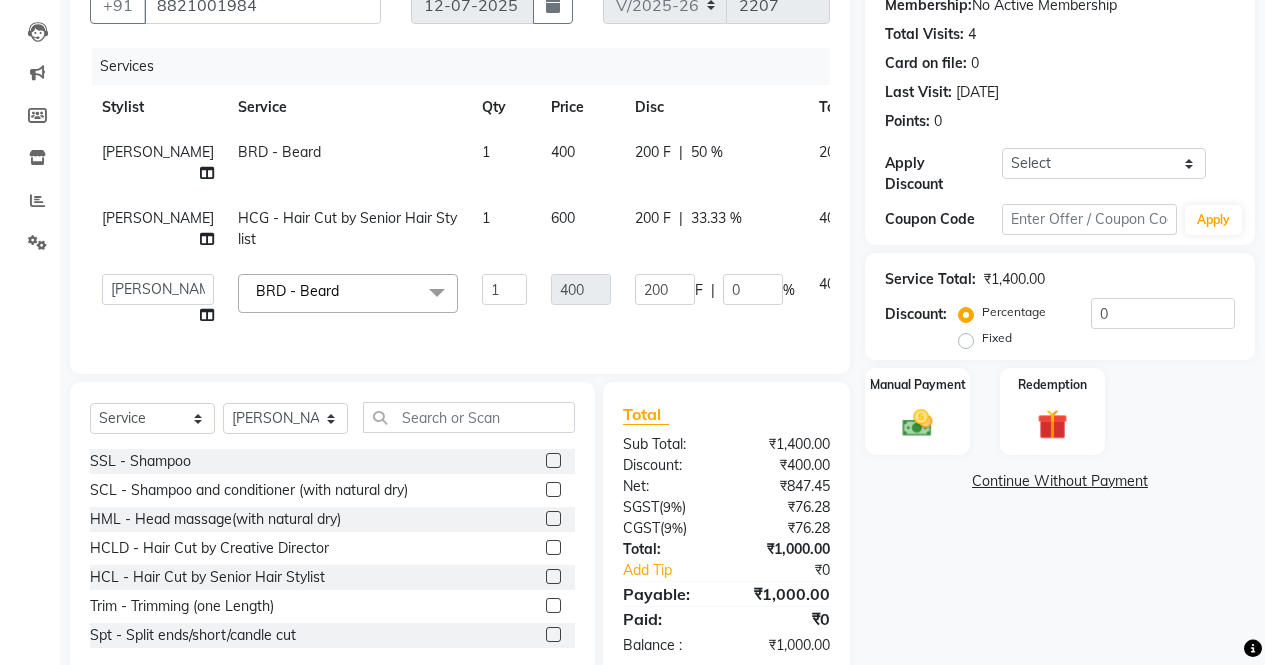 click on "Client [PHONE_NUMBER] Date [DATE] Invoice Number V/[PHONE_NUMBER] Services Stylist Service Qty Price Disc Total Action [PERSON_NAME]  BRD - [PERSON_NAME] 1 400 200 F | 50 % 200 [PERSON_NAME]  HCG - Hair Cut by Senior Hair Stylist 1 600 200 F | 33.33 % 400  AFIA   Anjali   [PERSON_NAME]   [PERSON_NAME]    [PERSON_NAME]   HEAD [PERSON_NAME]    [PERSON_NAME]    [PERSON_NAME]    [PERSON_NAME]   Love   [PERSON_NAME]    [PERSON_NAME]    [PERSON_NAME]    [PERSON_NAME]   [PERSON_NAME]   [PERSON_NAME]    [PERSON_NAME]    Sunny    SURAJ    [PERSON_NAME]  BRD - [PERSON_NAME]  x SSL - Shampoo SCL - Shampoo and conditioner (with natural dry) HML - Head massage(with natural dry) HCLD - Hair Cut by Creative Director HCL - Hair Cut by Senior Hair Stylist Trim - Trimming (one Length) Spt - Split ends/short/candle cut BD - Blow dry OS - Open styling GL-igora - [PERSON_NAME] Global GL-essensity - Essensity Global Hlts-L - Highlights [MEDICAL_DATA] - Balayage Chunks  - Chunks CR  - Color removal CRF - Color refresh Stk - Per streak RT-IG - Igora Root Touchup(one inch only) Reb - Rebonding BRD - [PERSON_NAME]" 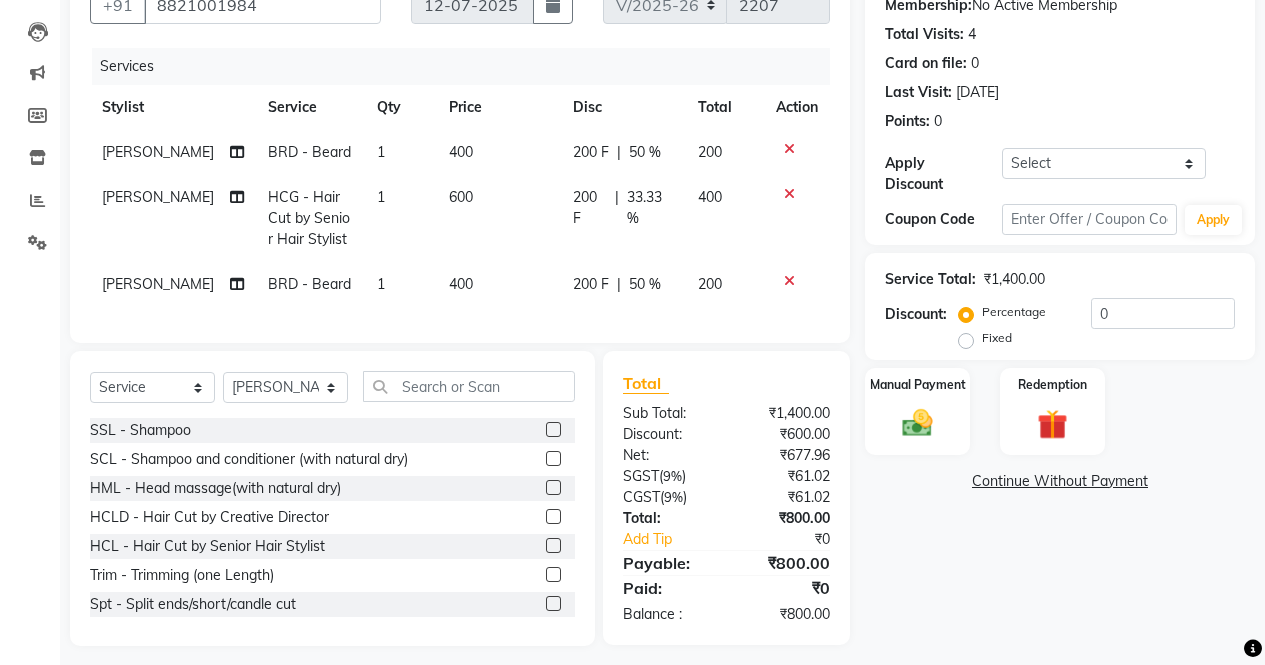 click on "200 F" 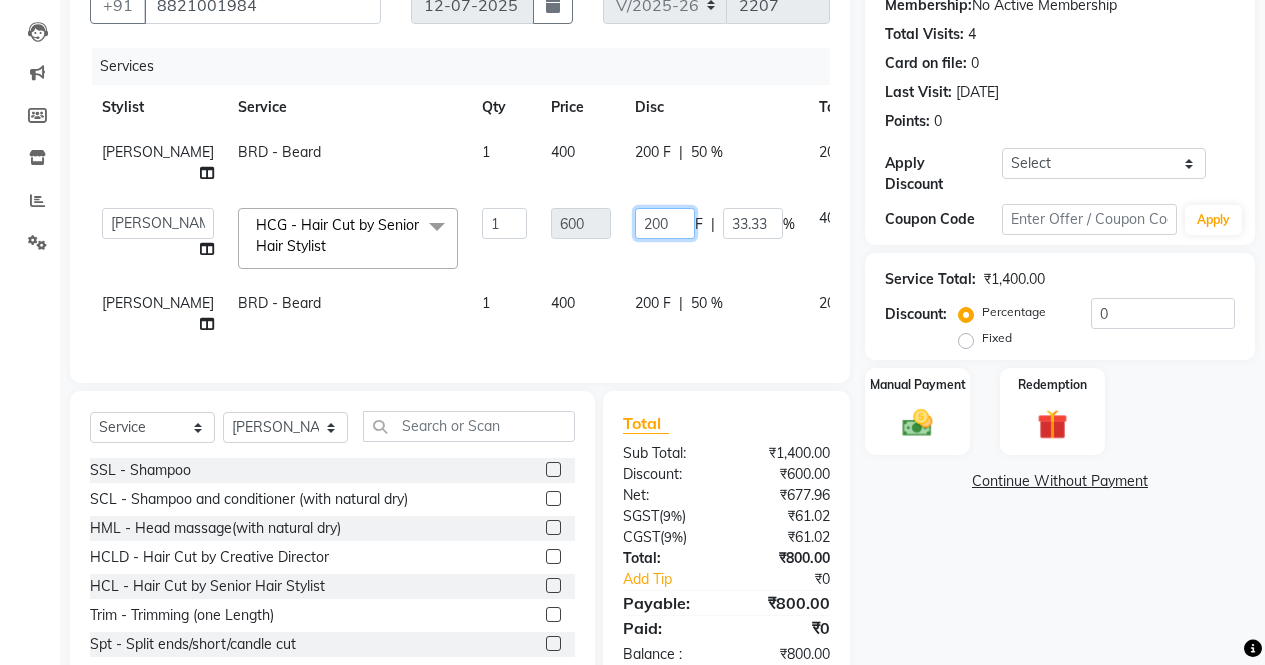 click on "200" 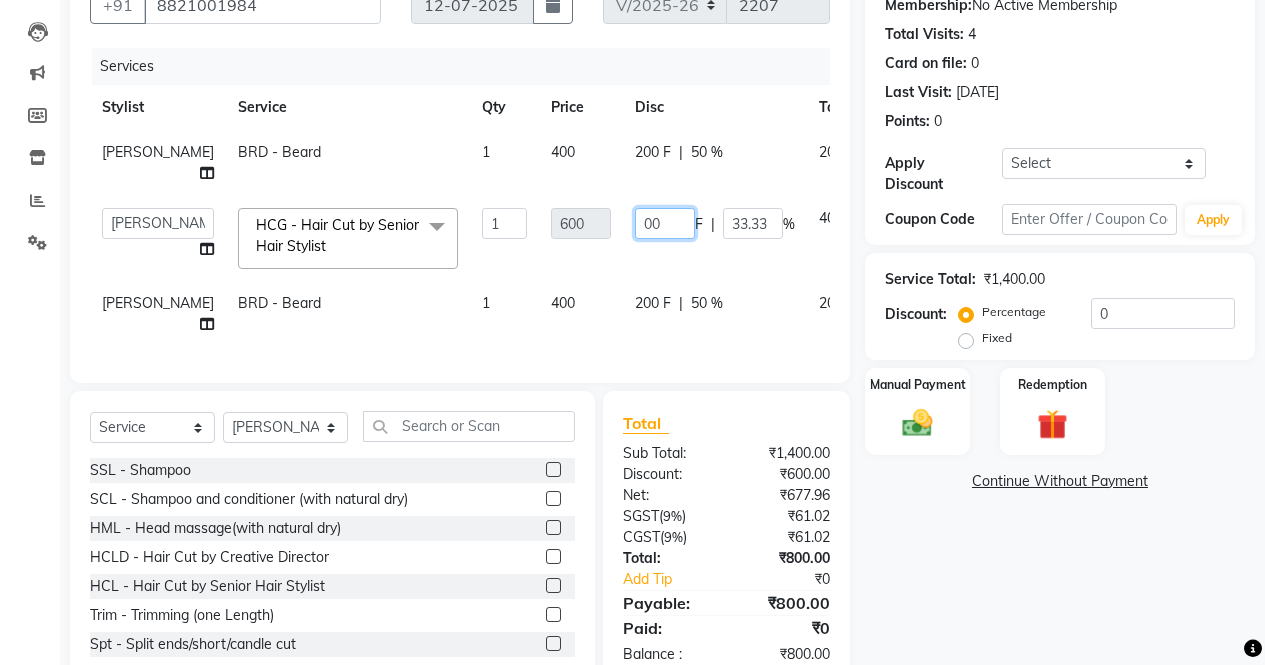 type on "300" 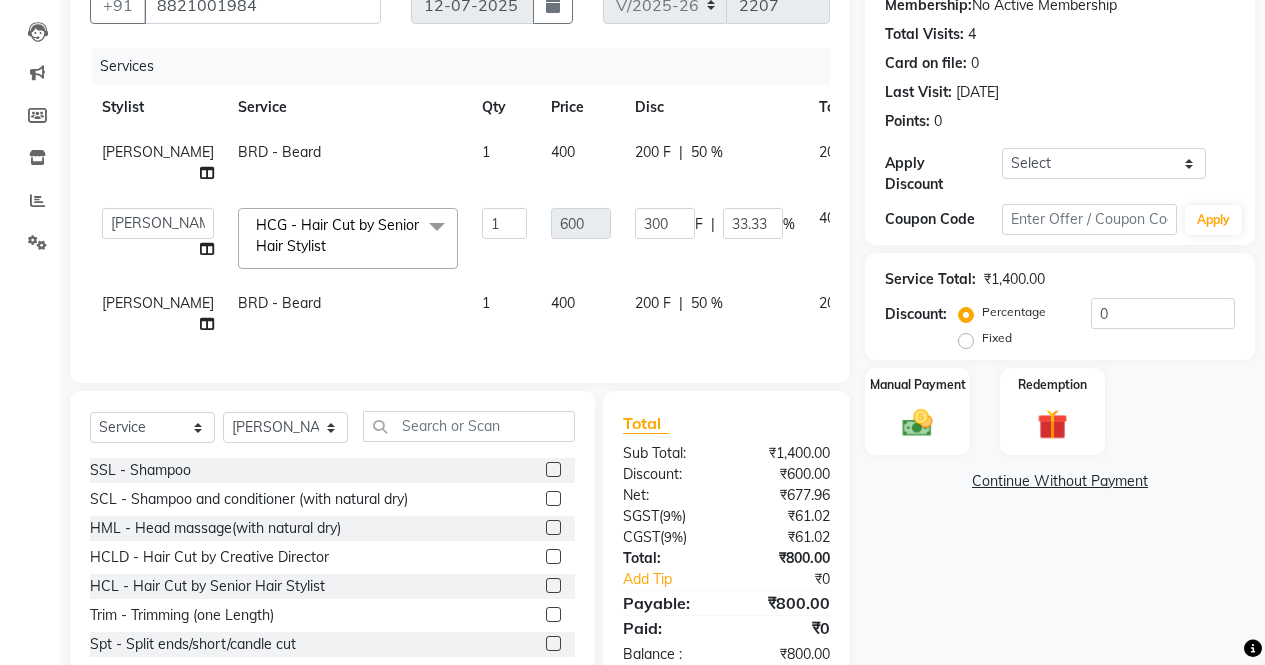 click on "AFIA   Anjali   [PERSON_NAME]   [PERSON_NAME]    [PERSON_NAME]   HEAD [PERSON_NAME]    [PERSON_NAME]    [PERSON_NAME]    [PERSON_NAME]   Love   [PERSON_NAME]    [PERSON_NAME]    [PERSON_NAME]    [PERSON_NAME]   [PERSON_NAME]   [PERSON_NAME]    [PERSON_NAME]    Sunny    SURAJ    [PERSON_NAME]  HCG - Hair Cut by Senior Hair Stylist  x SSL - Shampoo SCL - Shampoo and conditioner (with natural dry) HML - Head massage(with natural dry) HCLD - Hair Cut by Creative Director HCL - Hair Cut by Senior Hair Stylist Trim - Trimming (one Length) Spt - Split ends/short/candle cut BD - Blow dry OS - Open styling GL-igora - Igora Global GL-essensity - Essensity Global Hlts-L - Highlights [MEDICAL_DATA] - Balayage Chunks  - Chunks CR  - Color removal CRF - Color refresh Stk - Per streak RT-IG - Igora Root Touchup(one inch only) RT-ES - Essensity Root Touchup(one inch only) Reb - Rebonding ST  - Straight therapy Krt-L - Keratin Krt-BB -L - Keratin Blow Out HR-BTX -L  - Hair [MEDICAL_DATA] NanoP -L - Nanoplastia K-Bond -L  - Kerabond H-EXT - [MEDICAL_DATA] HS - Styling" 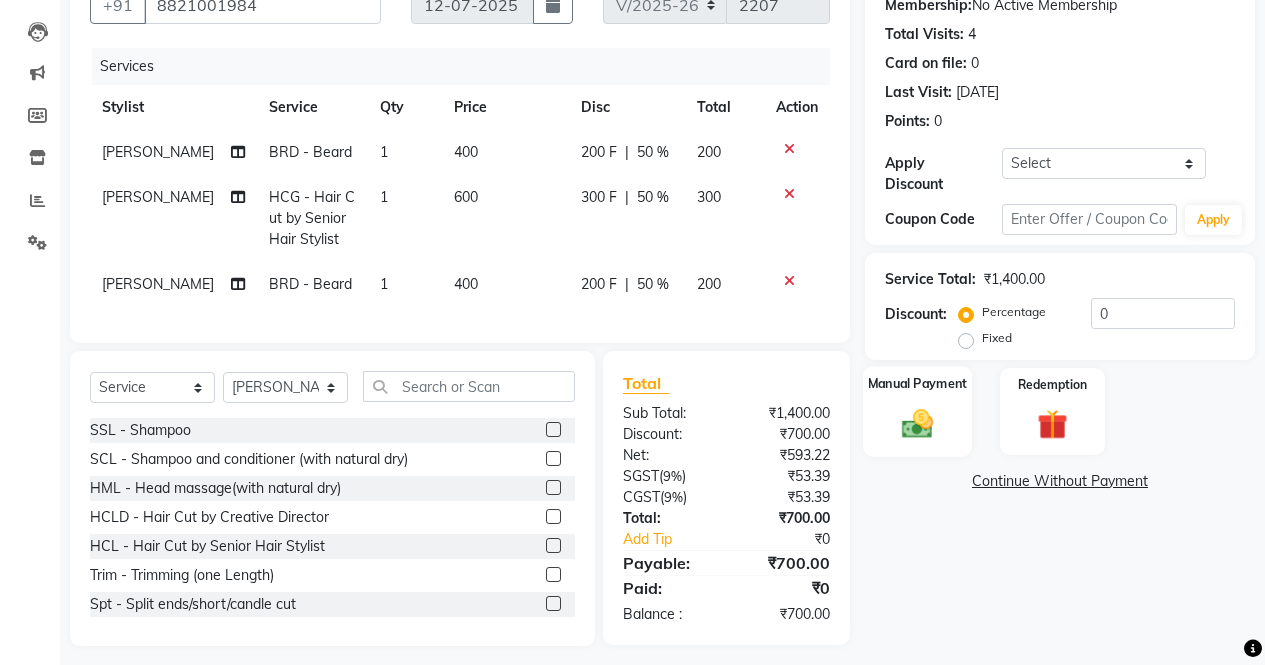 click on "Manual Payment" 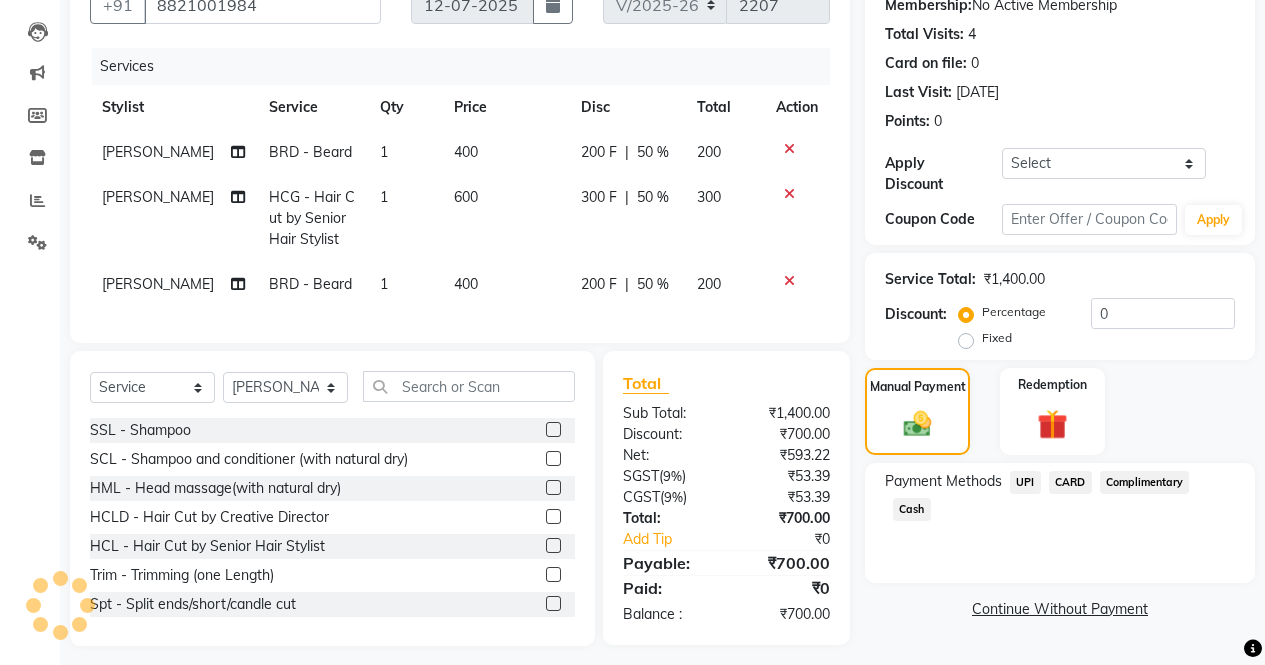 click on "UPI" 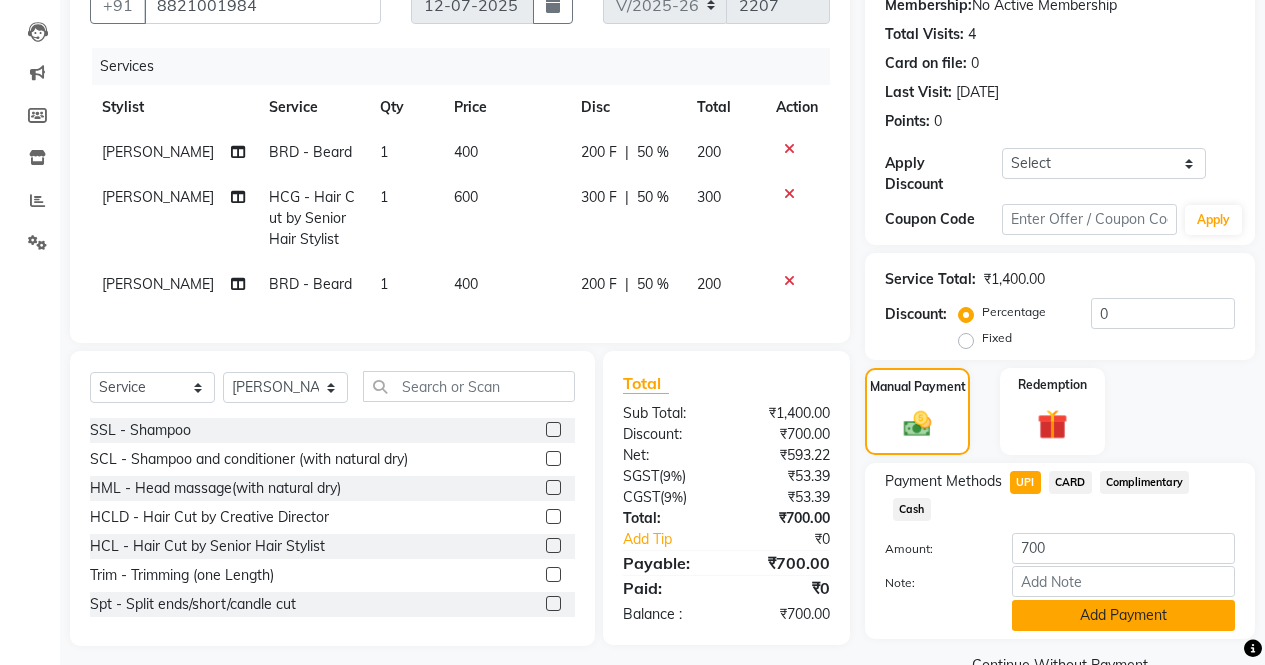 click on "Add Payment" 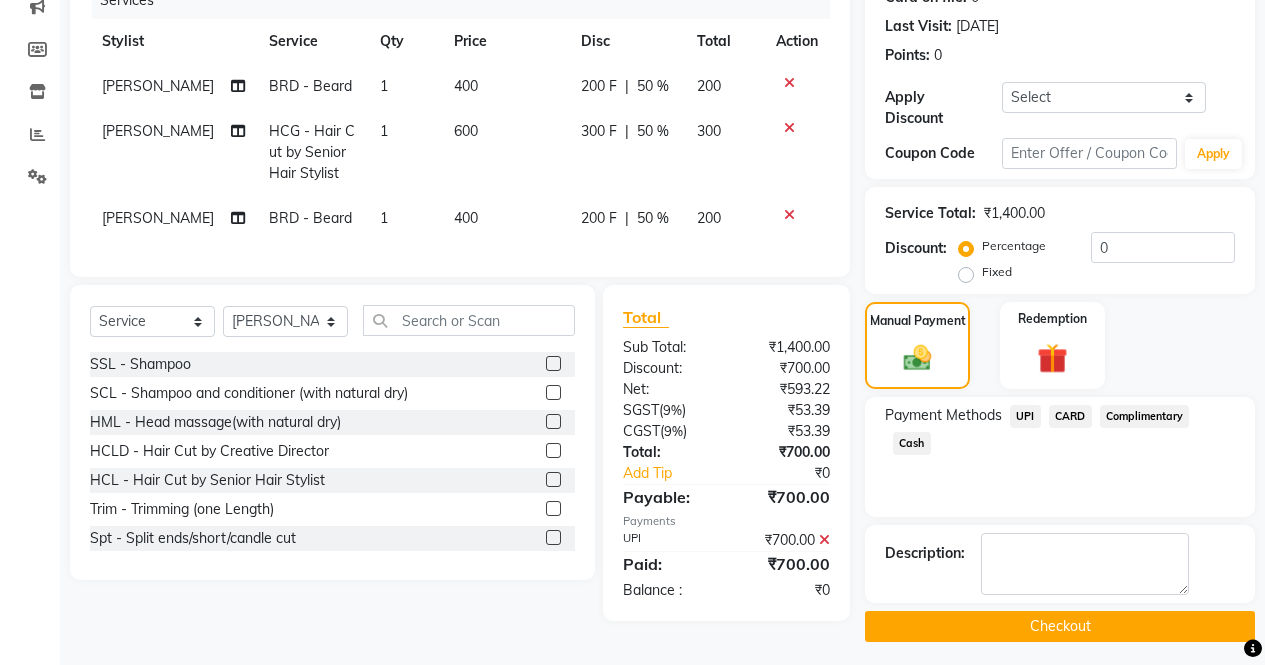 scroll, scrollTop: 267, scrollLeft: 0, axis: vertical 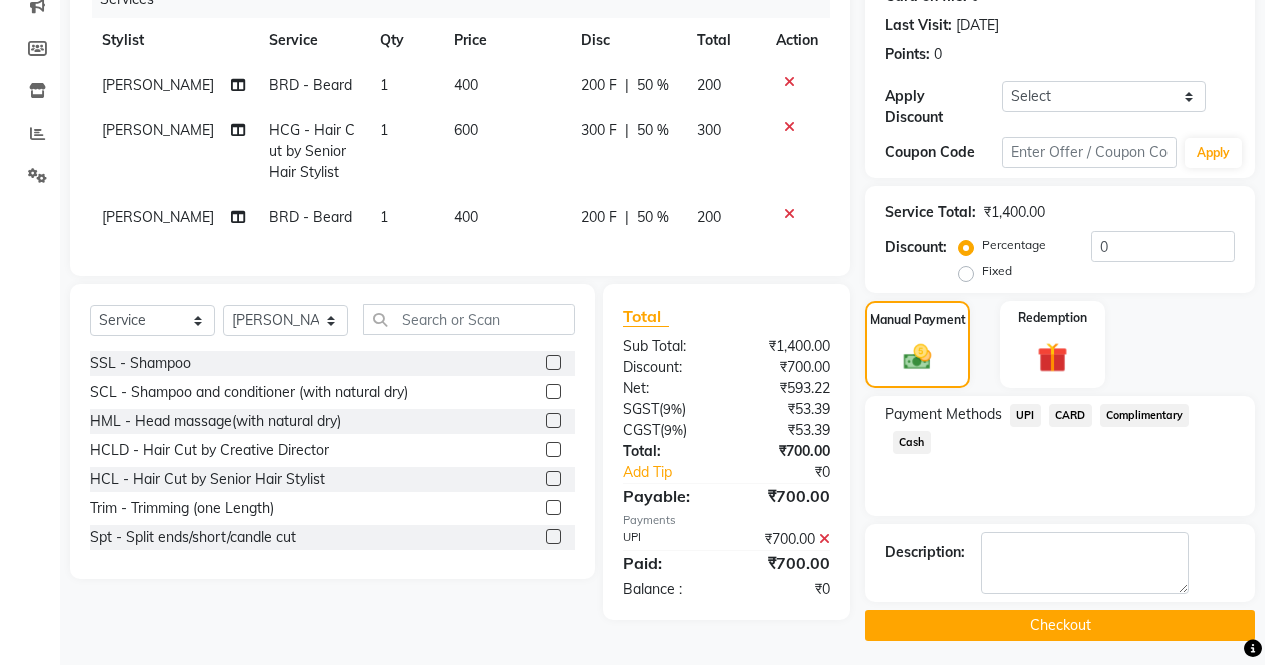 click on "Checkout" 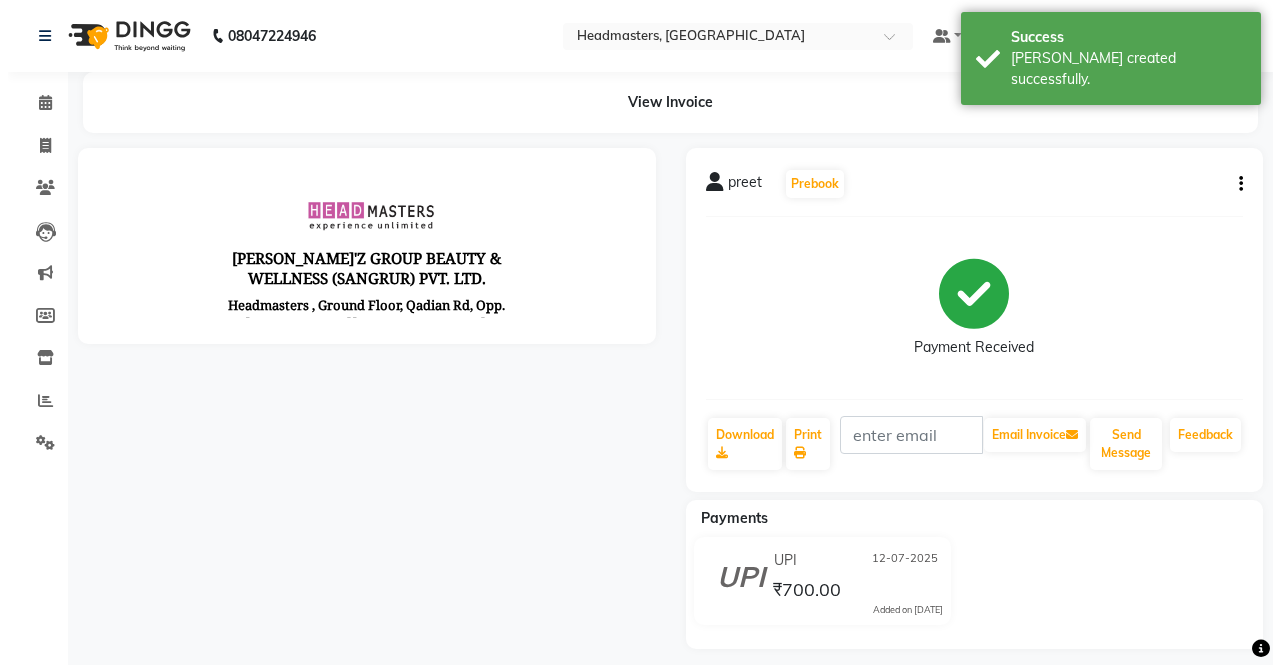 scroll, scrollTop: 0, scrollLeft: 0, axis: both 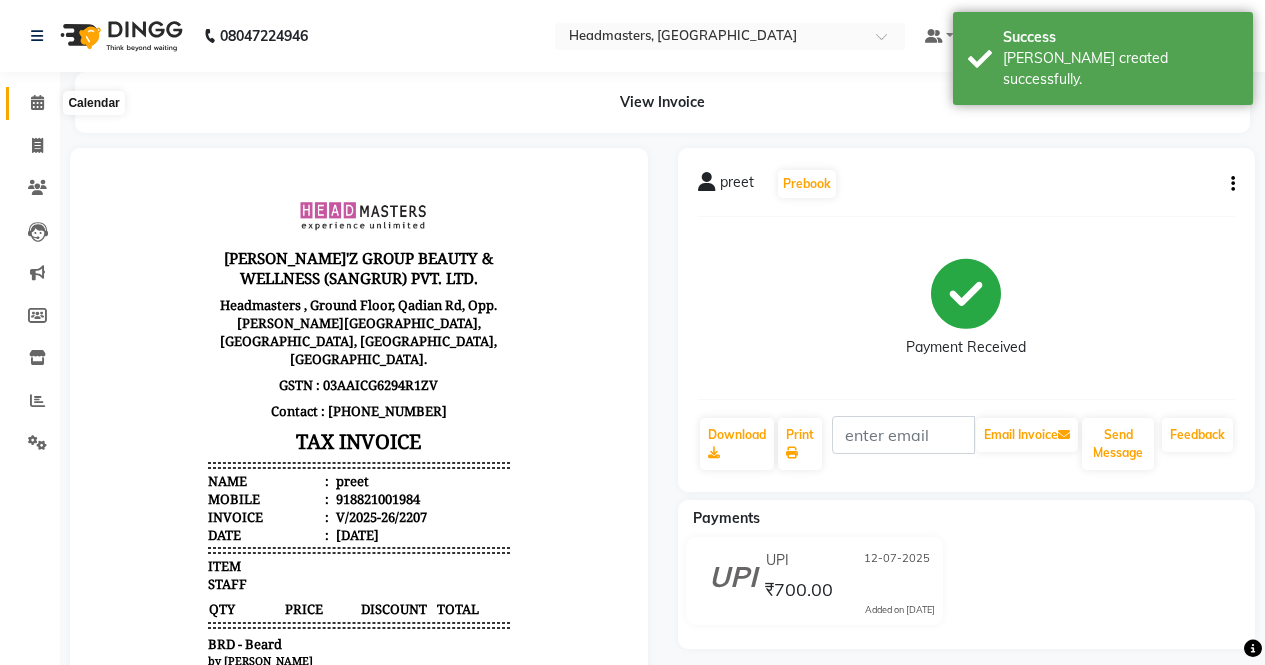 click 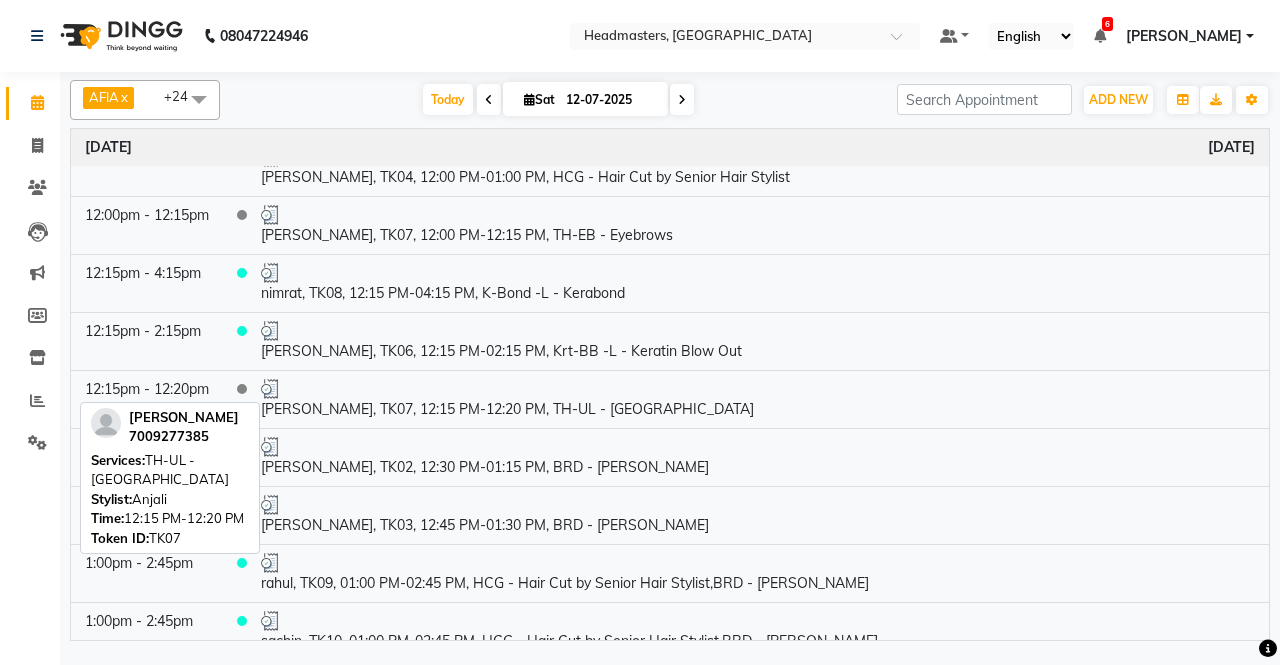 scroll, scrollTop: 764, scrollLeft: 0, axis: vertical 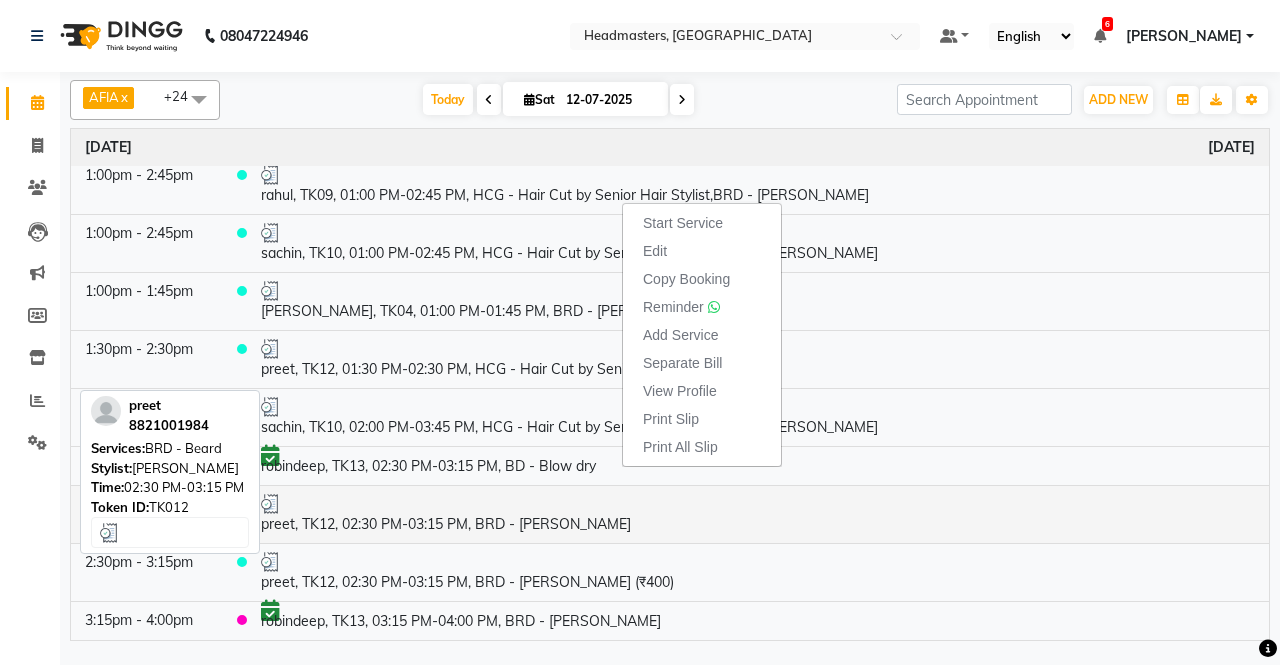 click on "preet, TK12, 02:30 PM-03:15 PM, BRD - [PERSON_NAME]" at bounding box center (758, 514) 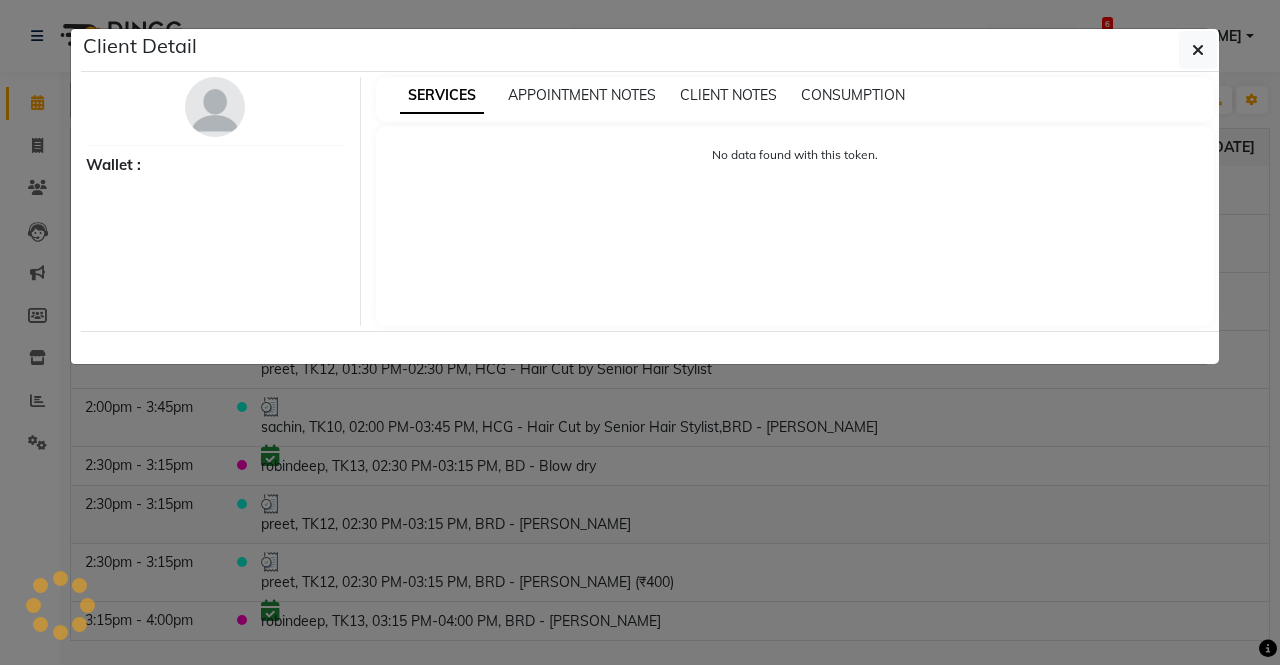 select on "3" 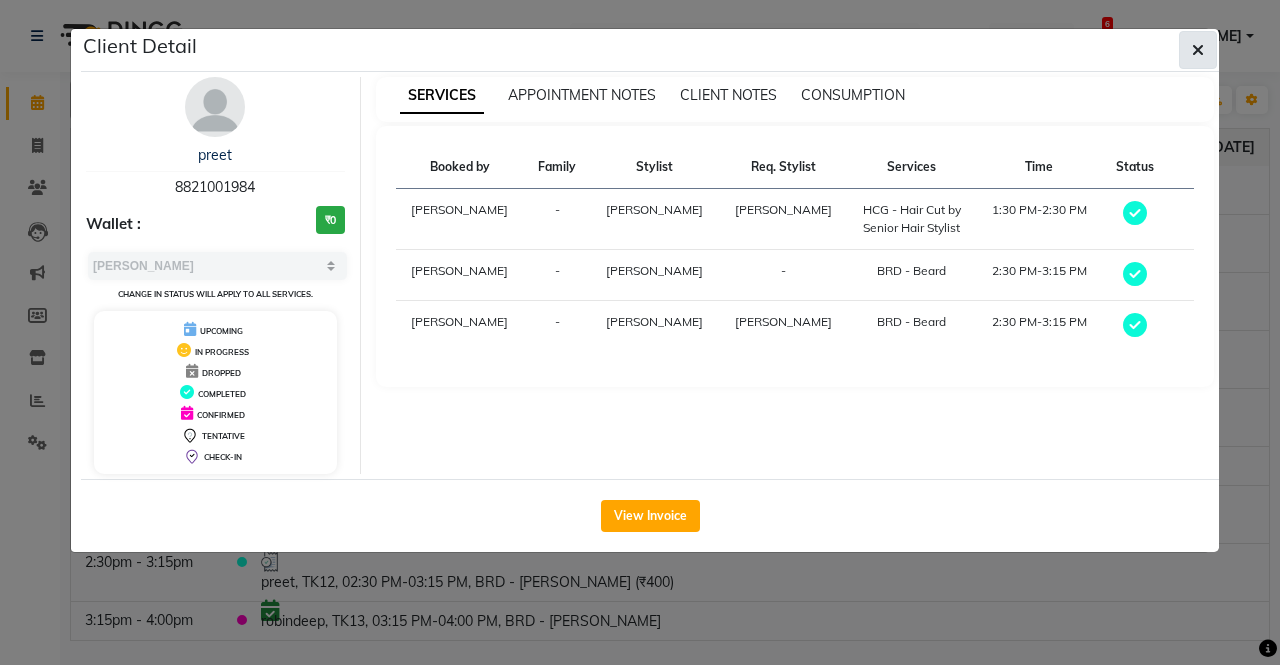 drag, startPoint x: 1210, startPoint y: 46, endPoint x: 1215, endPoint y: 57, distance: 12.083046 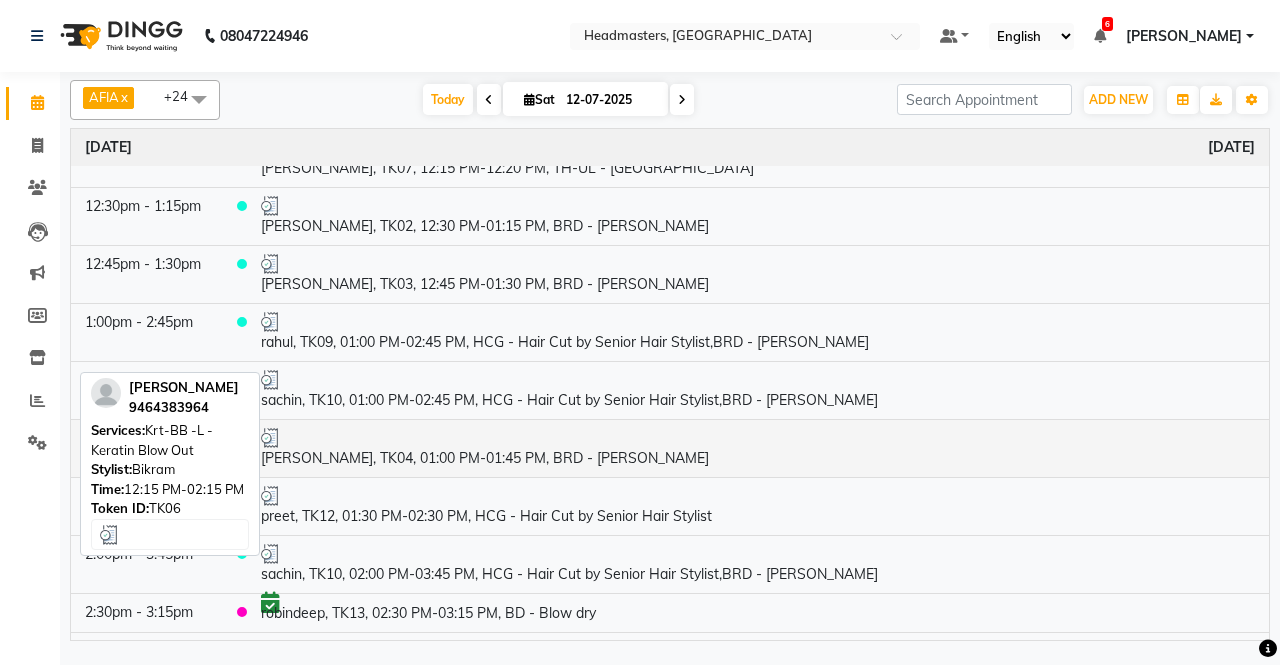 scroll, scrollTop: 764, scrollLeft: 0, axis: vertical 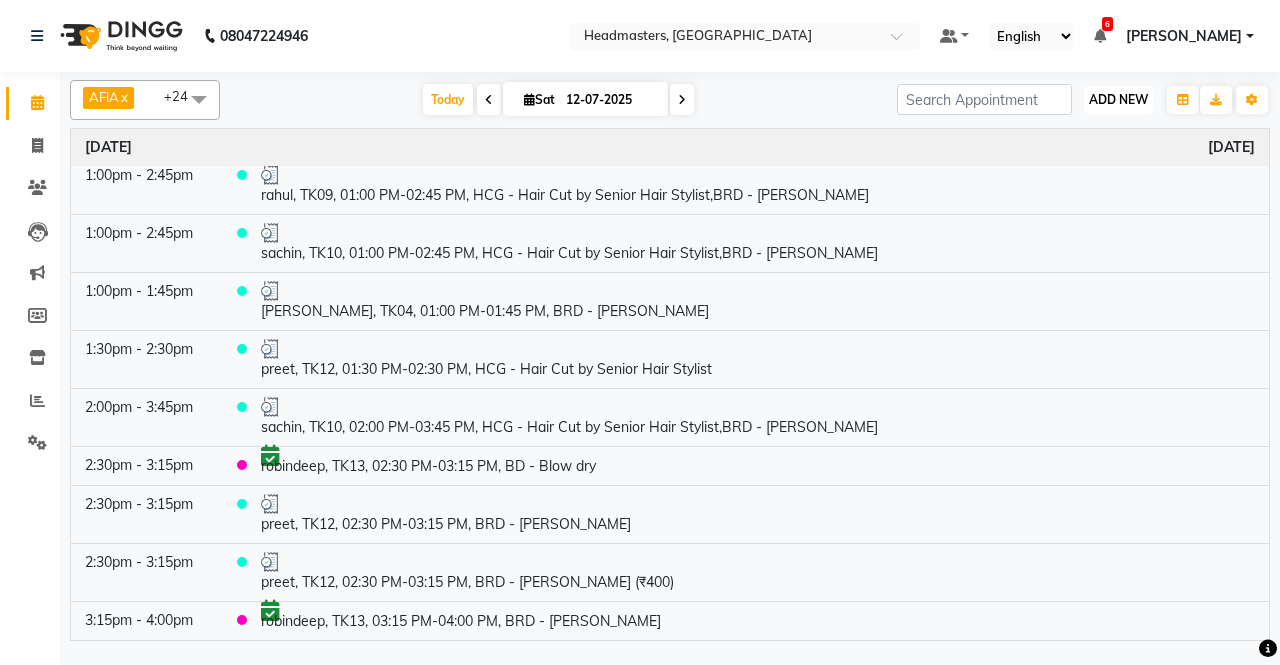 click on "ADD NEW Toggle Dropdown" at bounding box center [1118, 100] 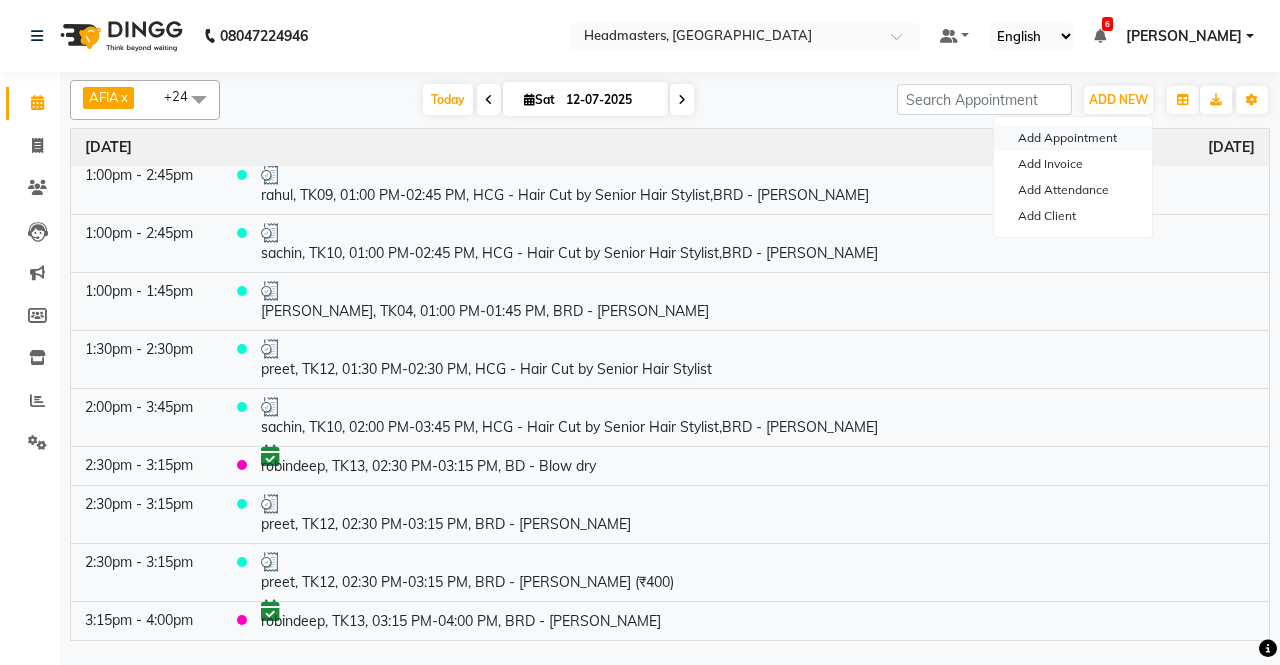click on "Add Appointment" at bounding box center (1073, 138) 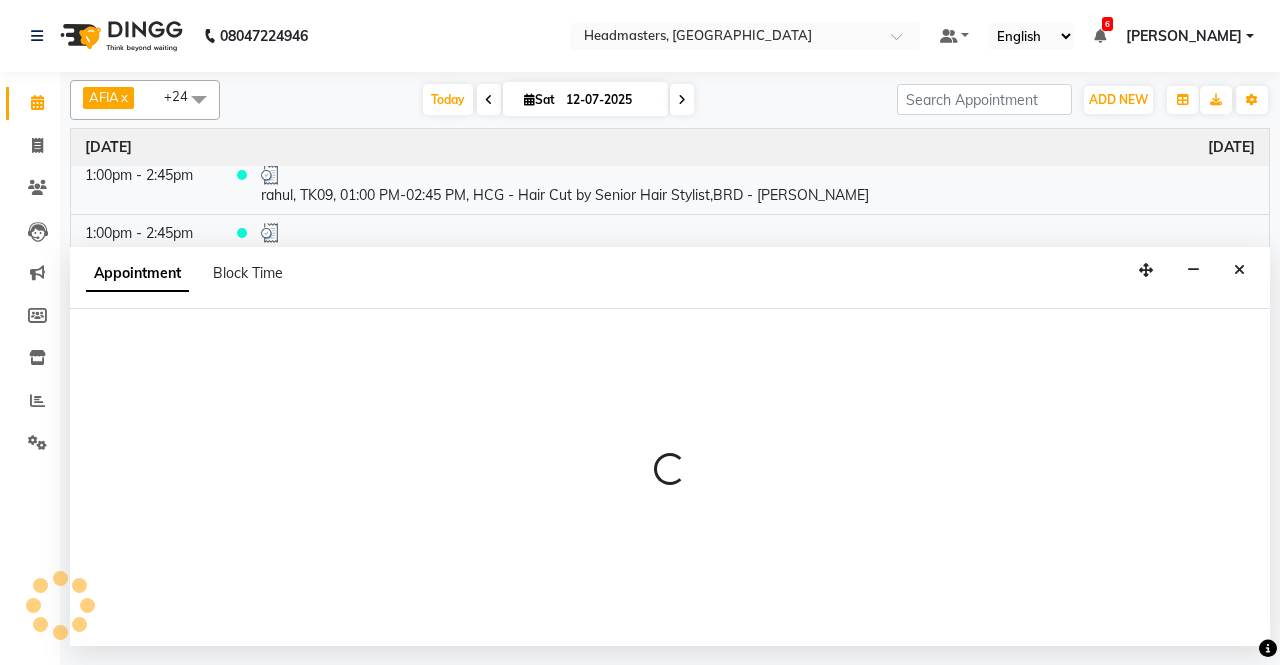 select on "tentative" 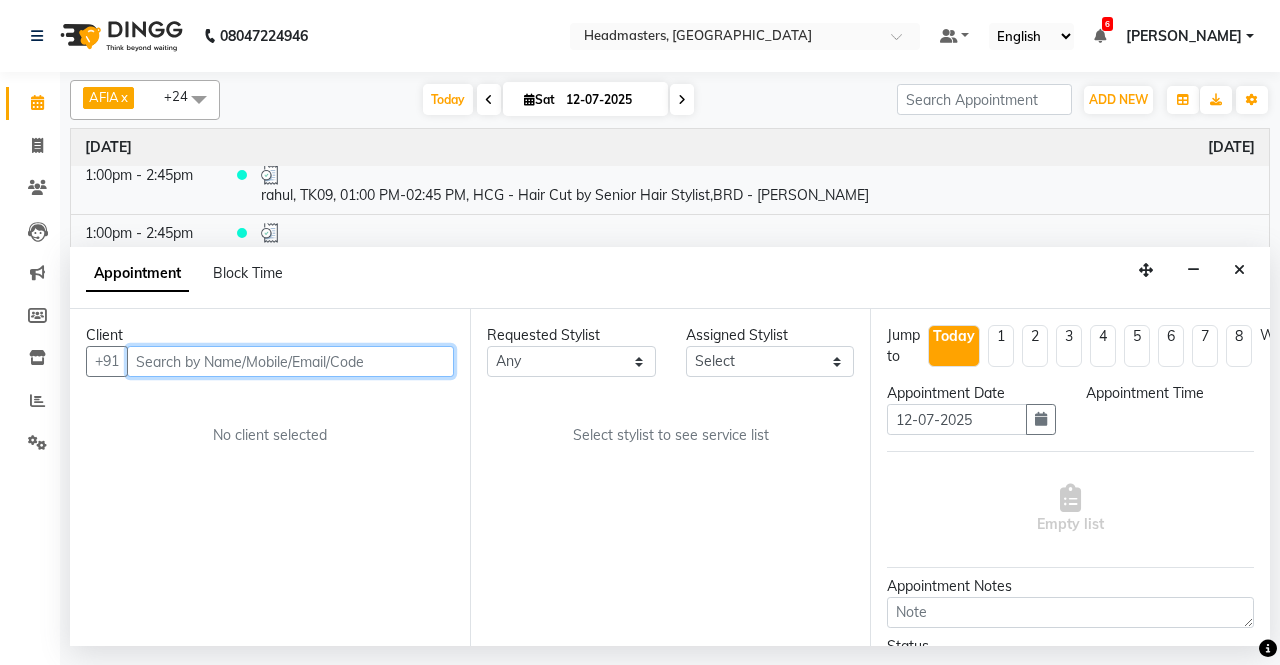 select on "540" 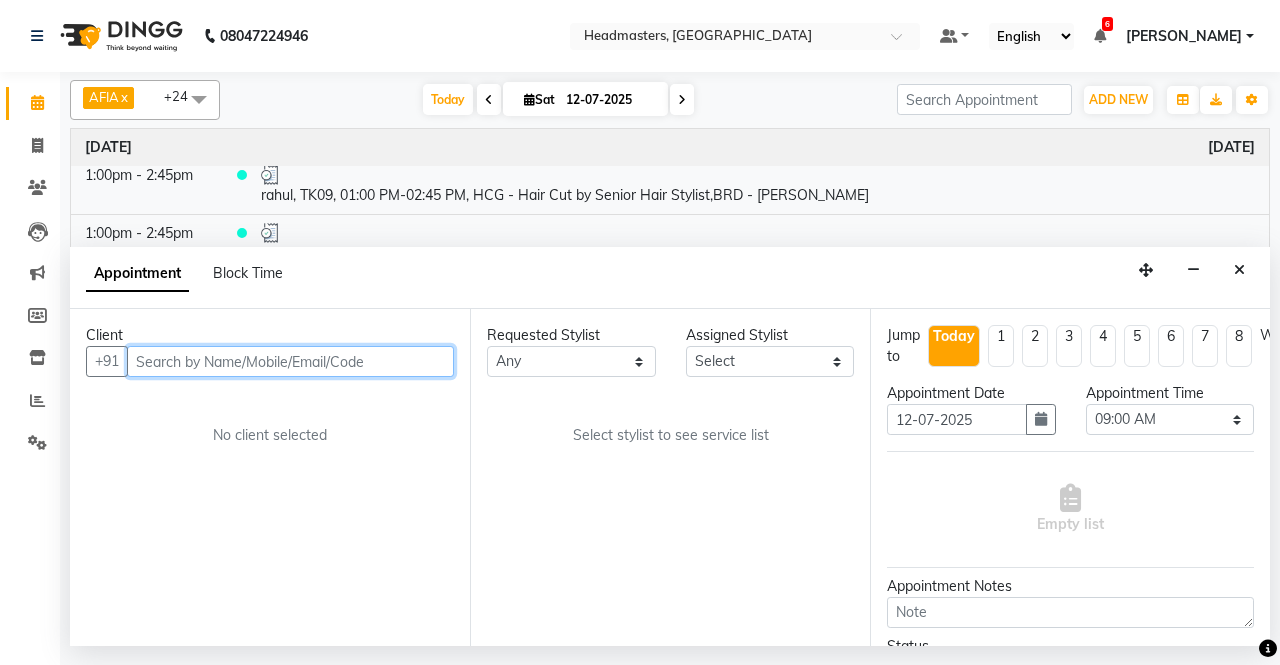 click at bounding box center (290, 361) 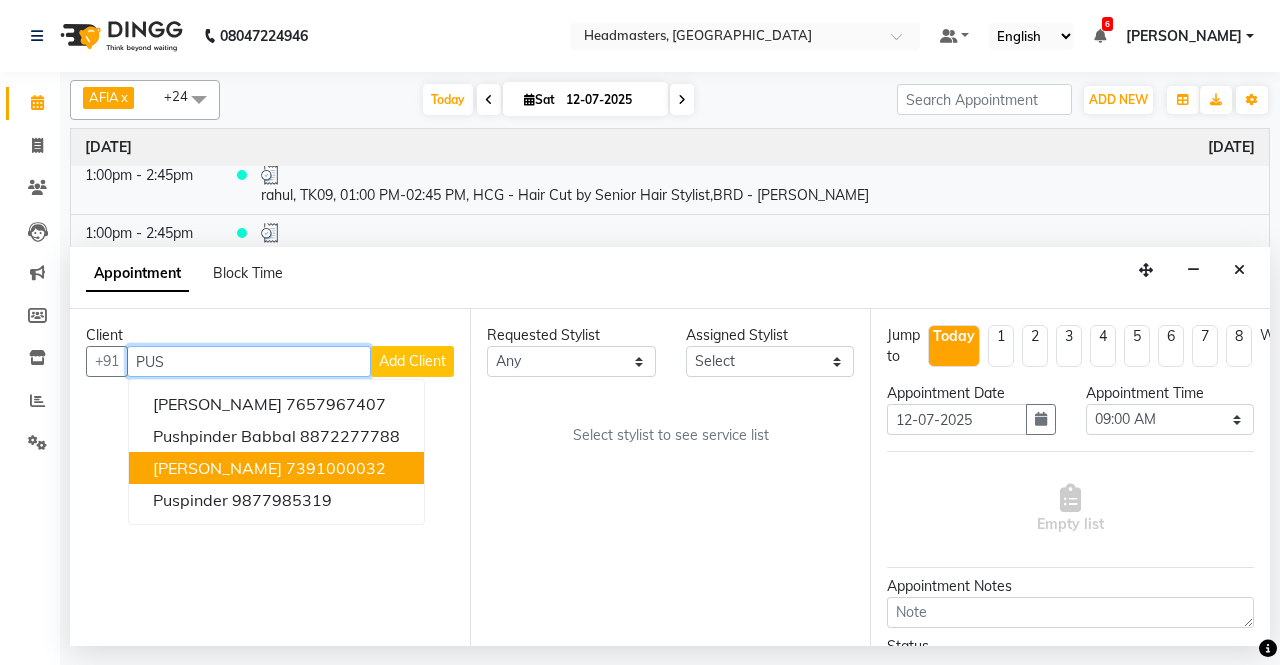 click on "7391000032" at bounding box center (336, 468) 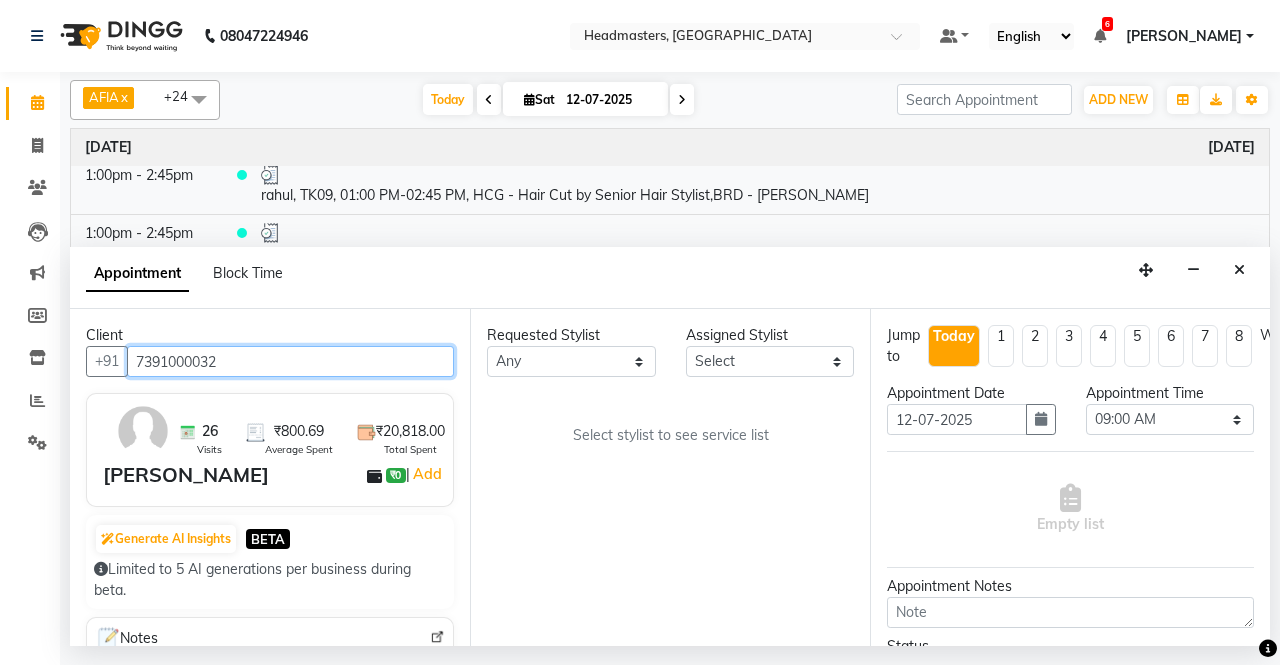 type on "7391000032" 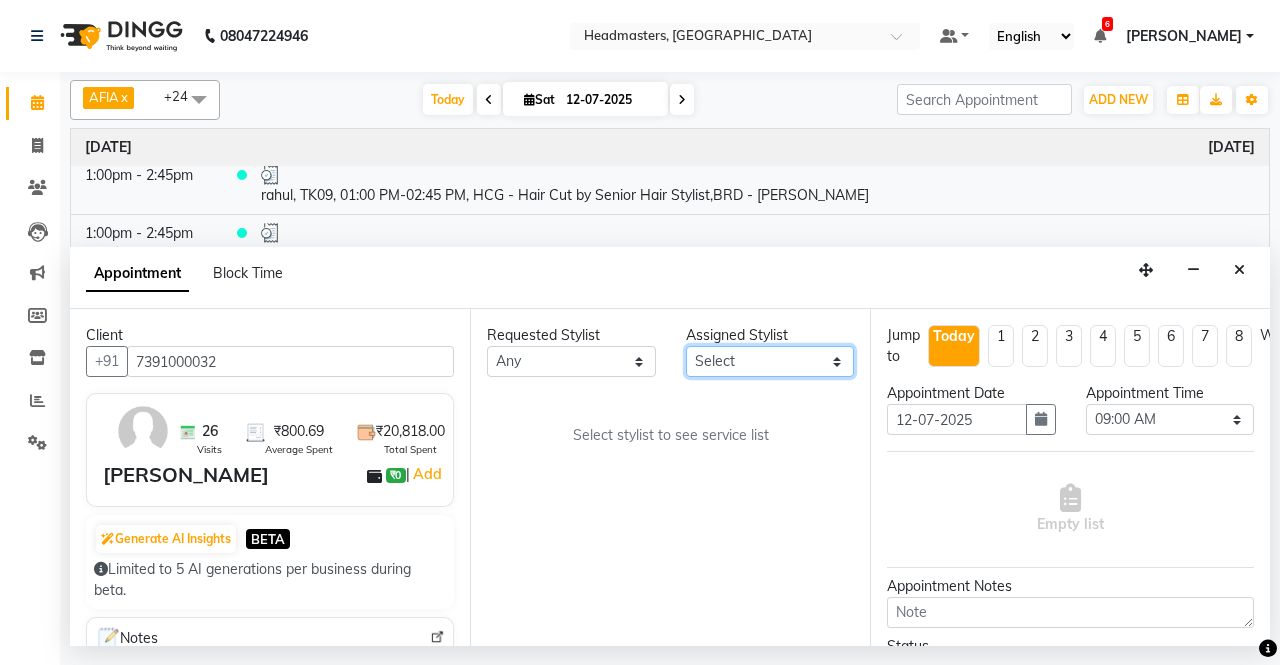 click on "Select AFIA Anjali [PERSON_NAME] [PERSON_NAME]  [PERSON_NAME] HEAD [PERSON_NAME]  [PERSON_NAME]  [PERSON_NAME]  [PERSON_NAME] Love [PERSON_NAME]  [PERSON_NAME]  [PERSON_NAME]  [PERSON_NAME] [PERSON_NAME] [PERSON_NAME]  [PERSON_NAME]  [PERSON_NAME]" at bounding box center (770, 361) 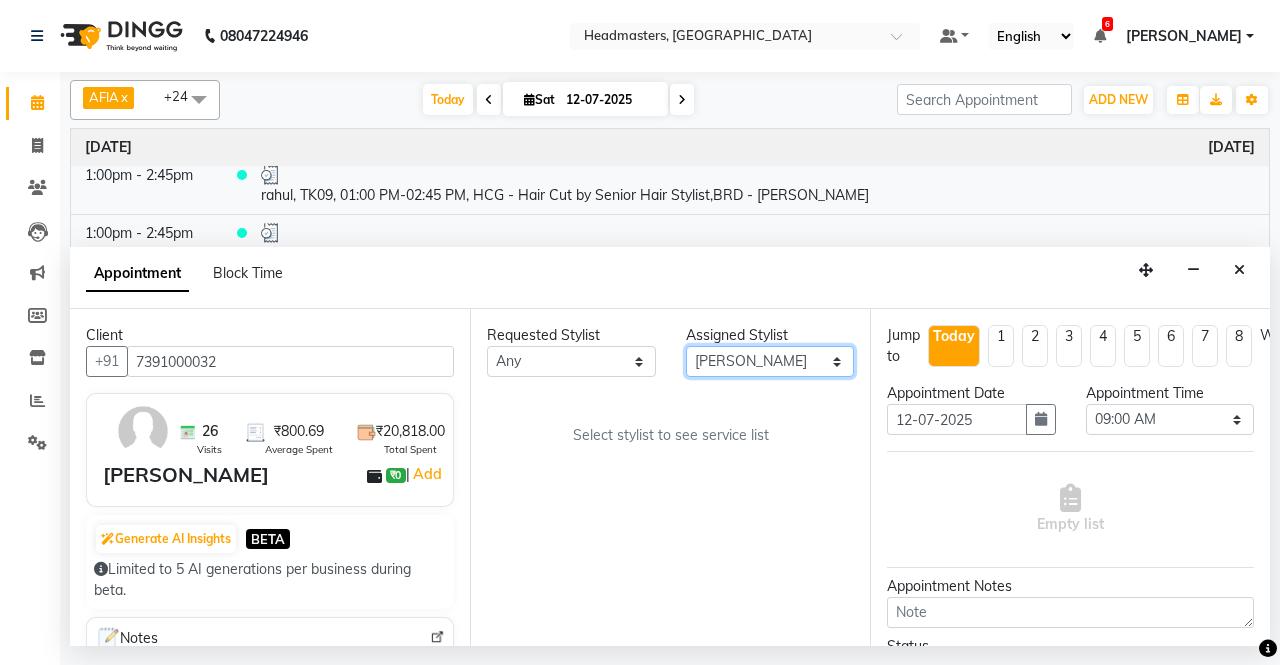 click on "Select AFIA Anjali [PERSON_NAME] [PERSON_NAME]  [PERSON_NAME] HEAD [PERSON_NAME]  [PERSON_NAME]  [PERSON_NAME]  [PERSON_NAME] Love [PERSON_NAME]  [PERSON_NAME]  [PERSON_NAME]  [PERSON_NAME] [PERSON_NAME] [PERSON_NAME]  [PERSON_NAME]  [PERSON_NAME]" at bounding box center (770, 361) 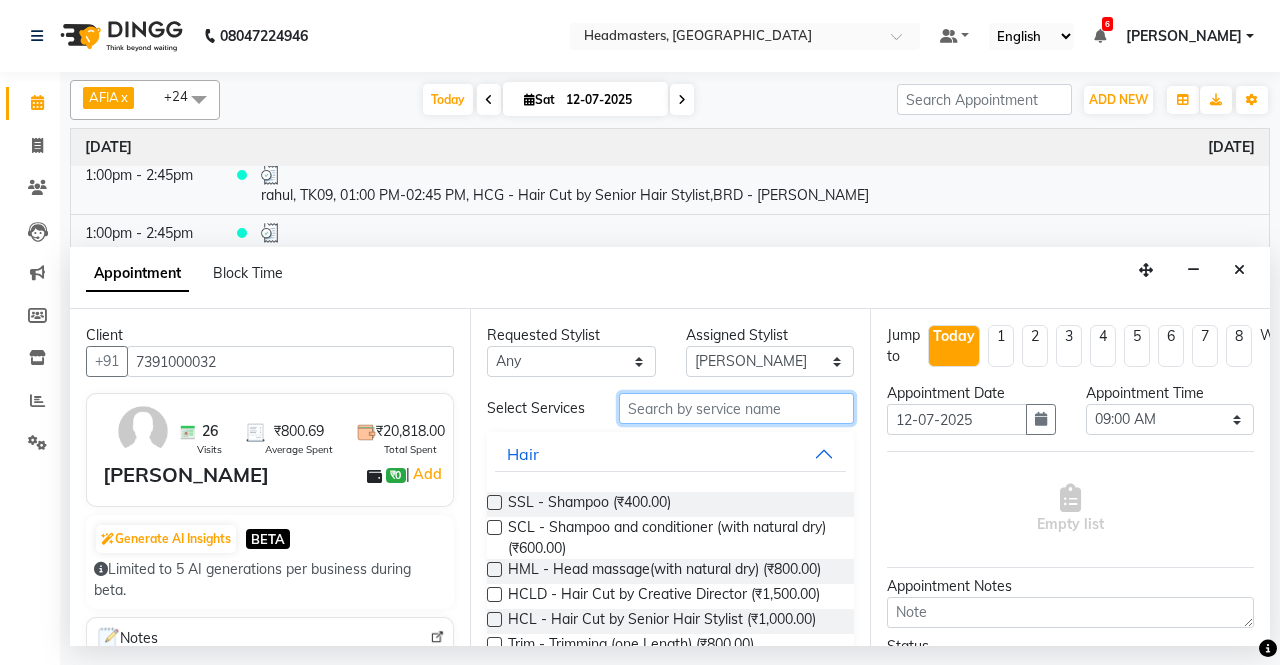 click at bounding box center [736, 408] 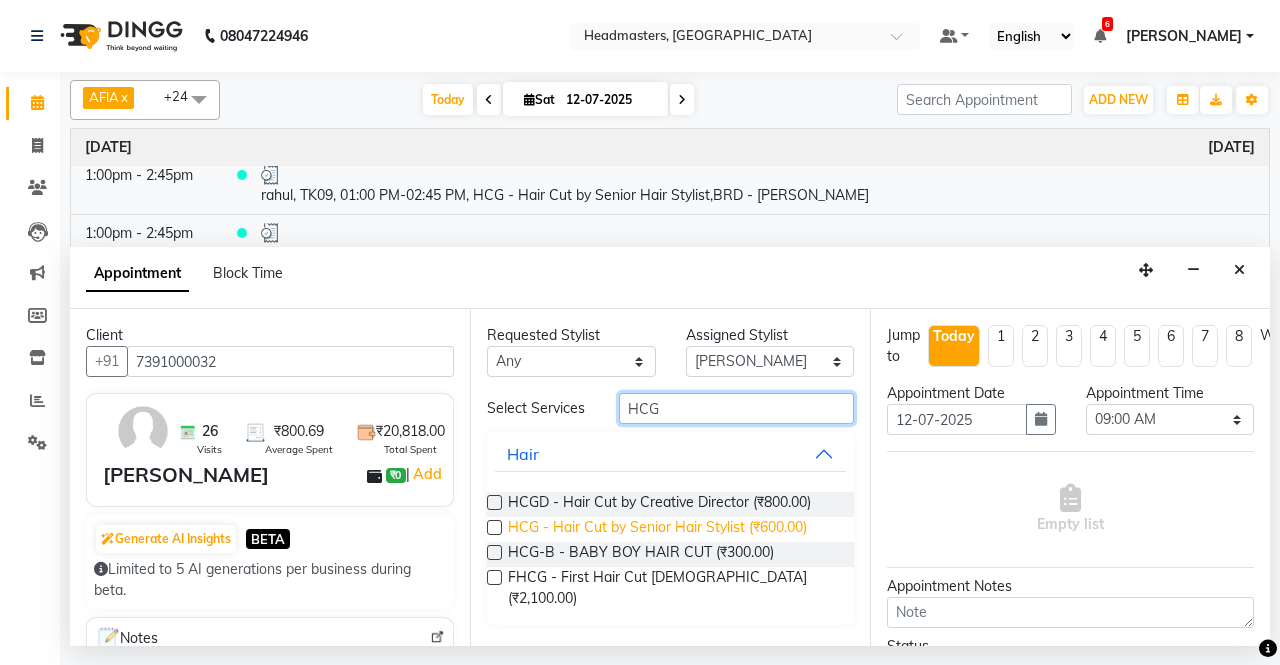 type on "HCG" 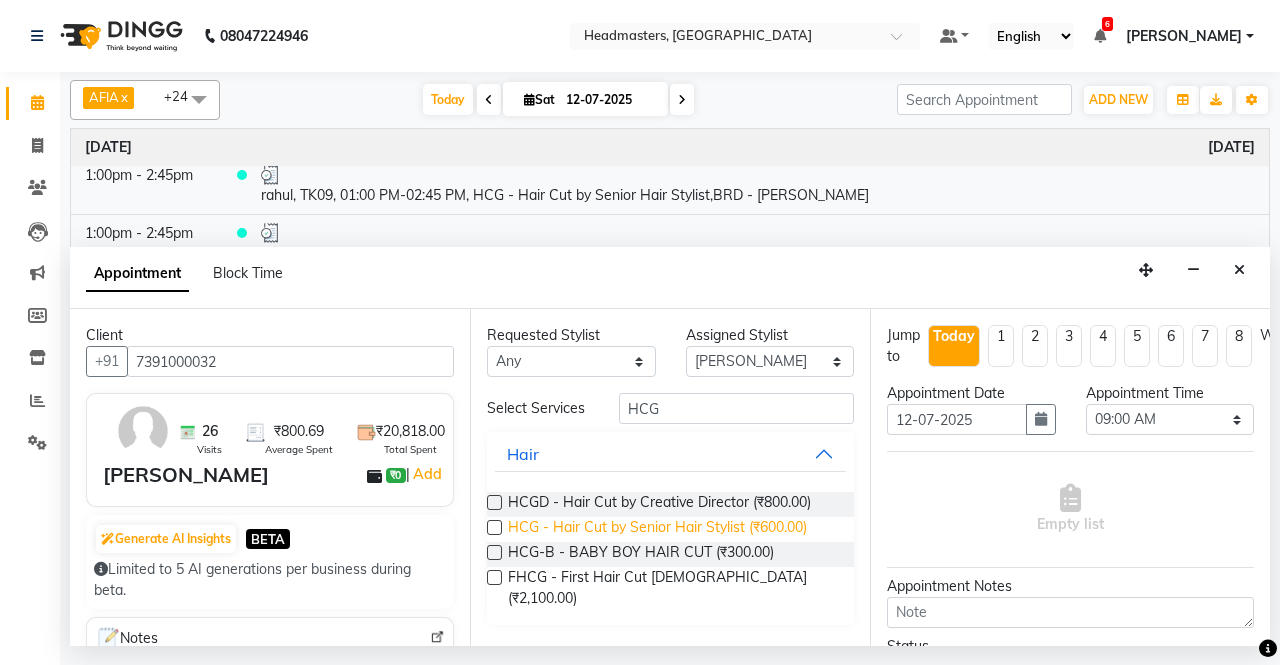 click on "HCG - Hair Cut by Senior Hair Stylist (₹600.00)" at bounding box center (657, 529) 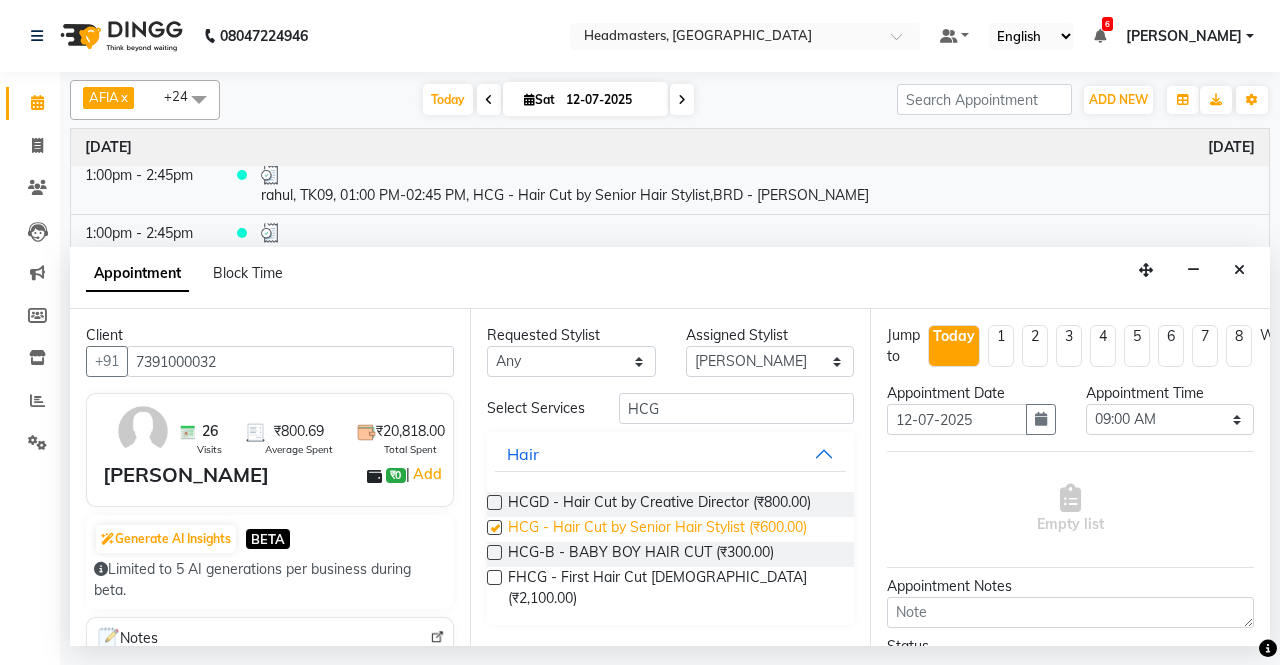 checkbox on "false" 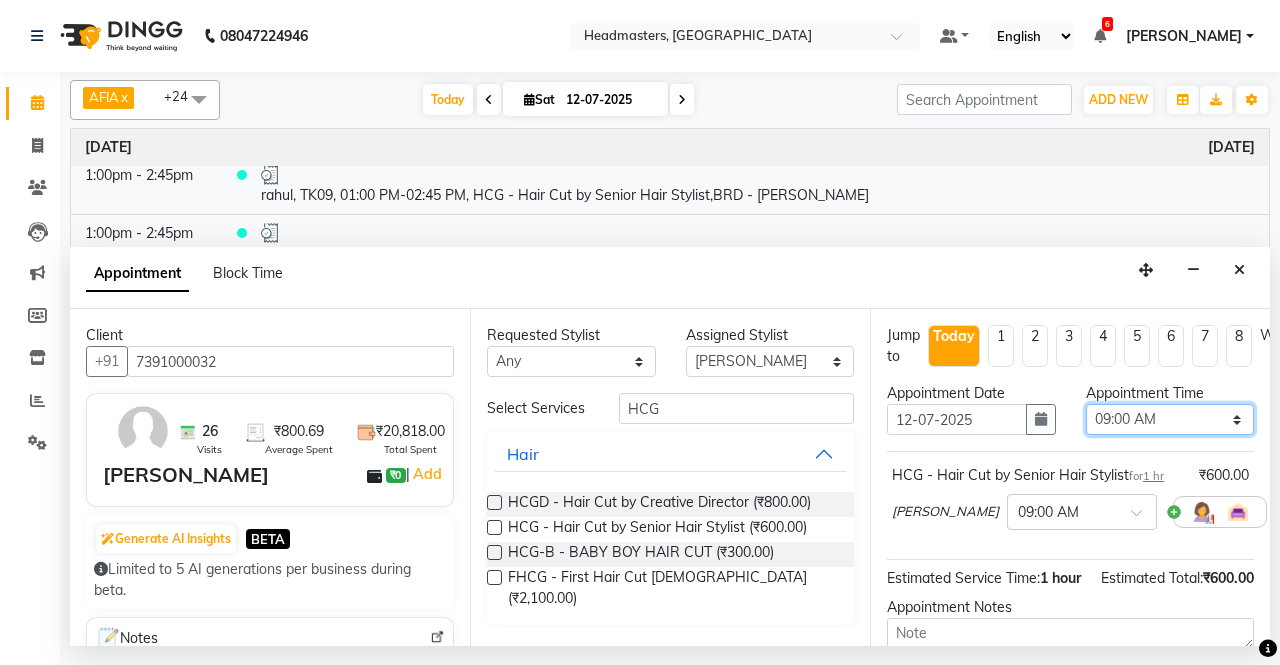click on "Select 09:00 AM 09:15 AM 09:30 AM 09:45 AM 10:00 AM 10:15 AM 10:30 AM 10:45 AM 11:00 AM 11:15 AM 11:30 AM 11:45 AM 12:00 PM 12:15 PM 12:30 PM 12:45 PM 01:00 PM 01:15 PM 01:30 PM 01:45 PM 02:00 PM 02:15 PM 02:30 PM 02:45 PM 03:00 PM 03:15 PM 03:30 PM 03:45 PM 04:00 PM 04:15 PM 04:30 PM 04:45 PM 05:00 PM 05:15 PM 05:30 PM 05:45 PM 06:00 PM 06:15 PM 06:30 PM 06:45 PM 07:00 PM 07:15 PM 07:30 PM 07:45 PM 08:00 PM" at bounding box center [1170, 419] 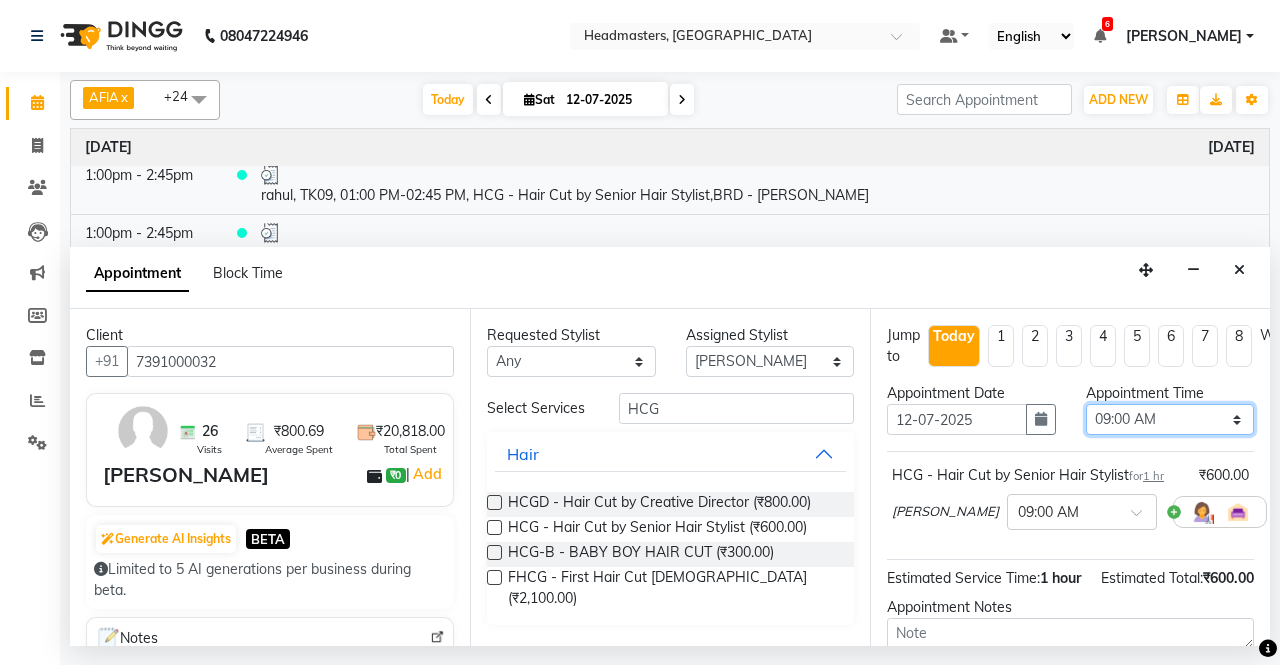 select on "960" 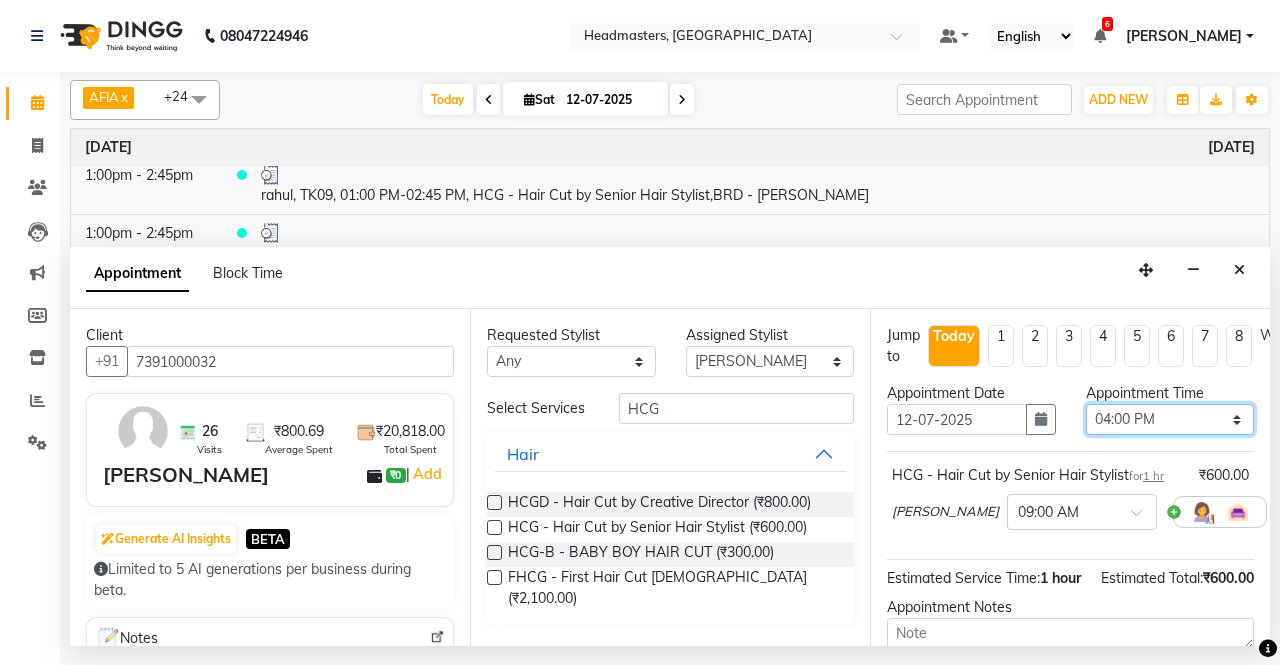 click on "Select 09:00 AM 09:15 AM 09:30 AM 09:45 AM 10:00 AM 10:15 AM 10:30 AM 10:45 AM 11:00 AM 11:15 AM 11:30 AM 11:45 AM 12:00 PM 12:15 PM 12:30 PM 12:45 PM 01:00 PM 01:15 PM 01:30 PM 01:45 PM 02:00 PM 02:15 PM 02:30 PM 02:45 PM 03:00 PM 03:15 PM 03:30 PM 03:45 PM 04:00 PM 04:15 PM 04:30 PM 04:45 PM 05:00 PM 05:15 PM 05:30 PM 05:45 PM 06:00 PM 06:15 PM 06:30 PM 06:45 PM 07:00 PM 07:15 PM 07:30 PM 07:45 PM 08:00 PM" at bounding box center [1170, 419] 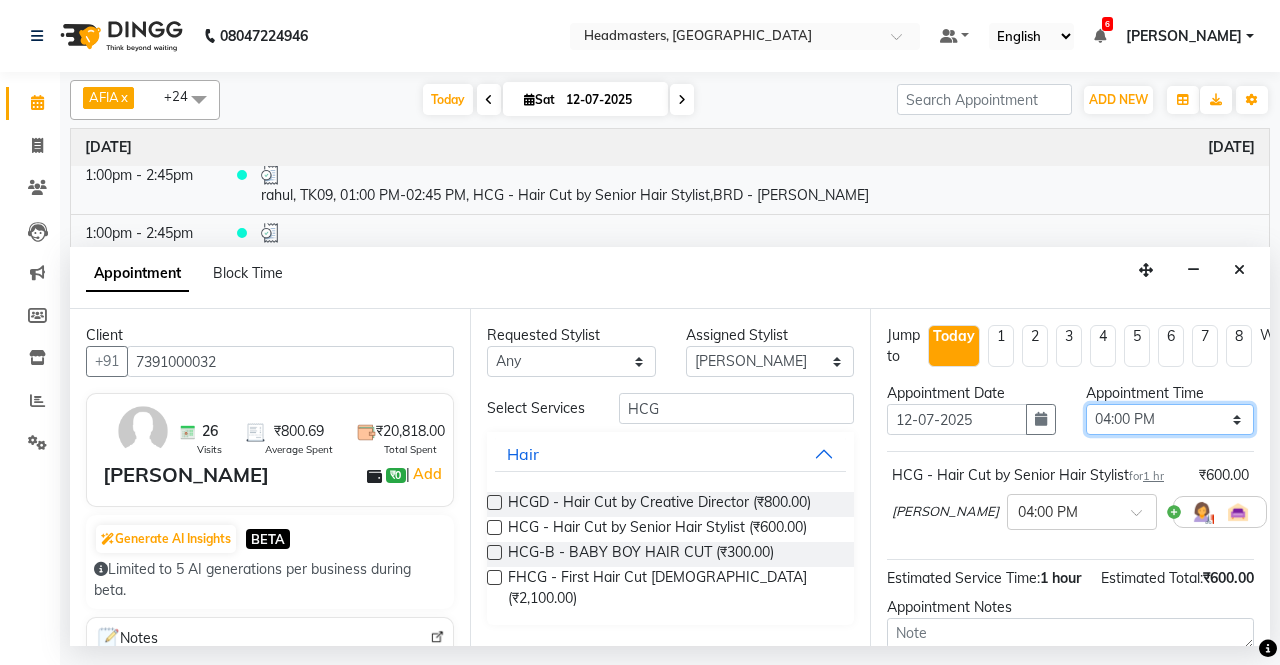 scroll, scrollTop: 192, scrollLeft: 0, axis: vertical 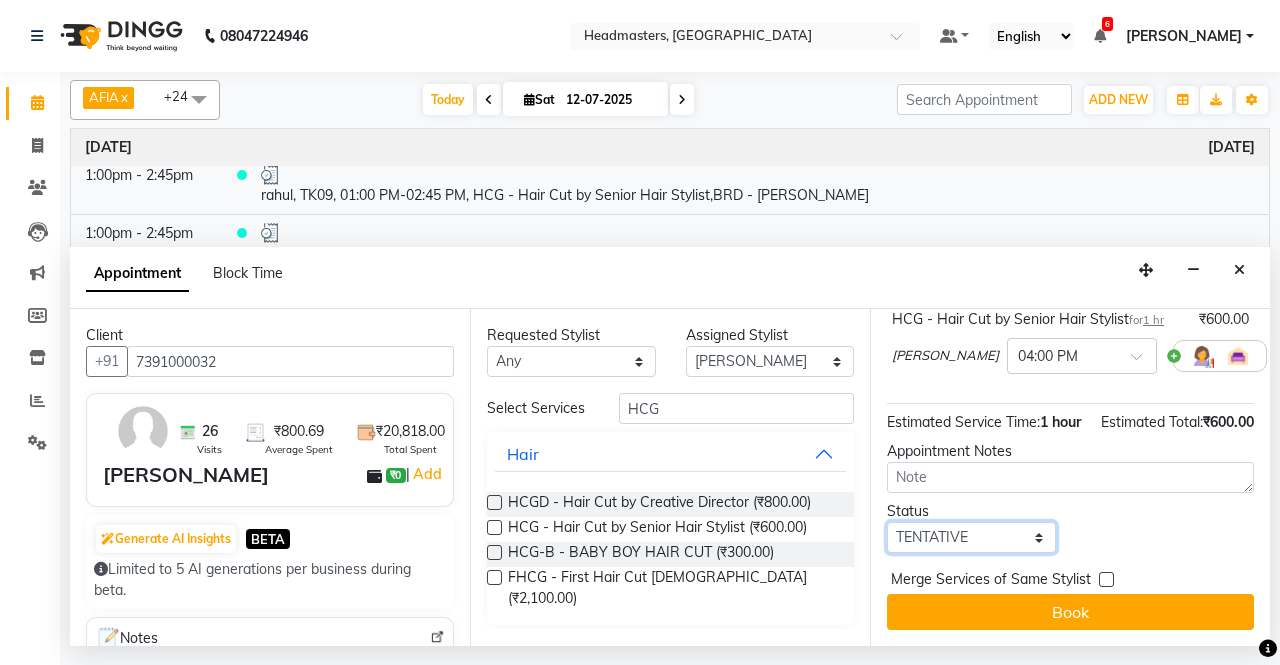 click on "Select TENTATIVE CONFIRM CHECK-IN UPCOMING" at bounding box center (971, 537) 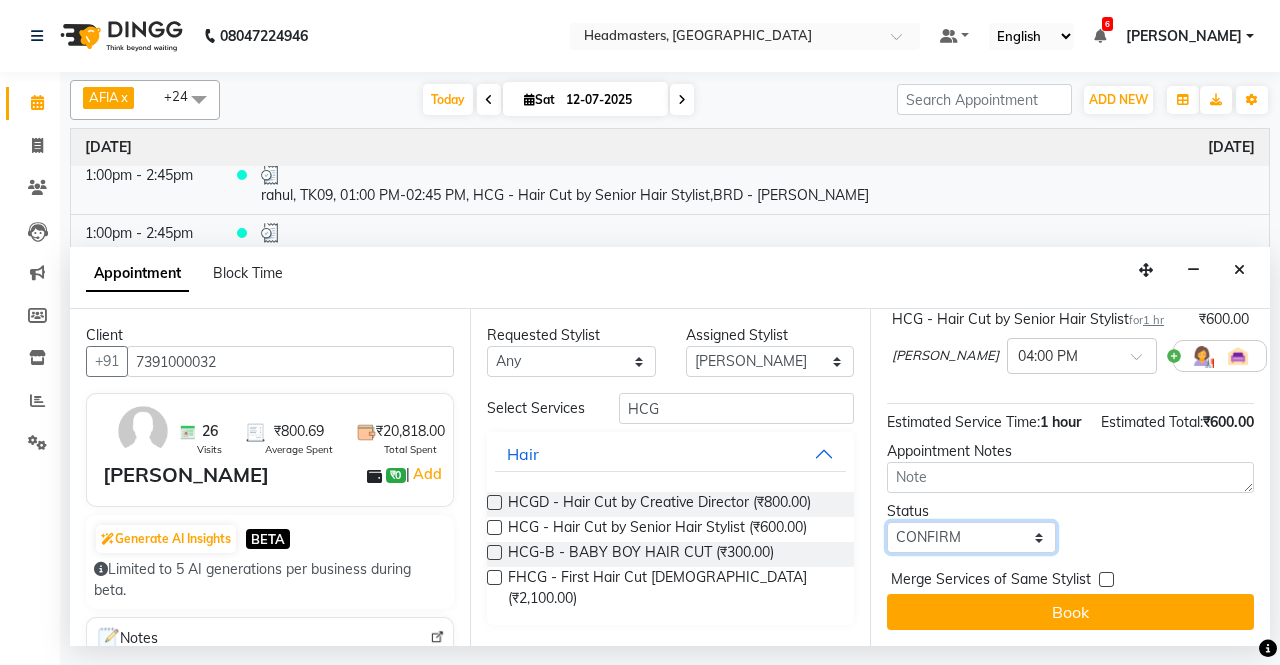 click on "Select TENTATIVE CONFIRM CHECK-IN UPCOMING" at bounding box center (971, 537) 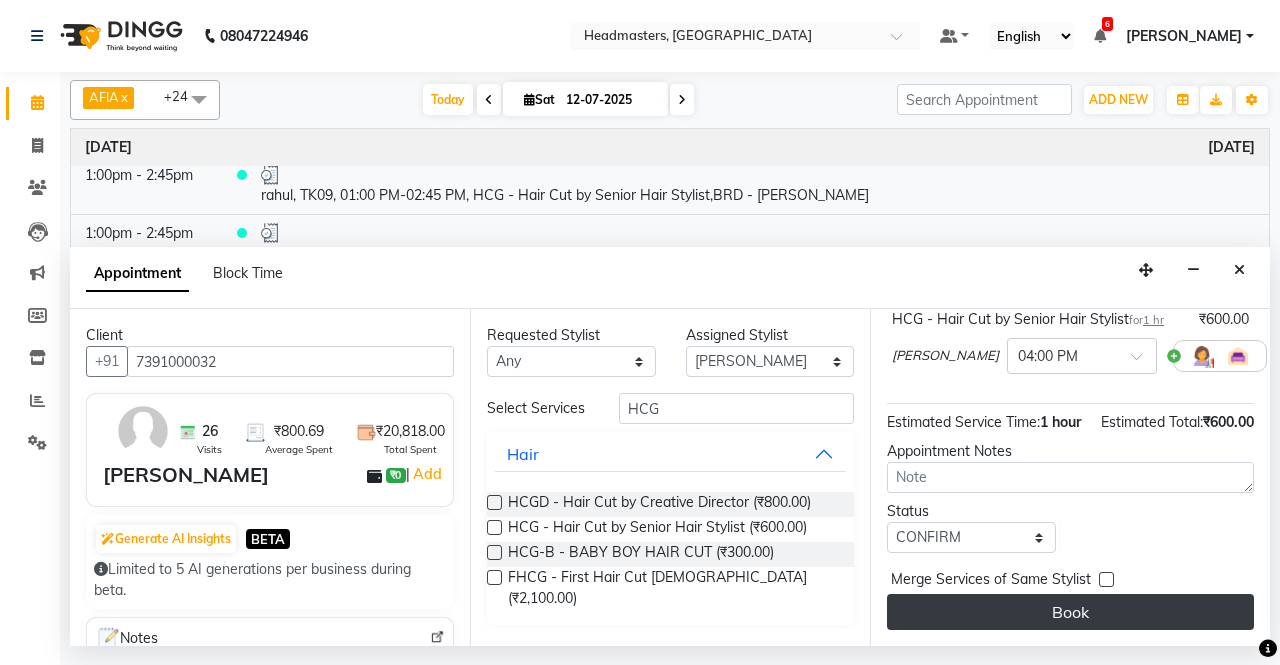 click on "Book" at bounding box center (1070, 612) 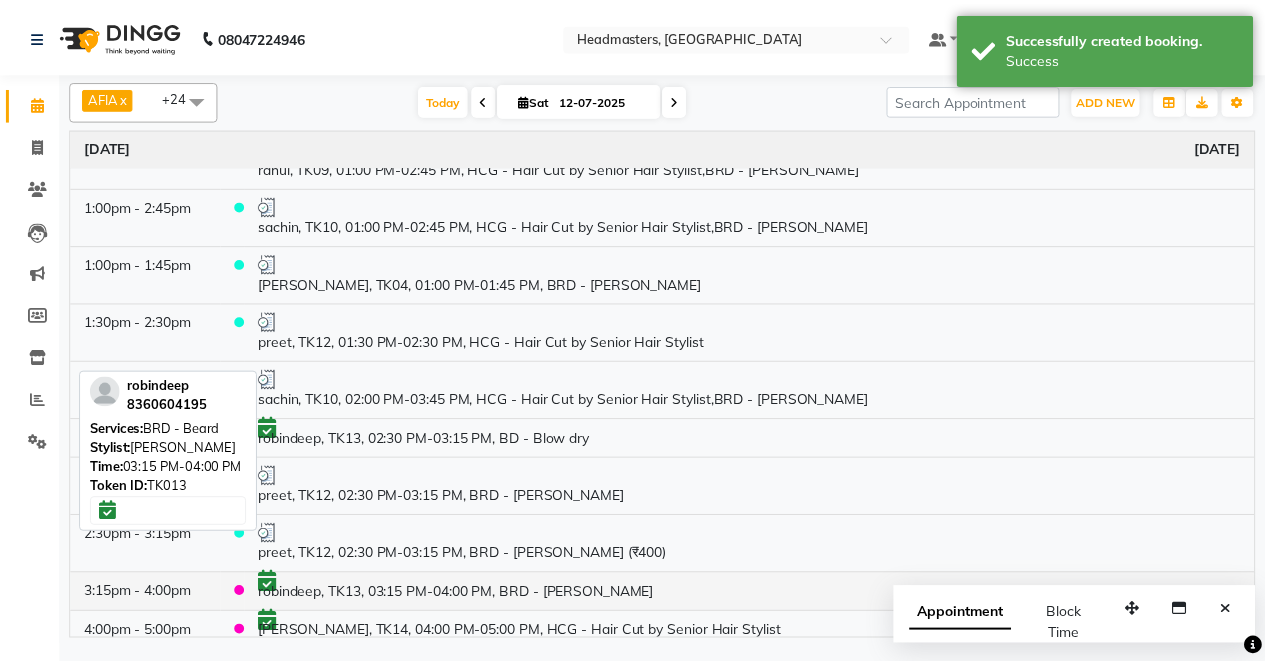 scroll, scrollTop: 802, scrollLeft: 0, axis: vertical 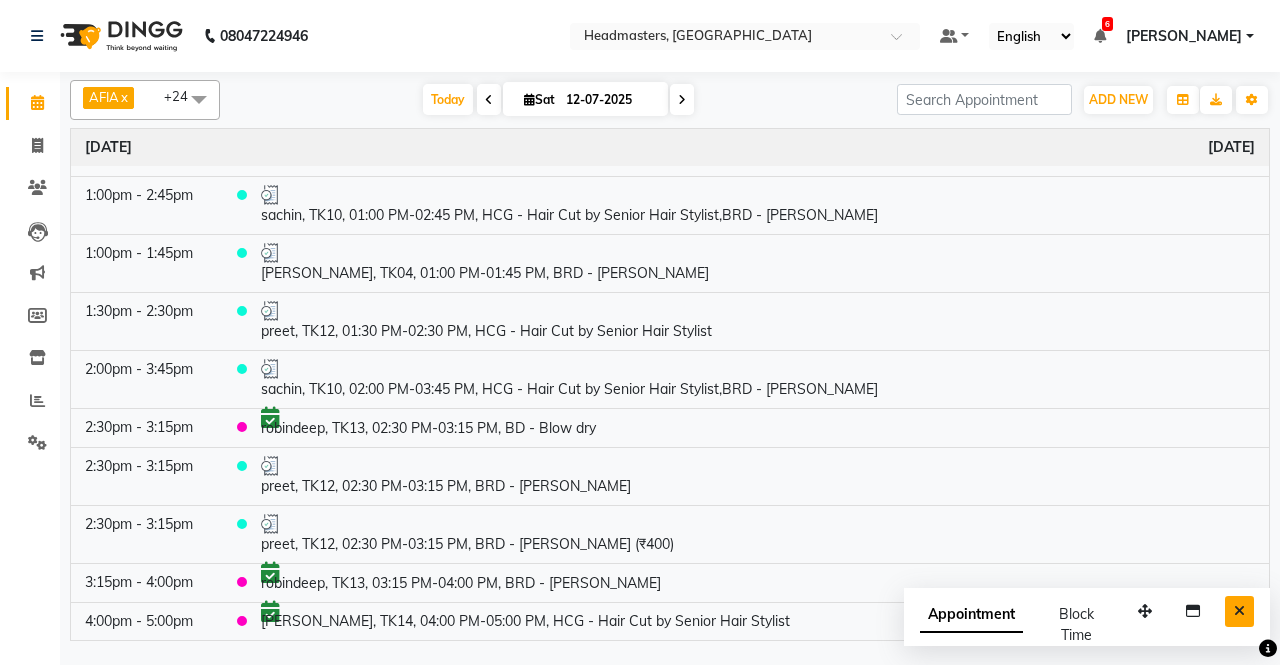 click at bounding box center [1239, 611] 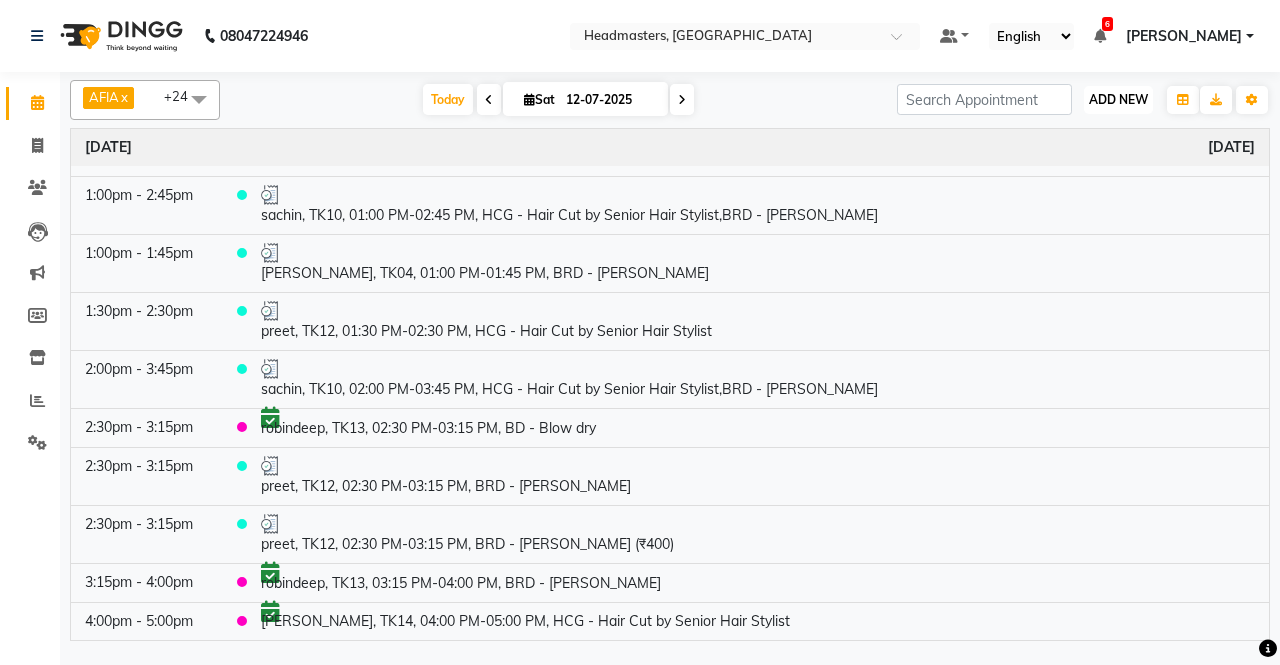click on "ADD NEW" at bounding box center (1118, 99) 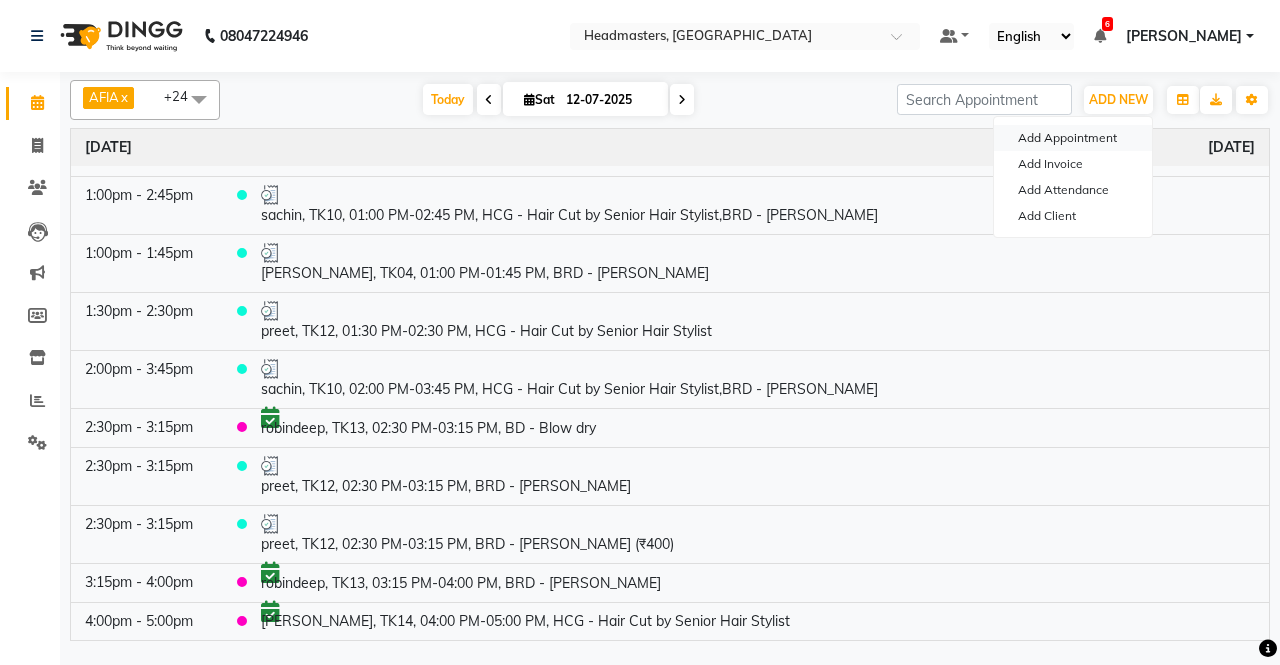 click on "Add Appointment" at bounding box center (1073, 138) 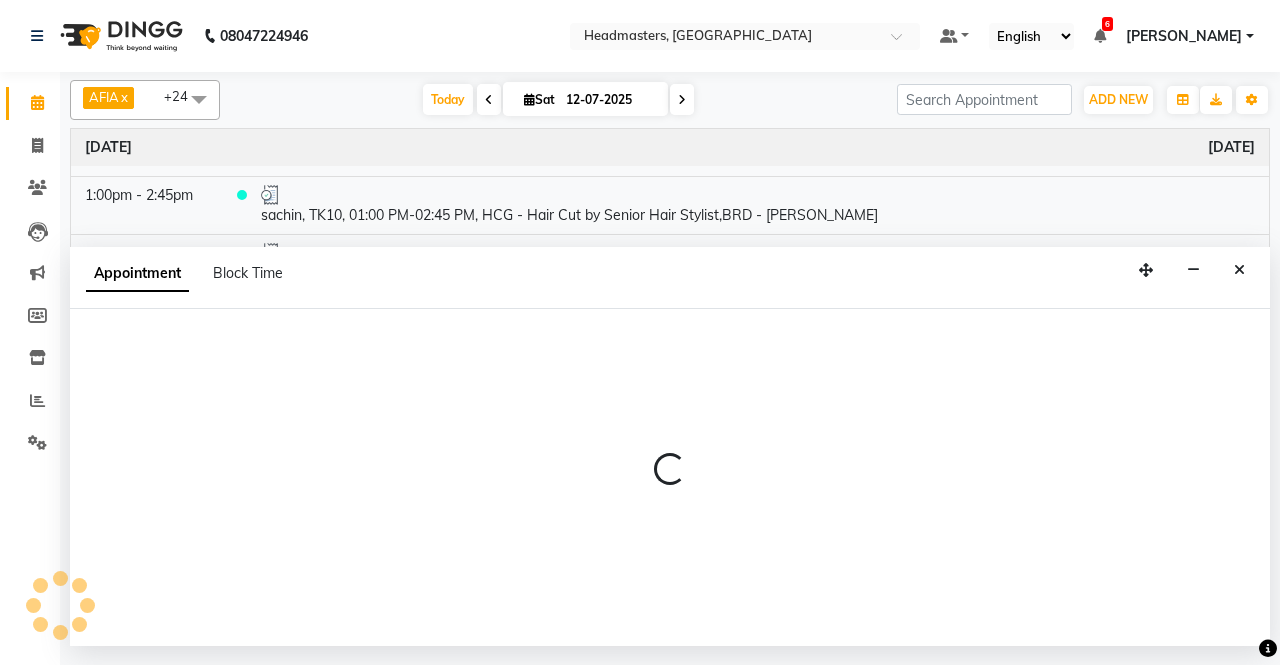select on "tentative" 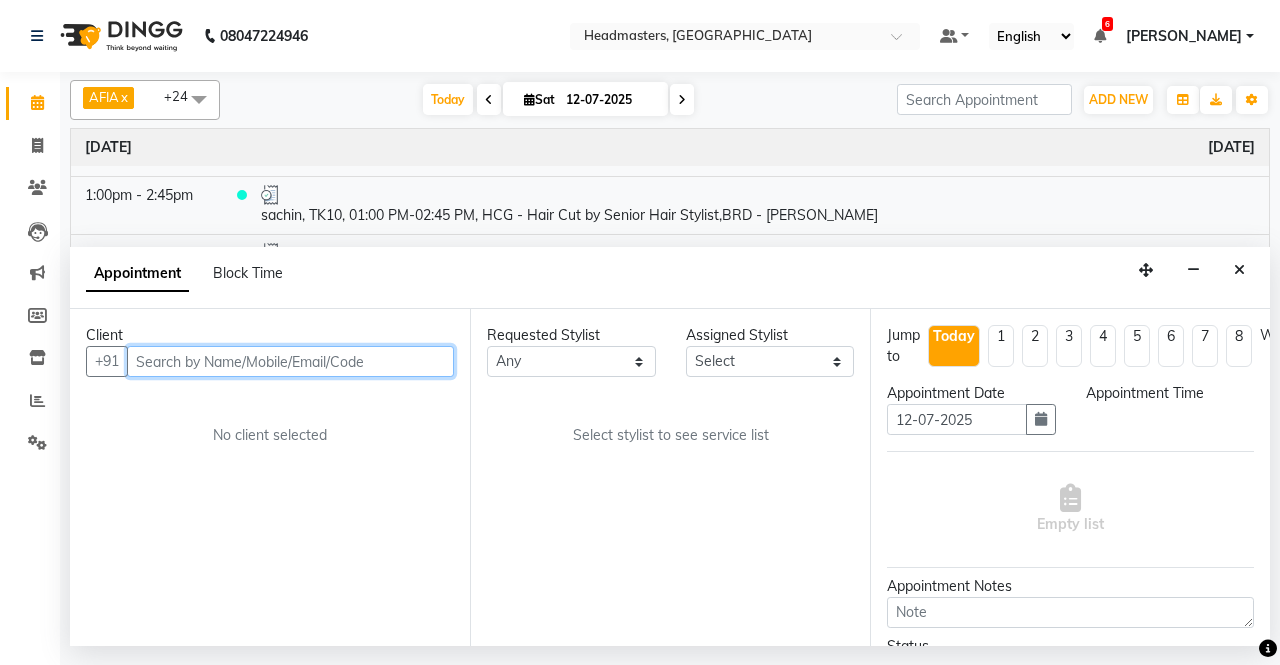select on "540" 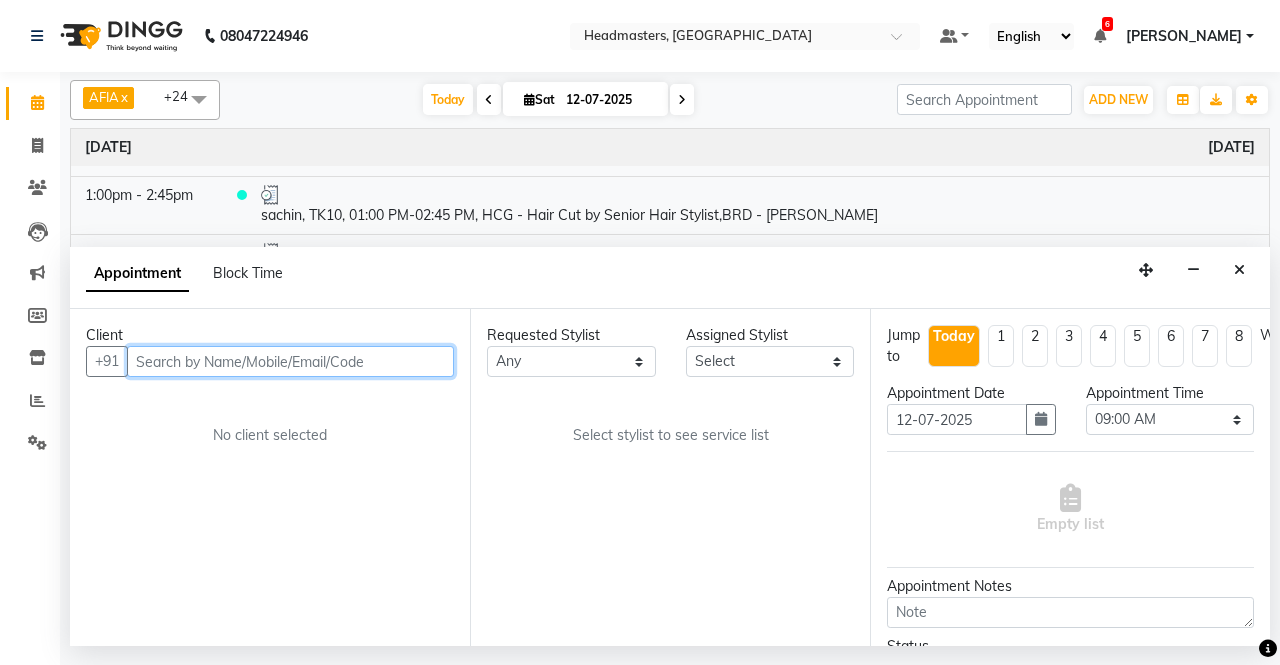click at bounding box center [290, 361] 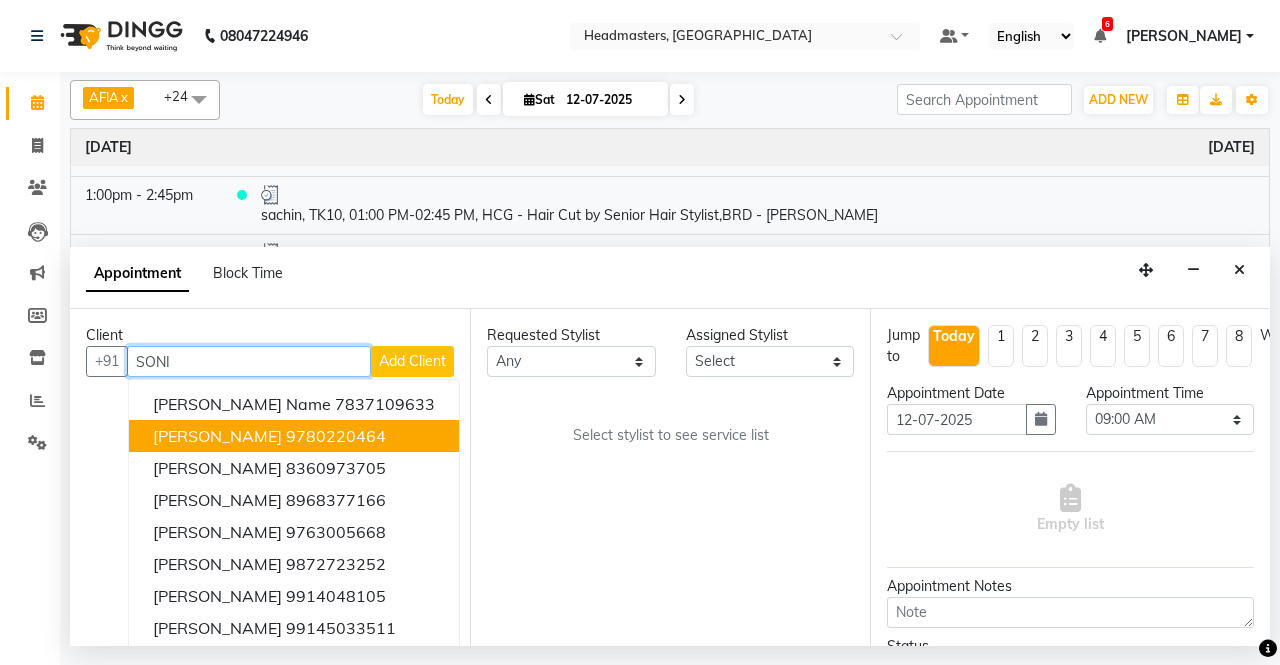 click on "9780220464" at bounding box center (336, 436) 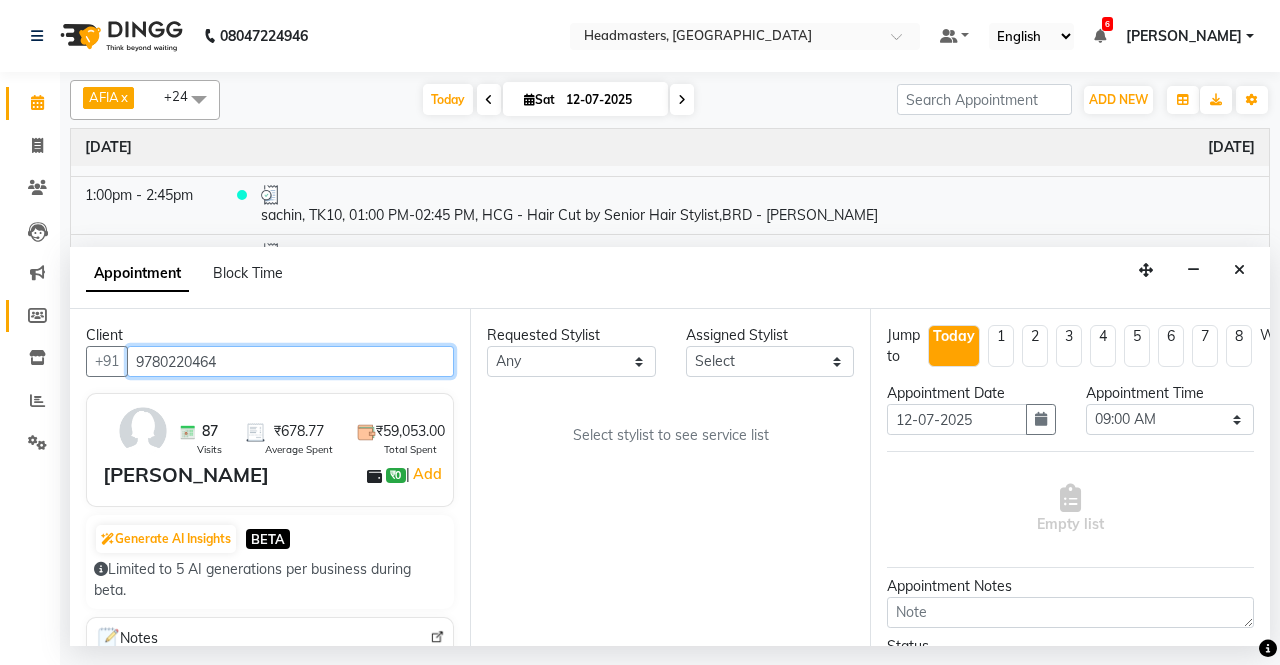 drag, startPoint x: 239, startPoint y: 370, endPoint x: 22, endPoint y: 329, distance: 220.83931 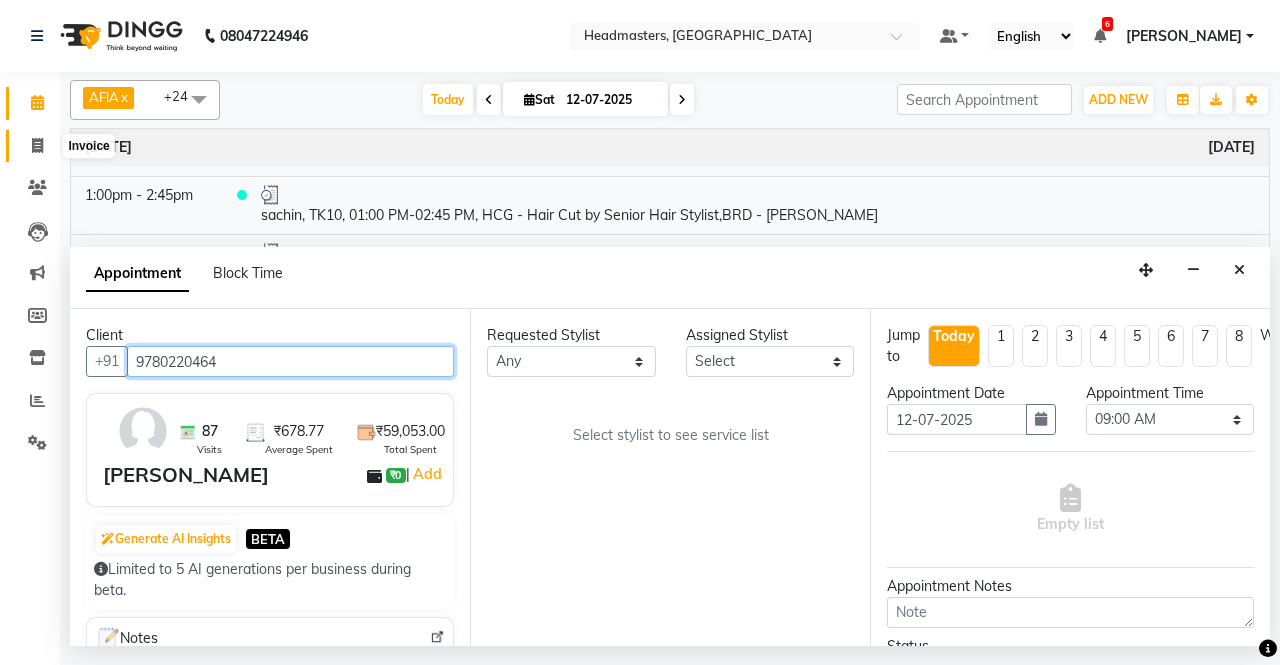 type on "9780220464" 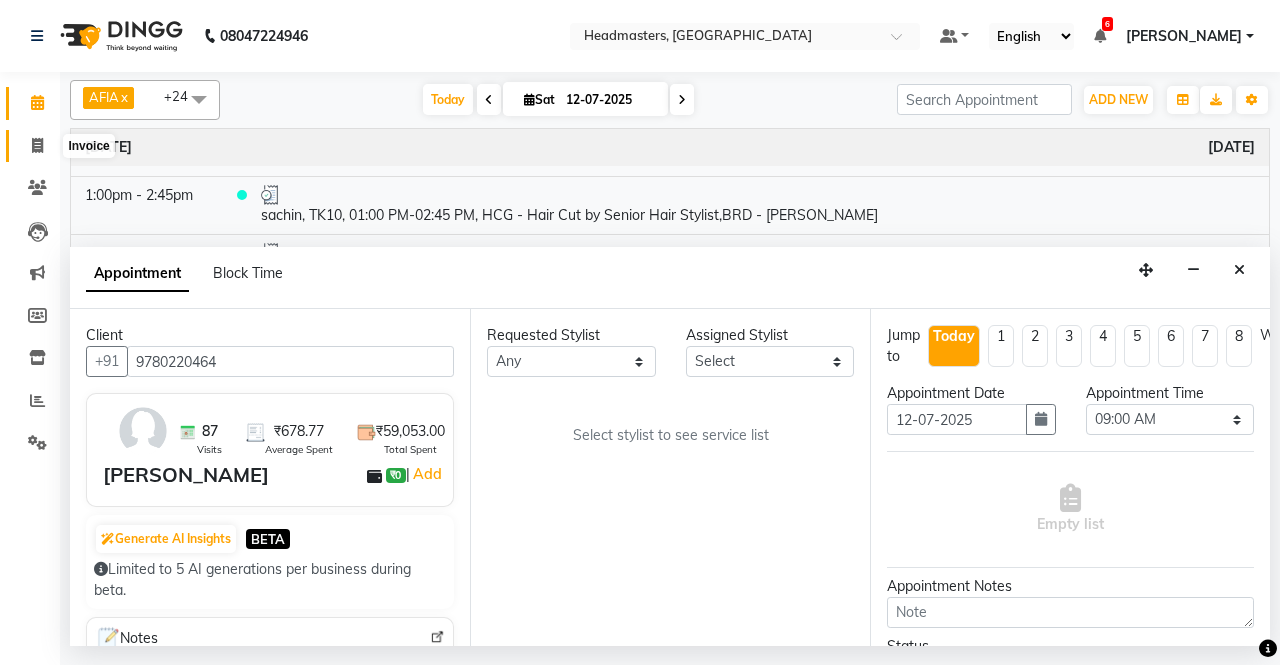 click 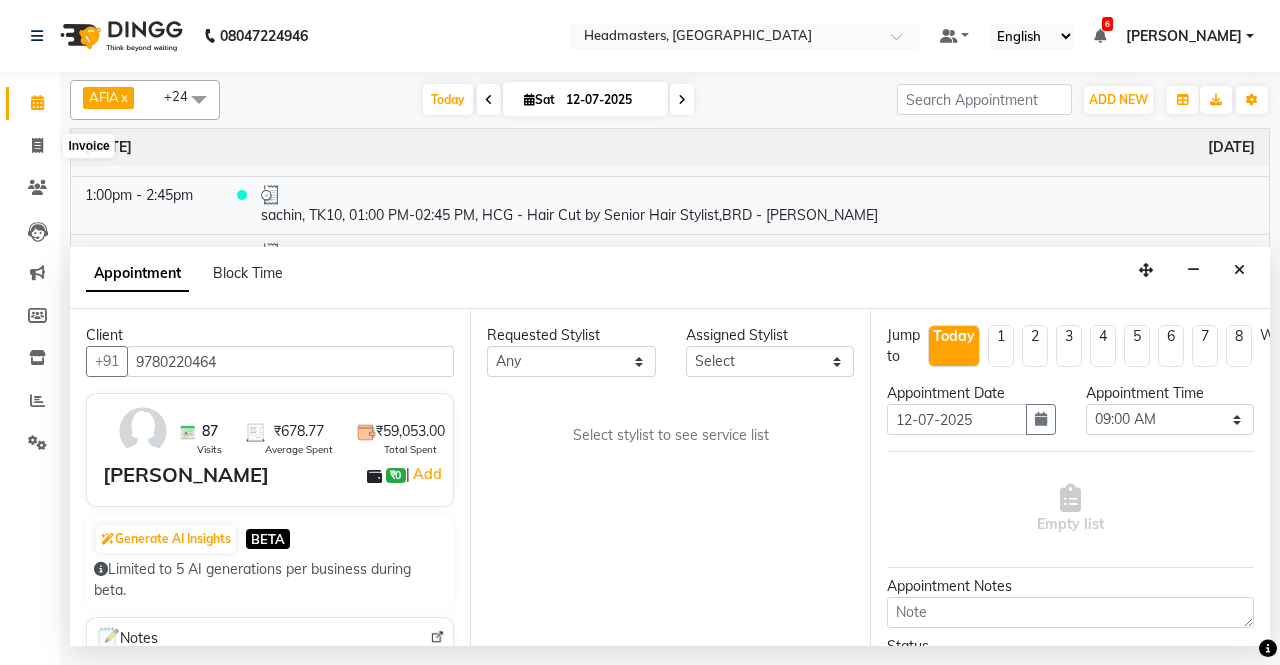 select on "service" 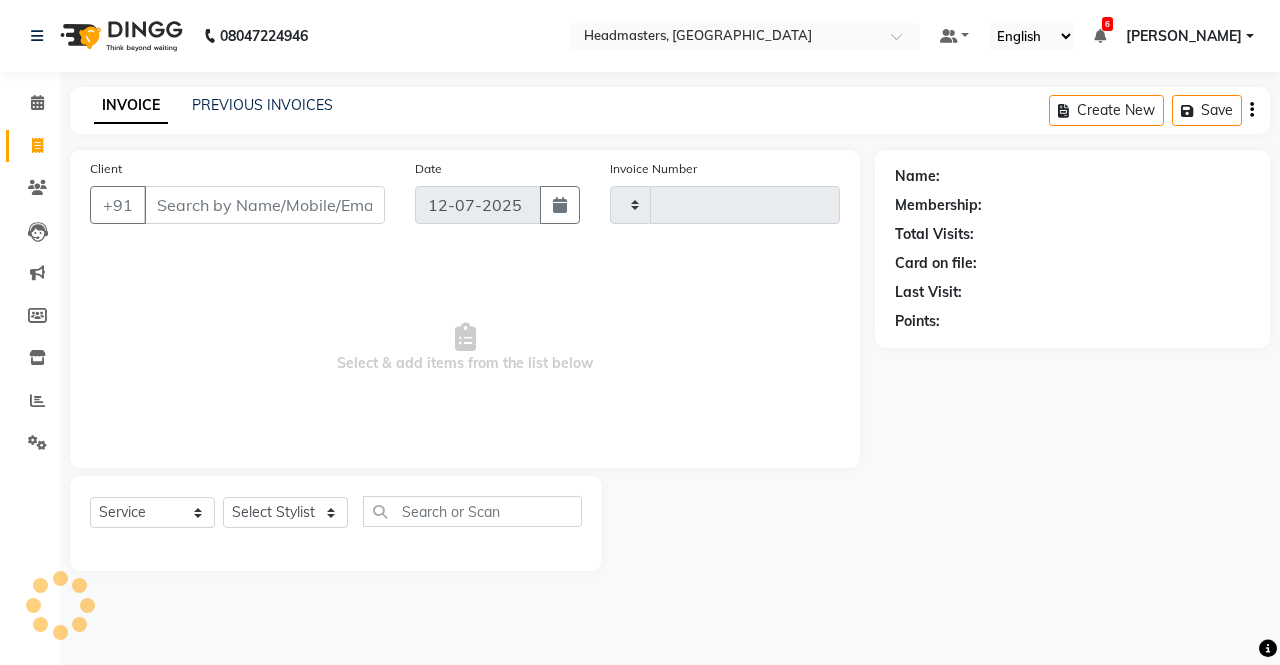 type on "2208" 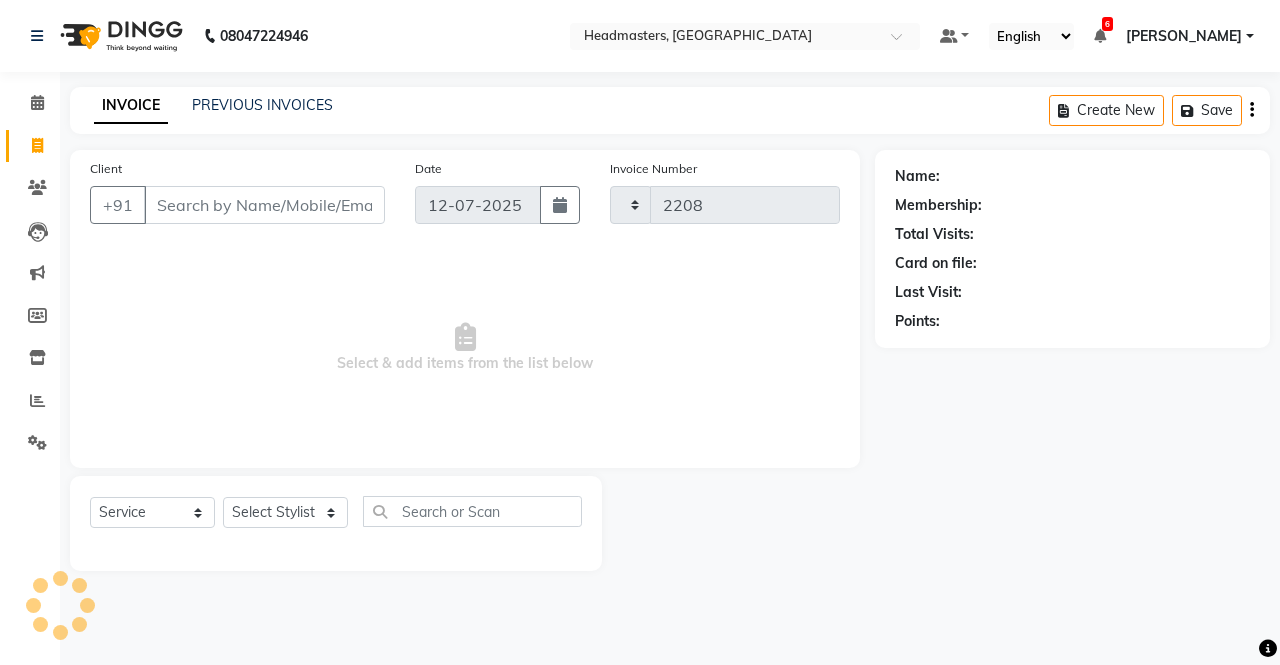 select on "7136" 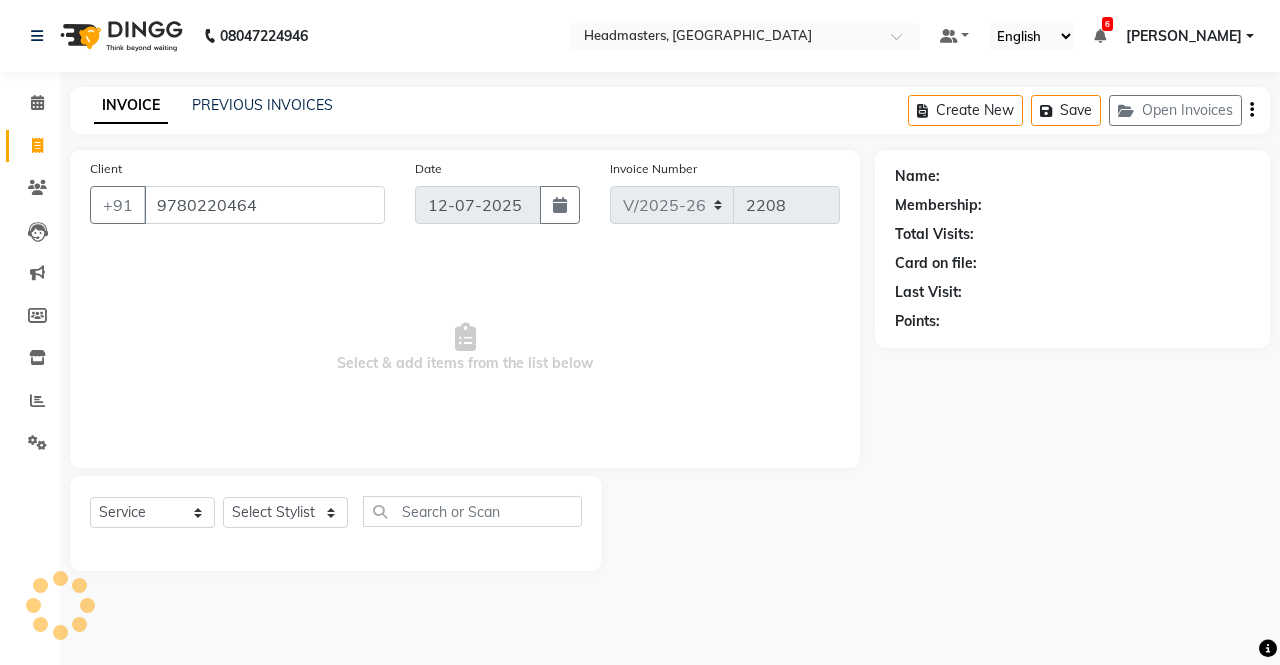 type on "9780220464" 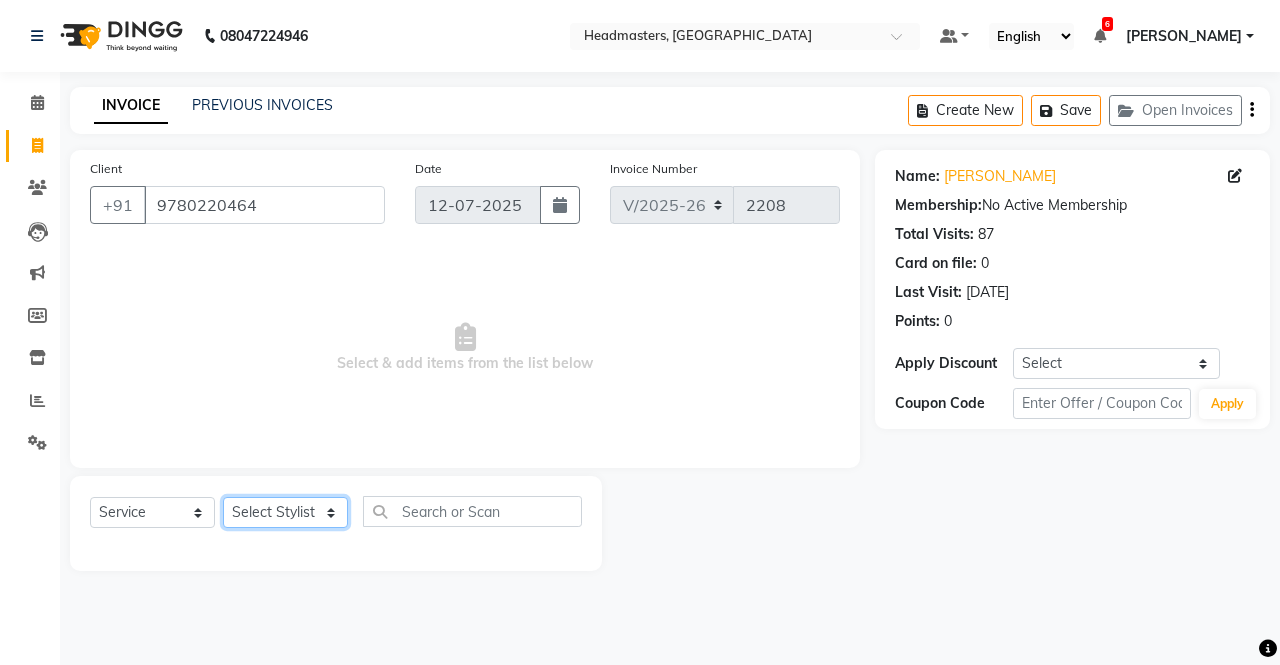 click on "Select Stylist AFIA Anjali [PERSON_NAME] [PERSON_NAME]  [PERSON_NAME] HEAD [PERSON_NAME]  [PERSON_NAME]  [PERSON_NAME]  [PERSON_NAME] Love [PERSON_NAME]  [PERSON_NAME]  [PERSON_NAME]  [PERSON_NAME] [PERSON_NAME] [PERSON_NAME]  [PERSON_NAME]  [PERSON_NAME]" 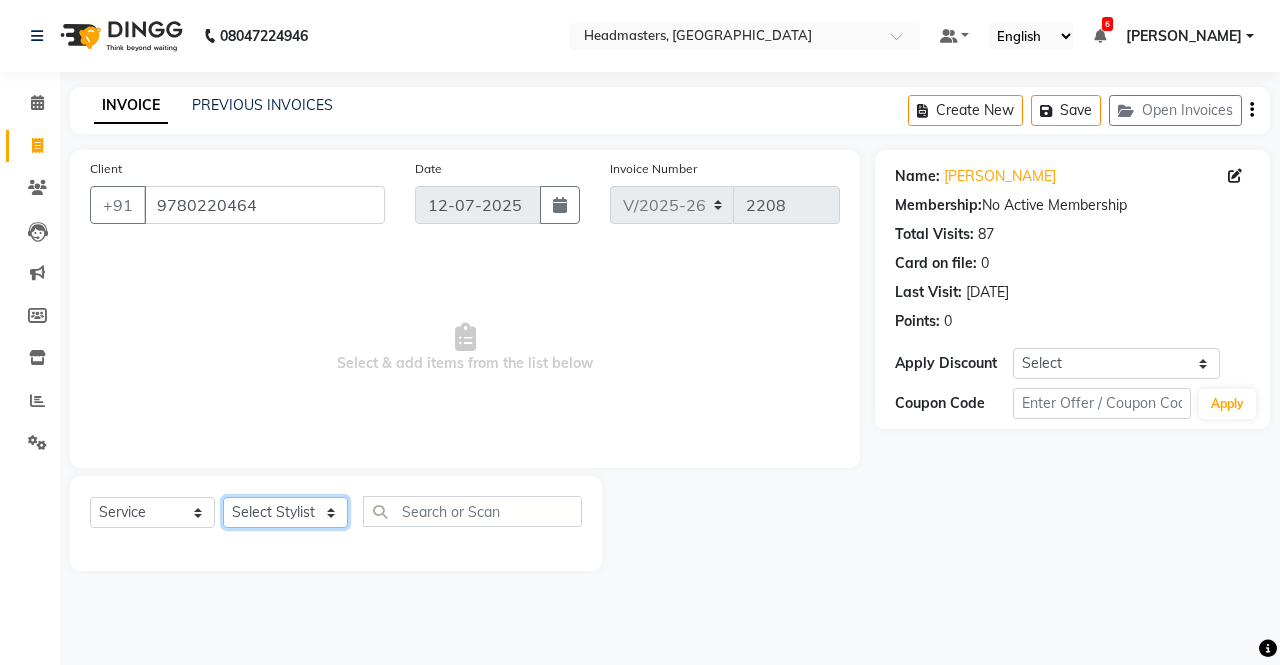 select on "60670" 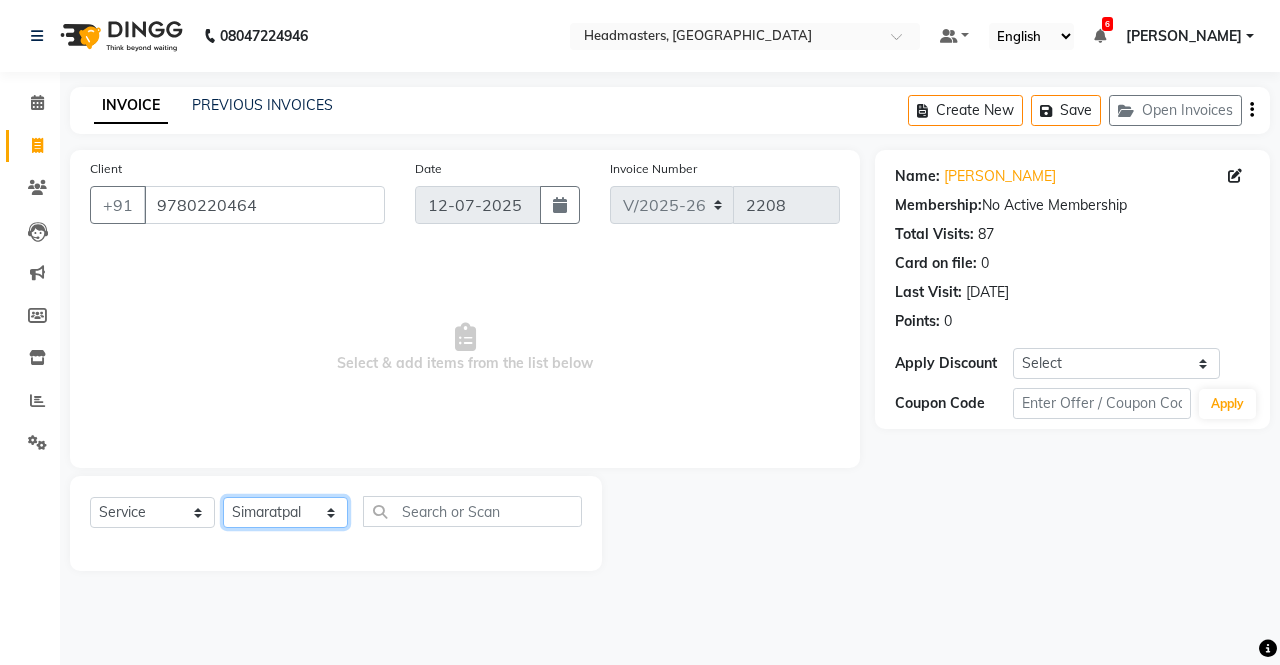 click on "Select Stylist AFIA Anjali [PERSON_NAME] [PERSON_NAME]  [PERSON_NAME] HEAD [PERSON_NAME]  [PERSON_NAME]  [PERSON_NAME]  [PERSON_NAME] Love [PERSON_NAME]  [PERSON_NAME]  [PERSON_NAME]  [PERSON_NAME] [PERSON_NAME] [PERSON_NAME]  [PERSON_NAME]  [PERSON_NAME]" 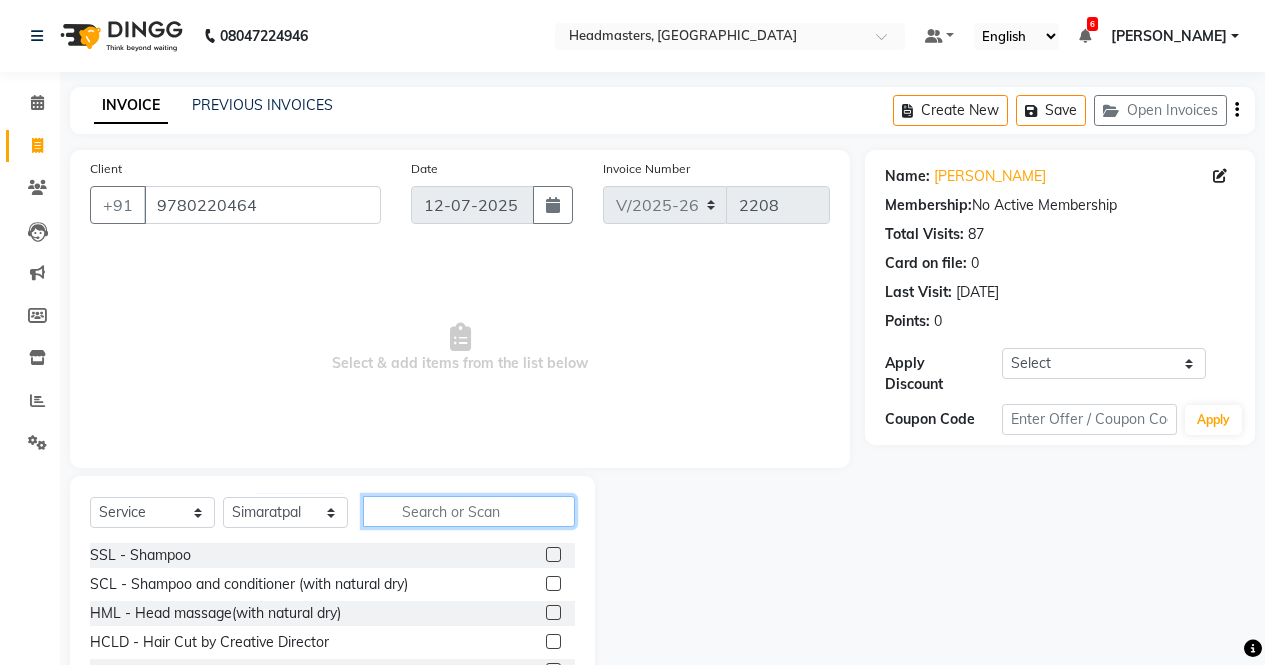 click 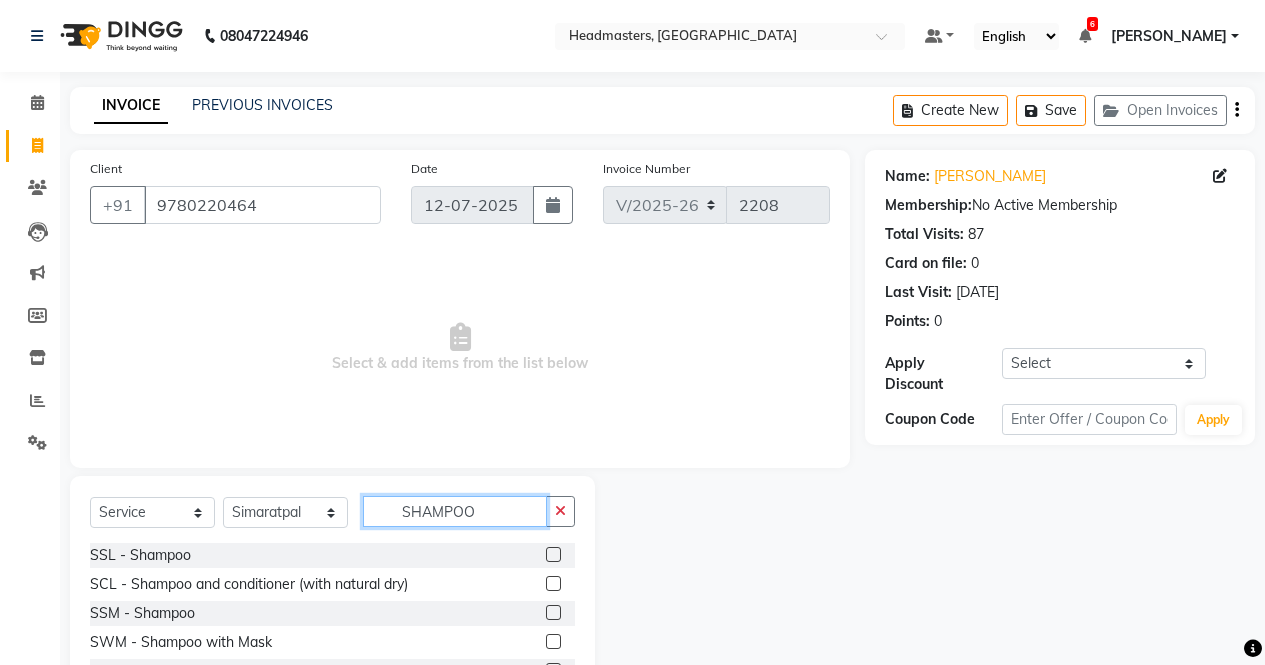 type on "SHAMPOO" 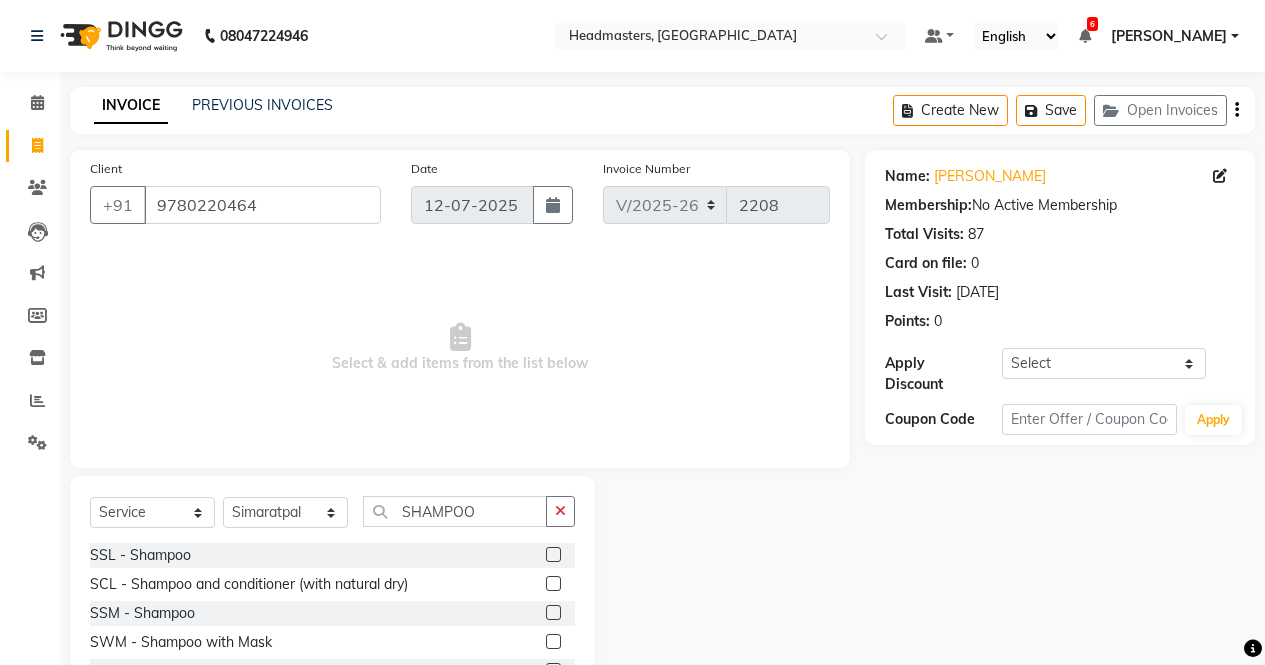 click 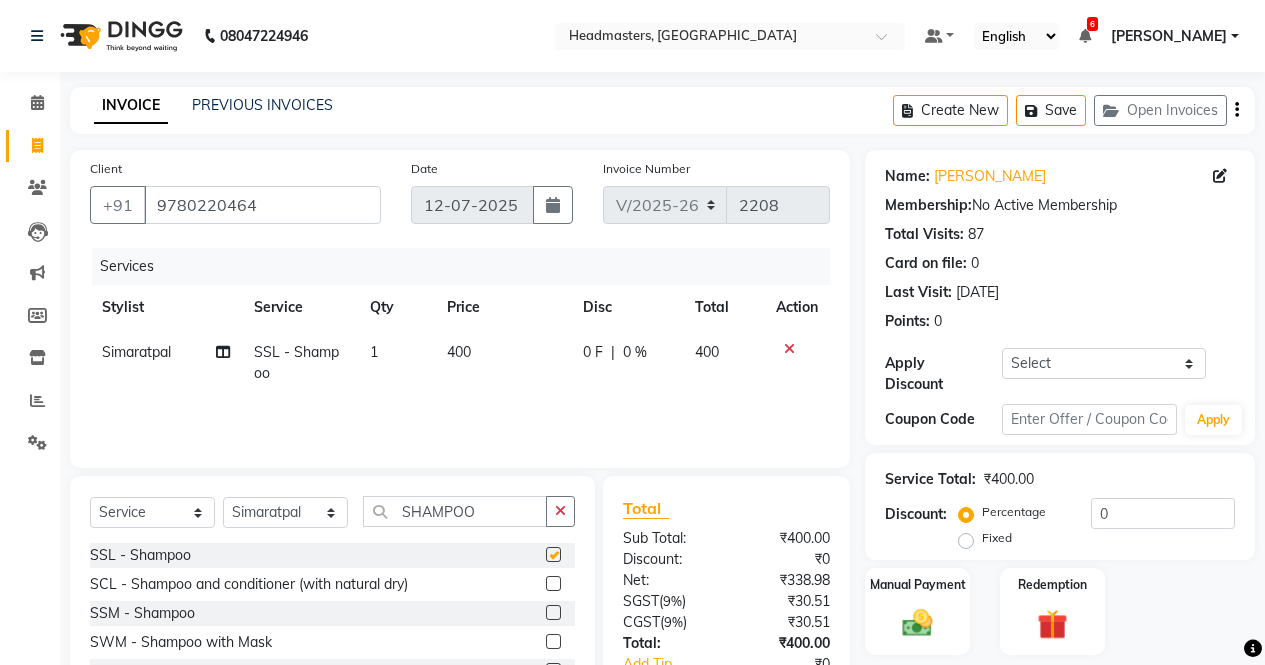 checkbox on "false" 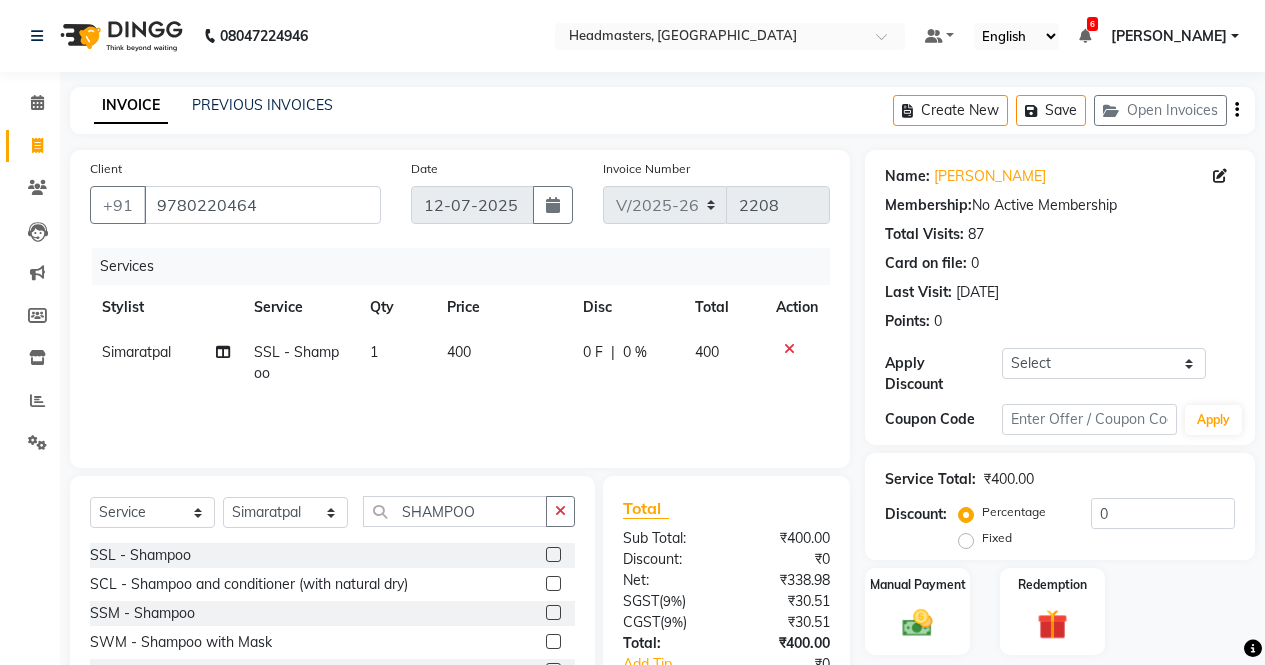 click 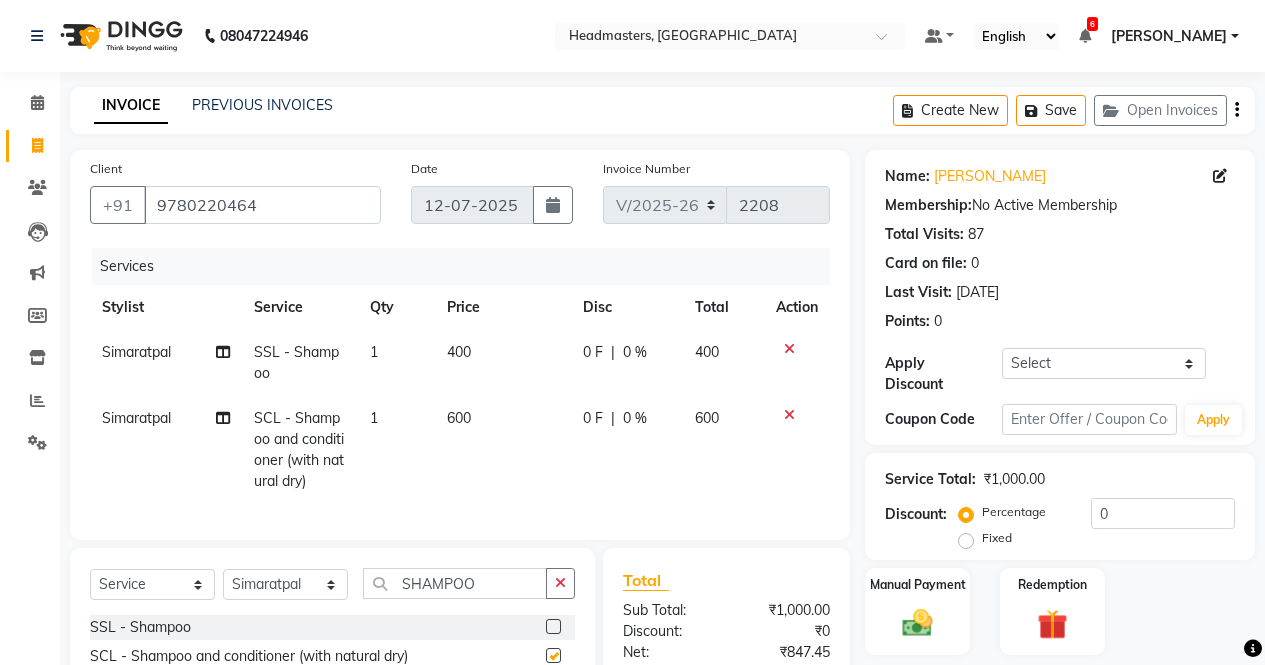 checkbox on "false" 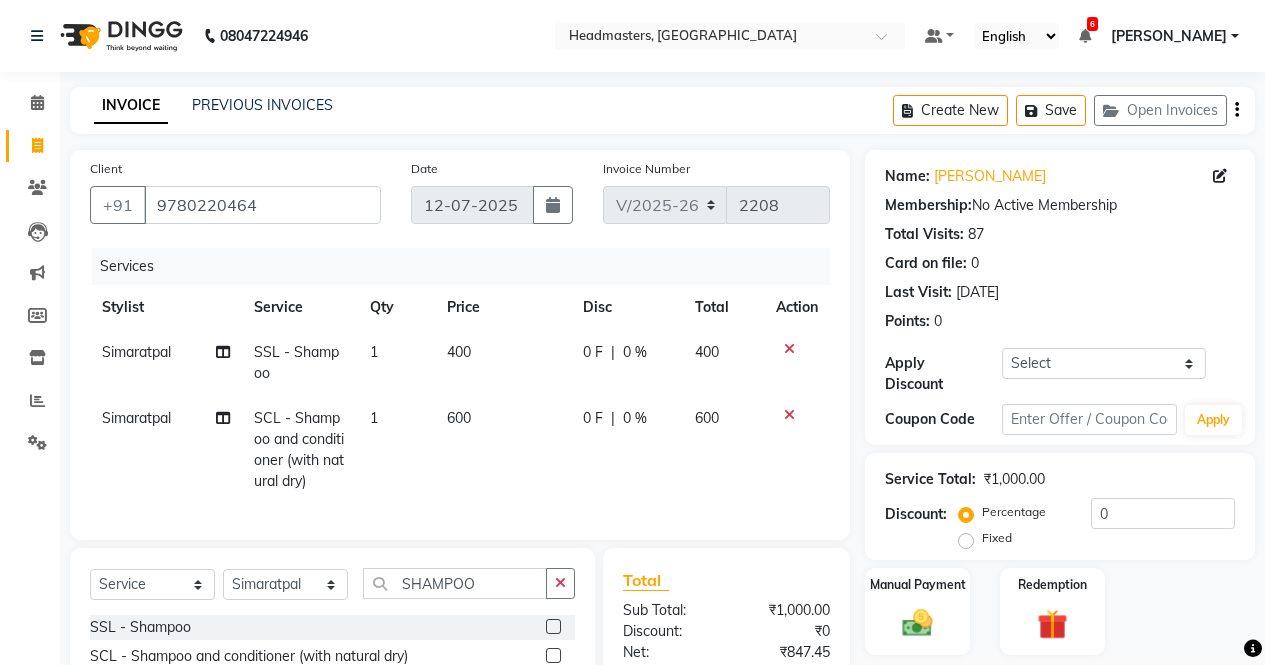 click 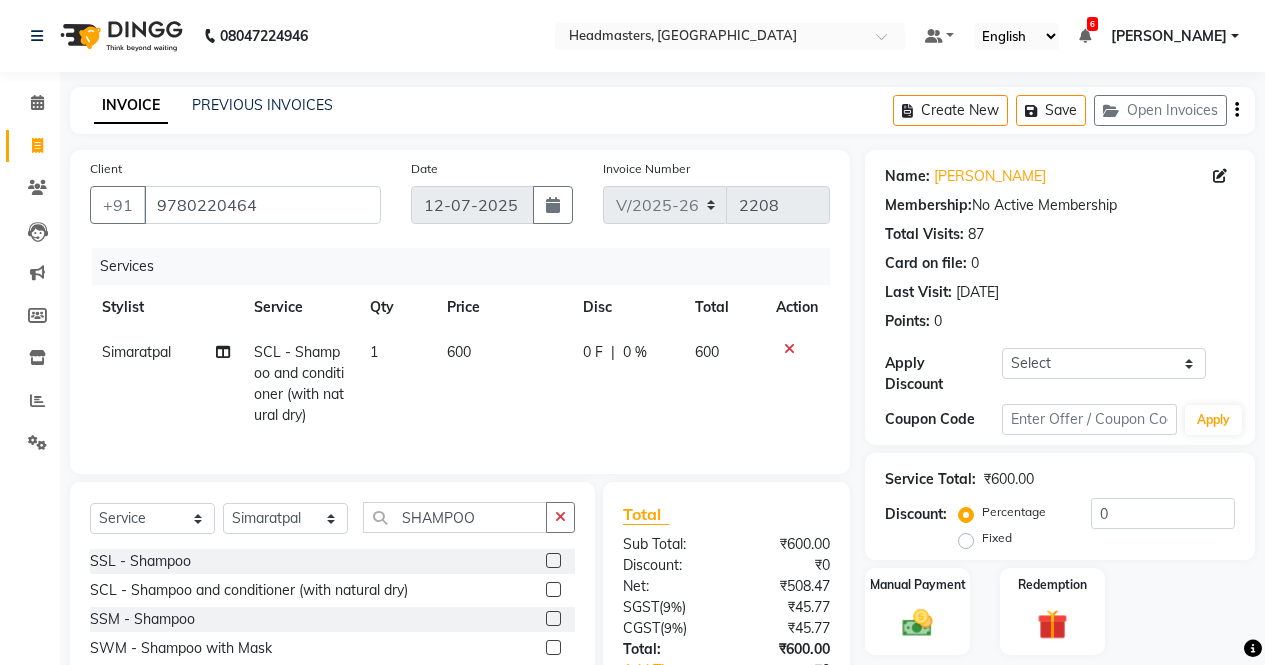 click on "0 F" 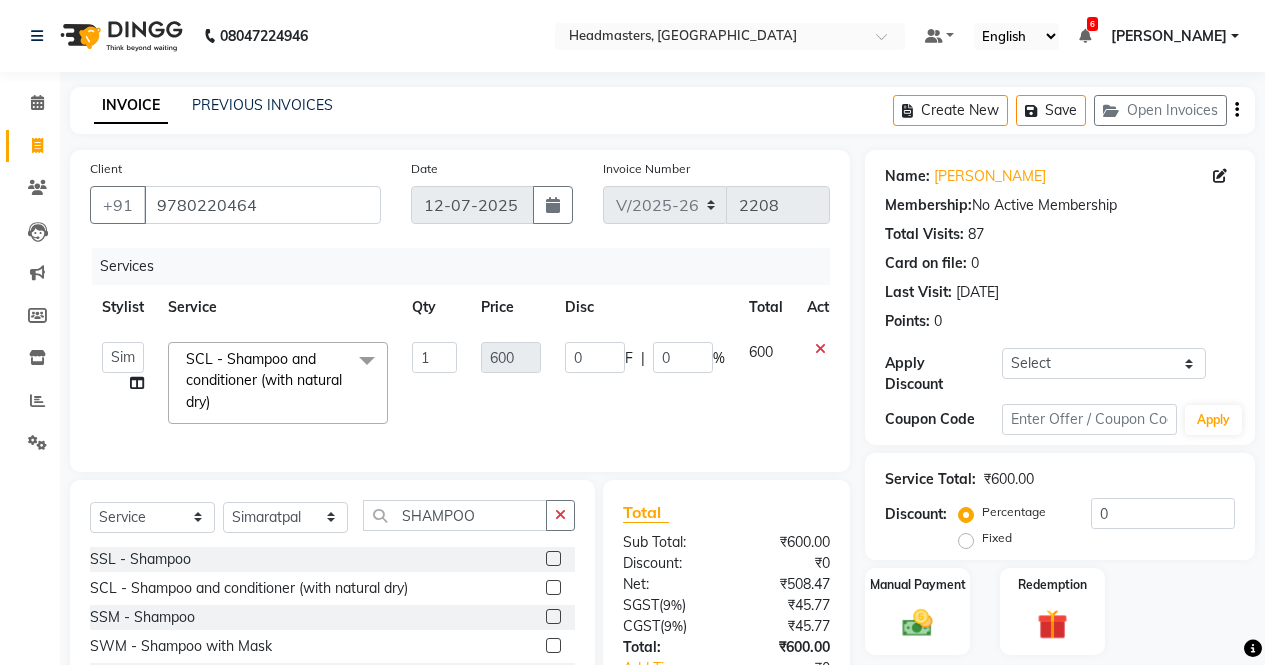 click 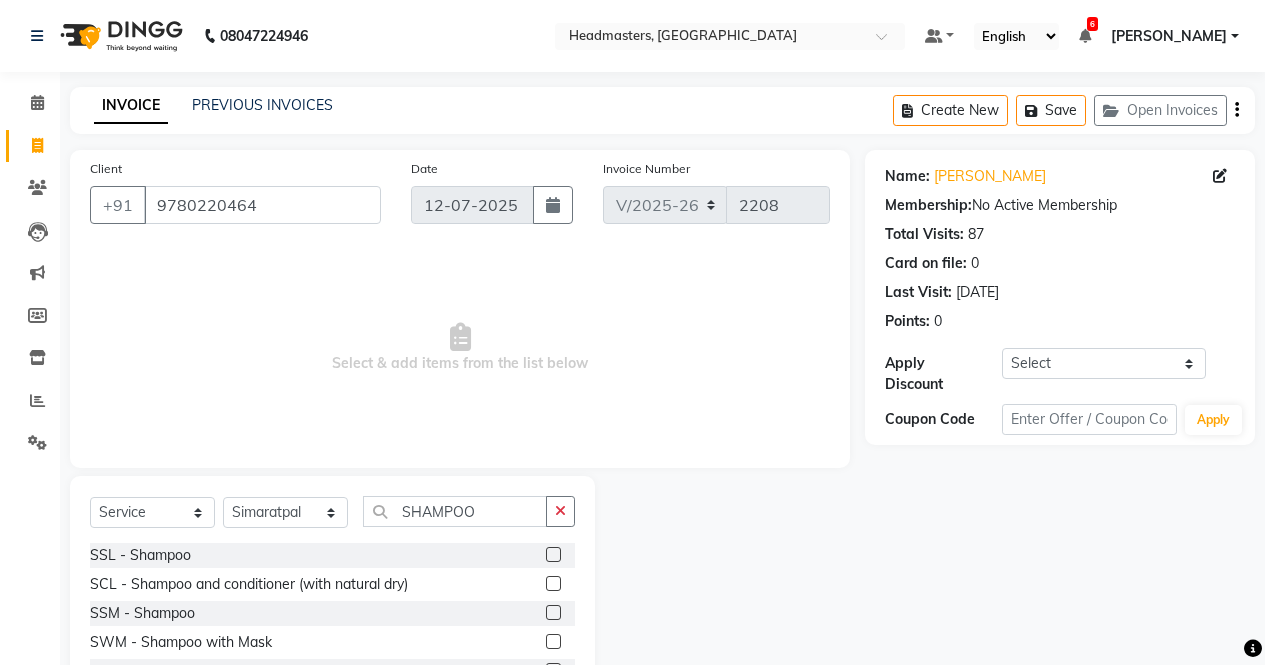 click 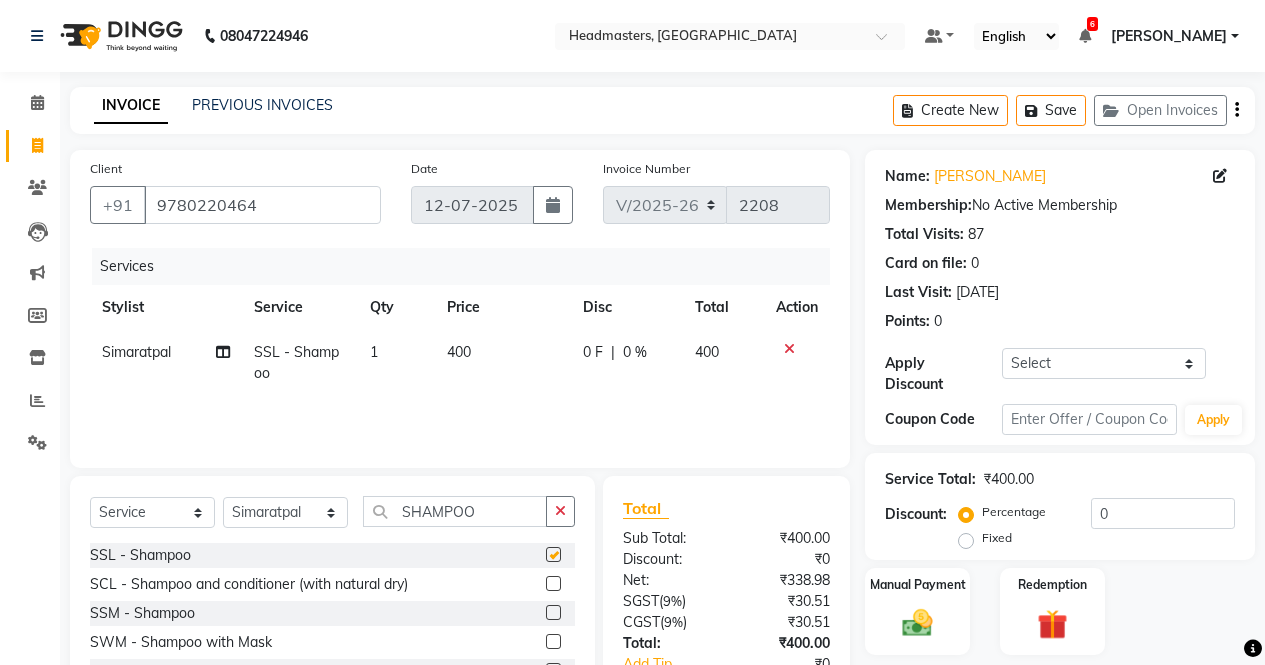 checkbox on "false" 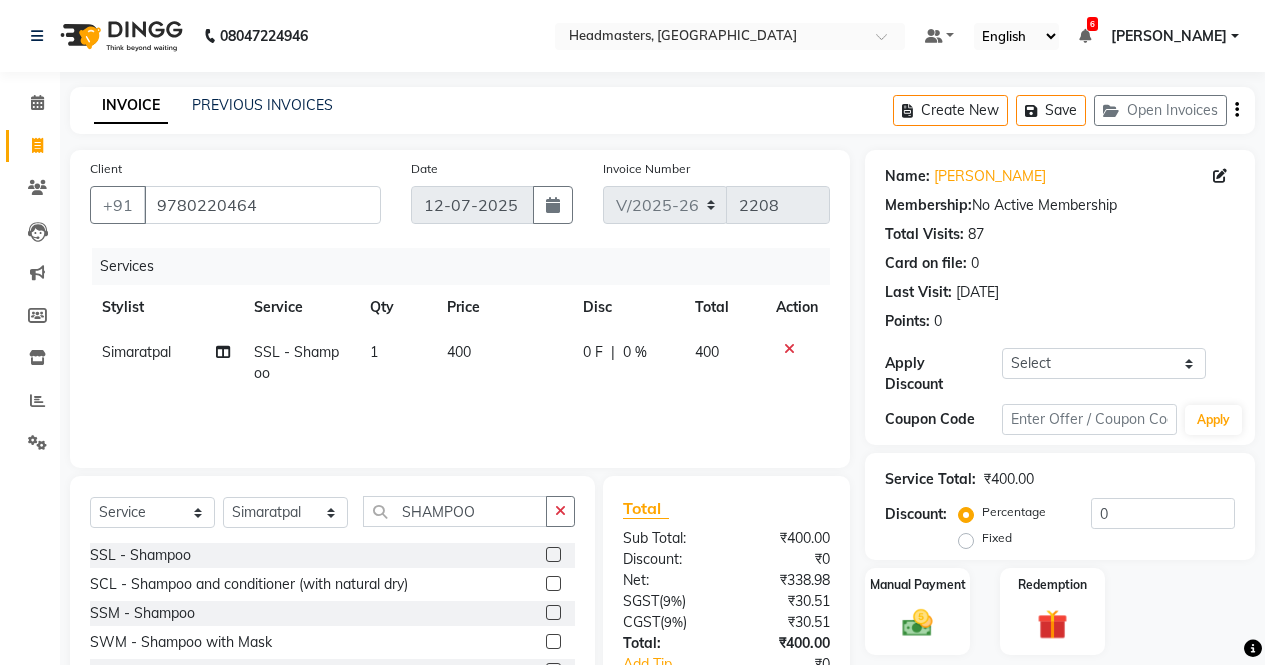 click on "0 F | 0 %" 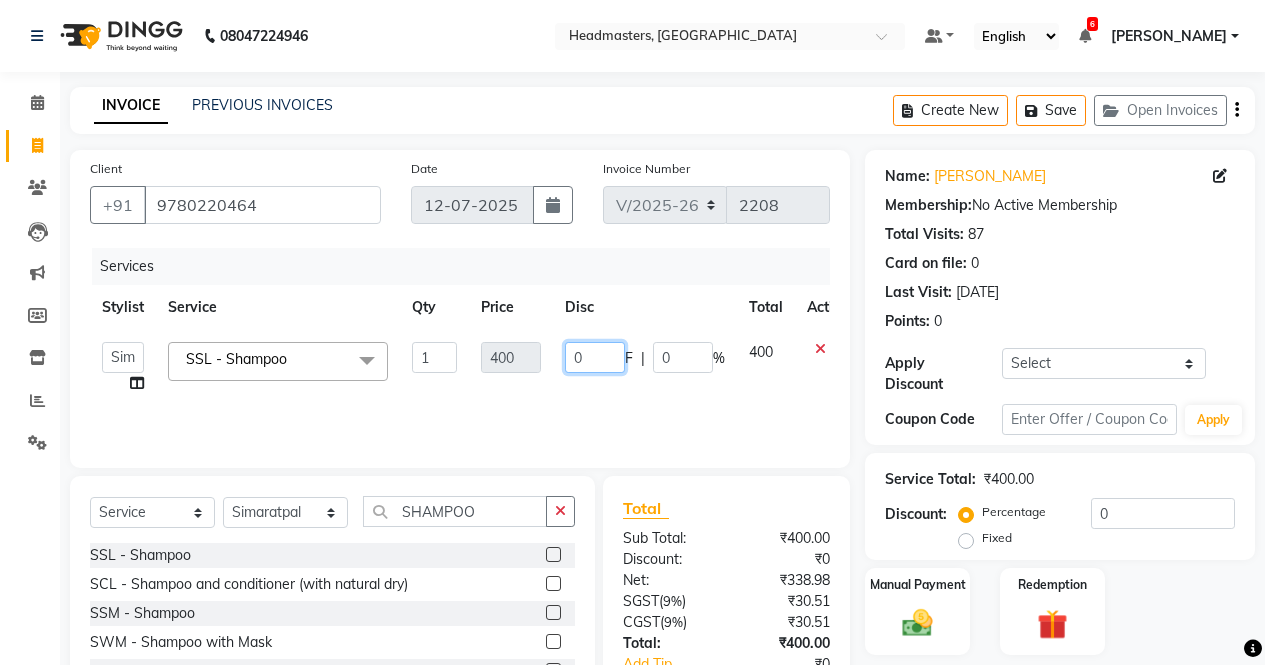 click on "0" 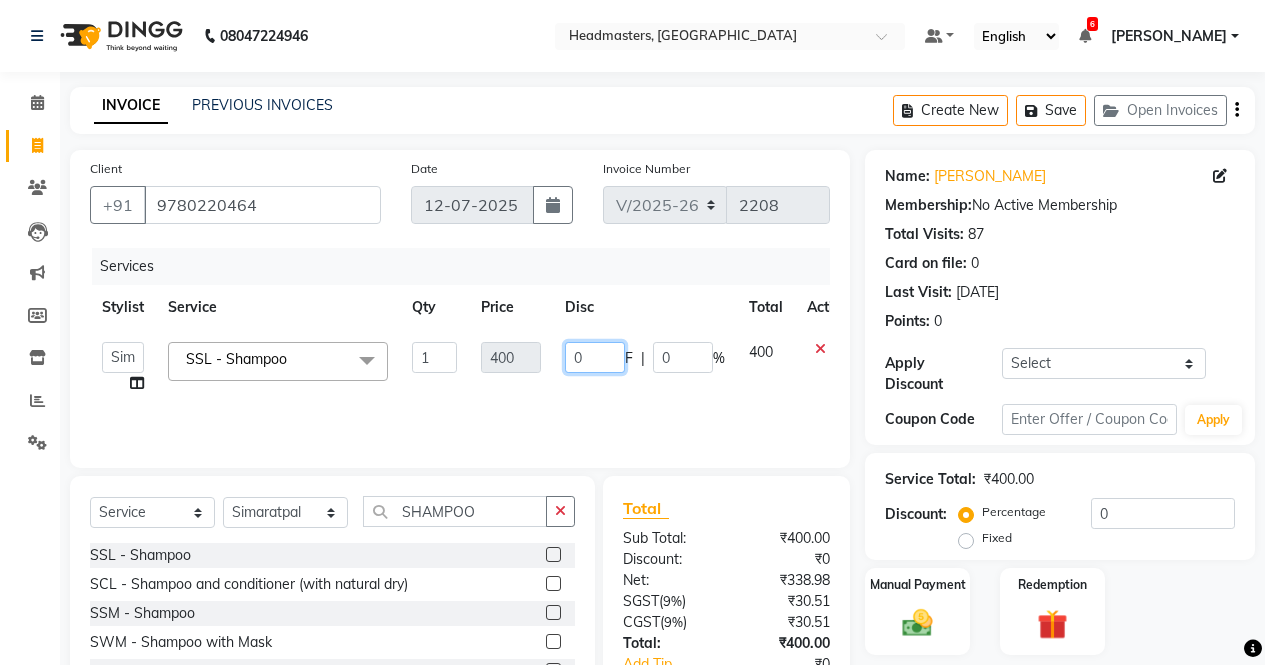 click on "0" 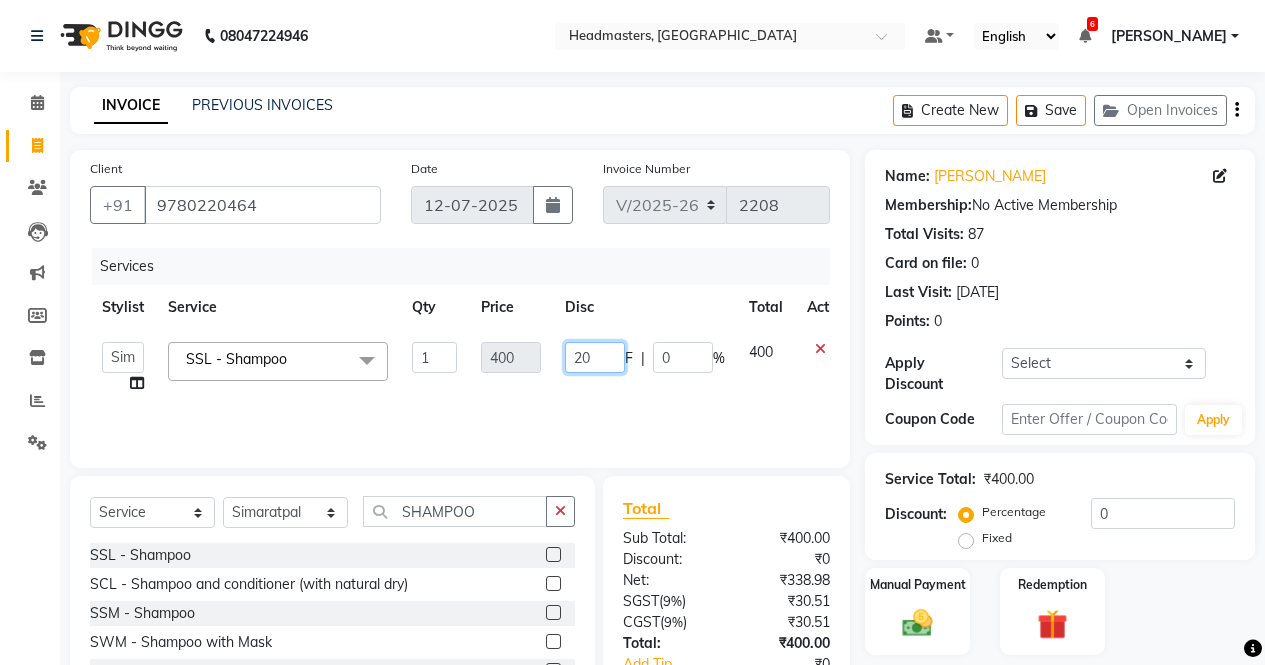 type on "200" 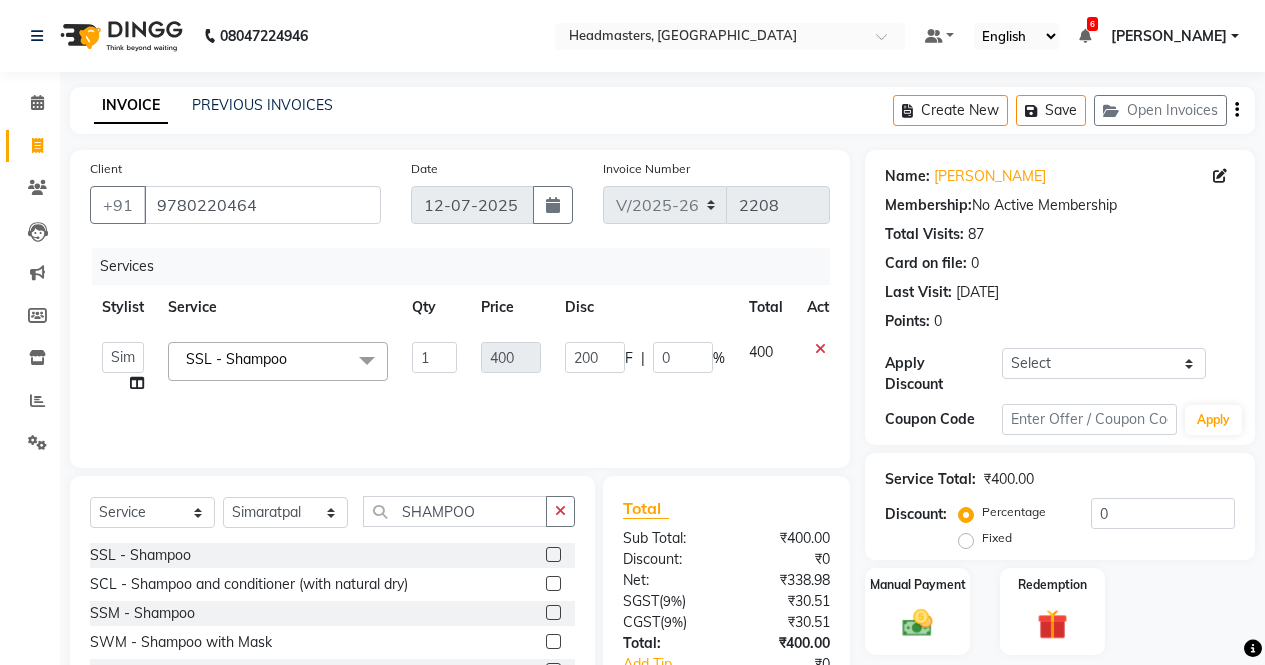 click on "200 F | 0 %" 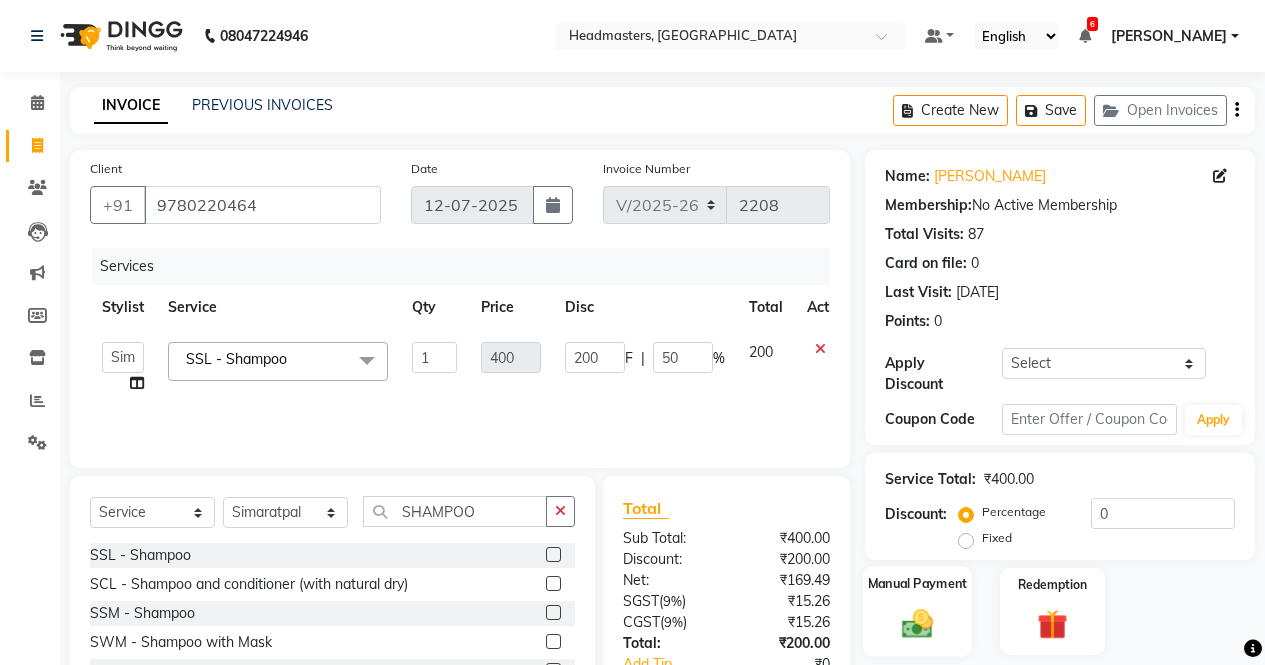 click on "Manual Payment" 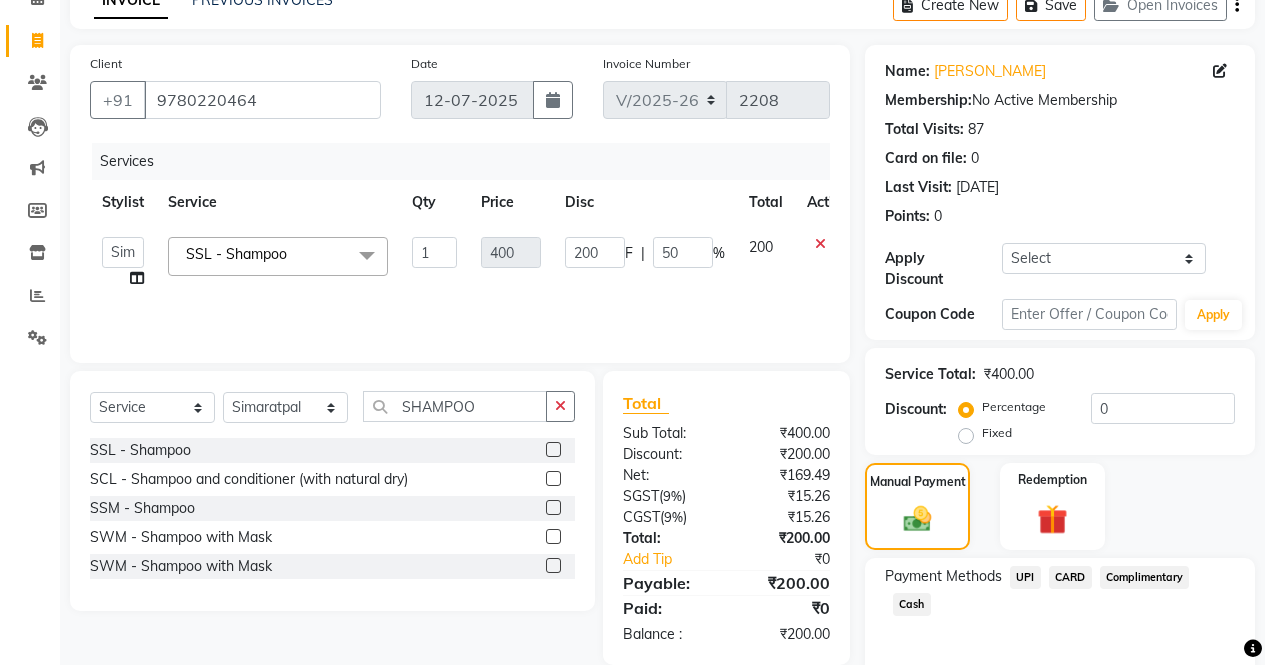 scroll, scrollTop: 173, scrollLeft: 0, axis: vertical 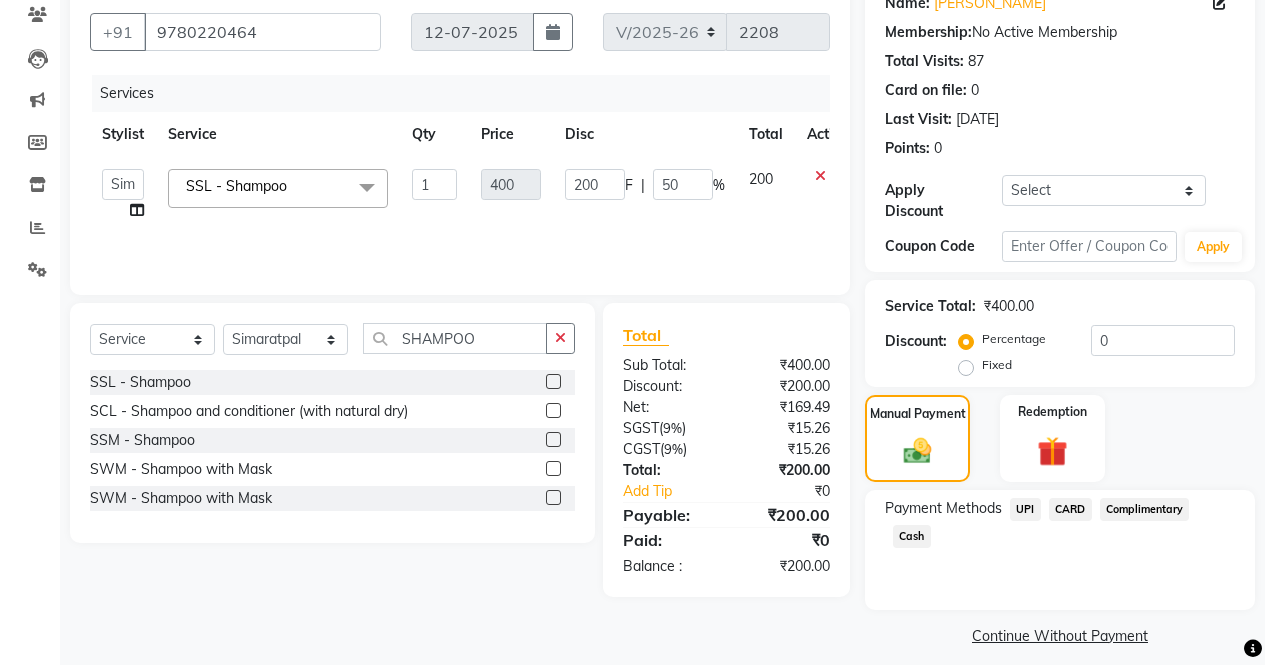 click on "Cash" 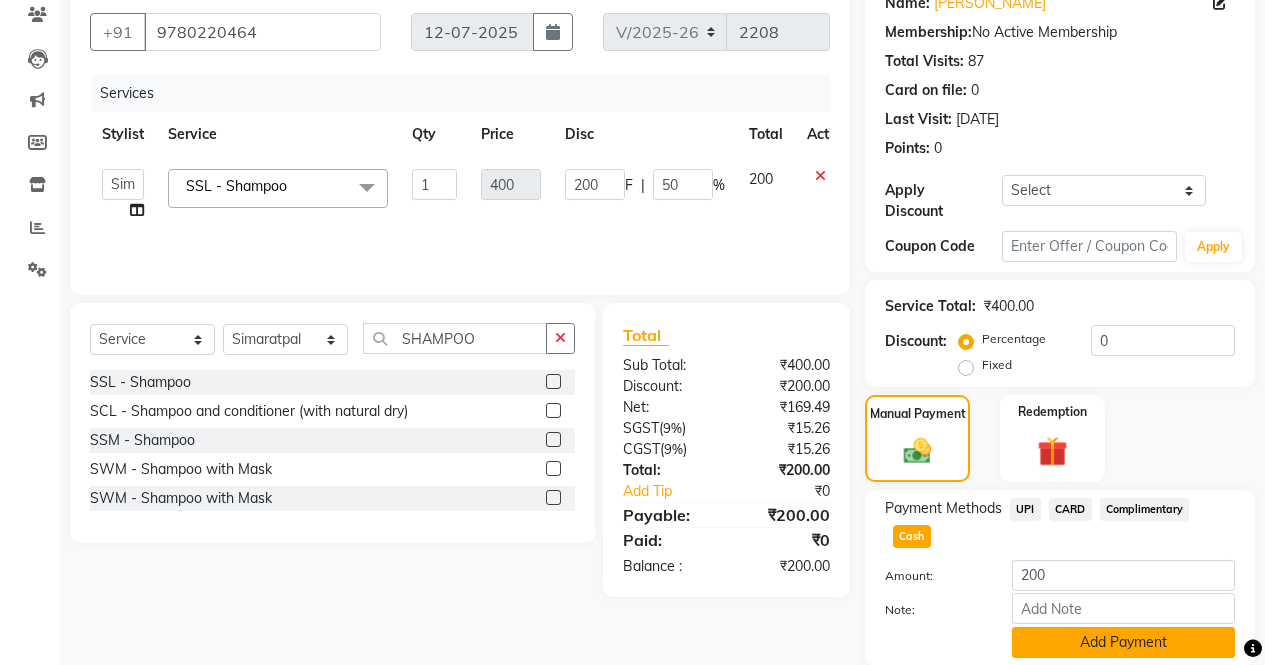 click on "Add Payment" 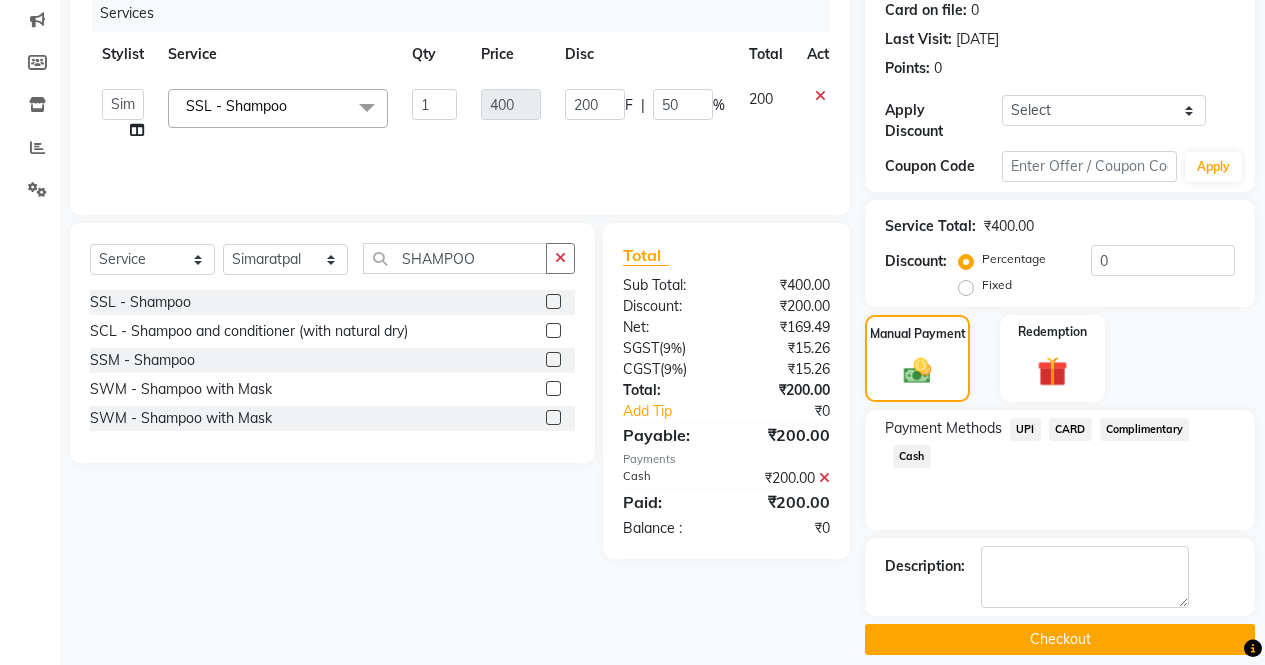 scroll, scrollTop: 257, scrollLeft: 0, axis: vertical 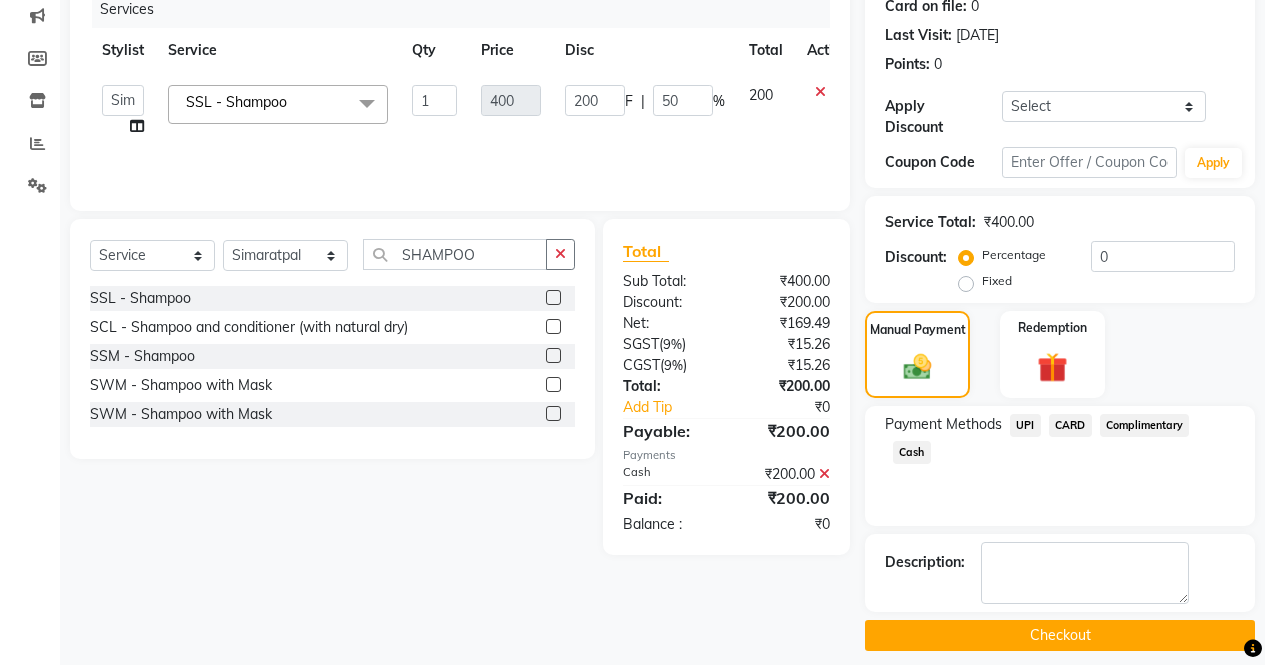 click on "Checkout" 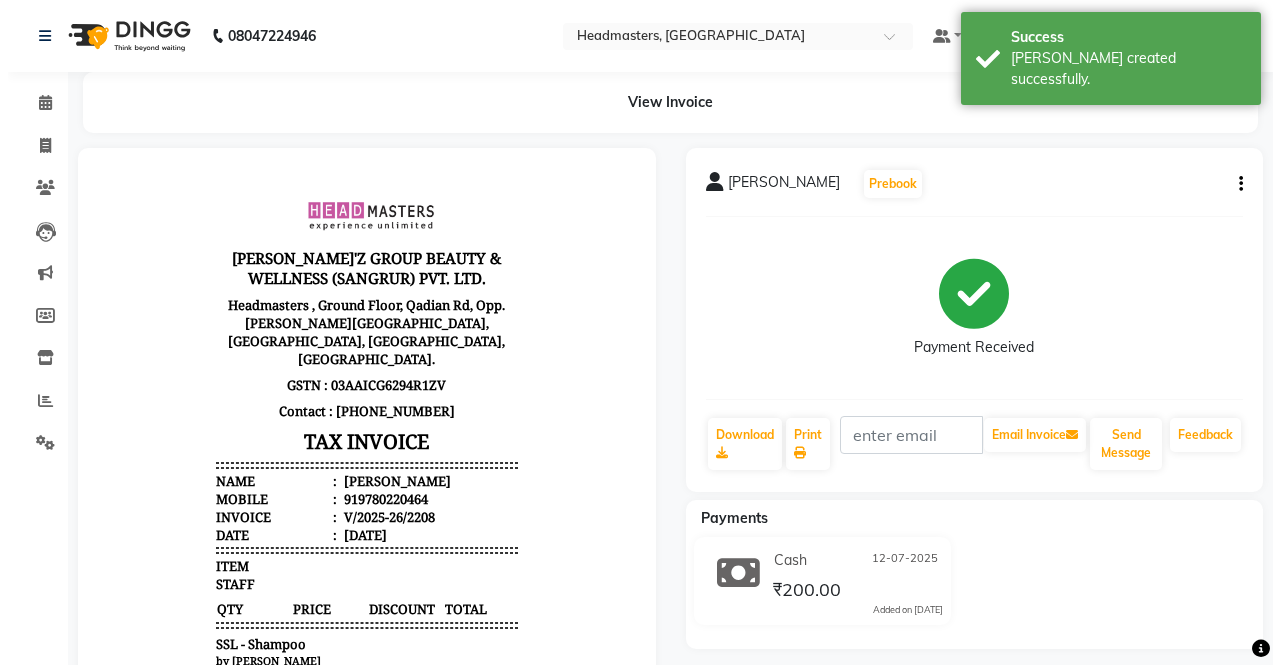 scroll, scrollTop: 0, scrollLeft: 0, axis: both 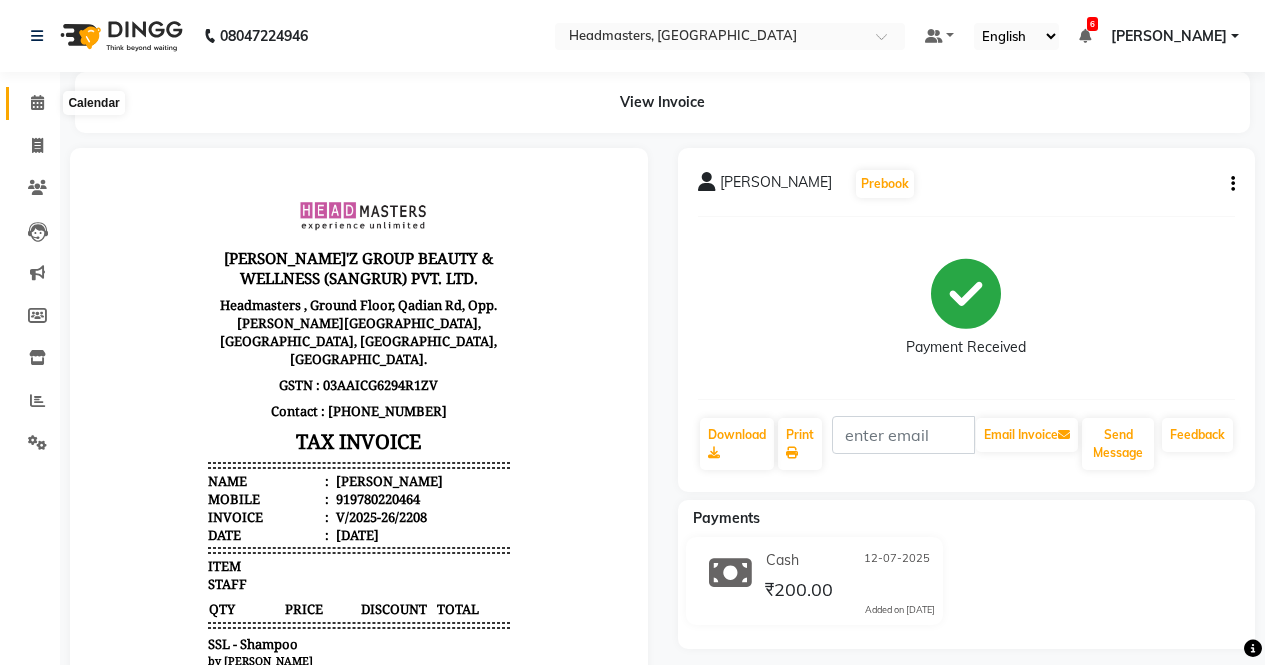 click 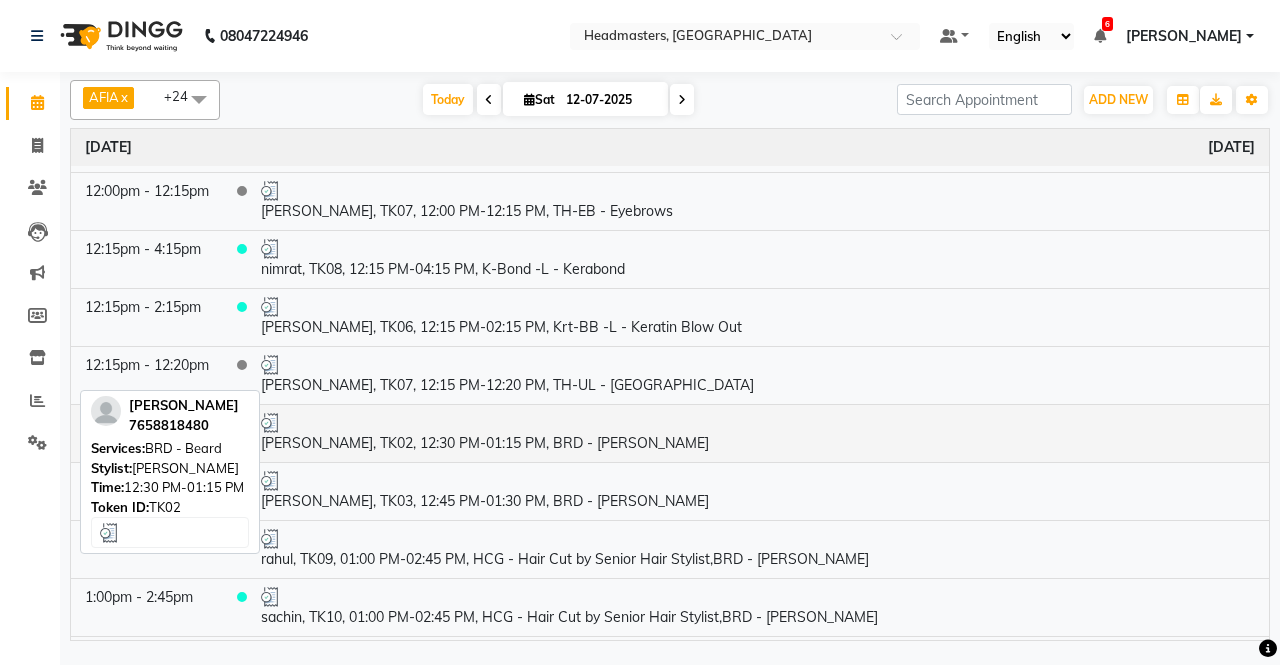scroll, scrollTop: 700, scrollLeft: 0, axis: vertical 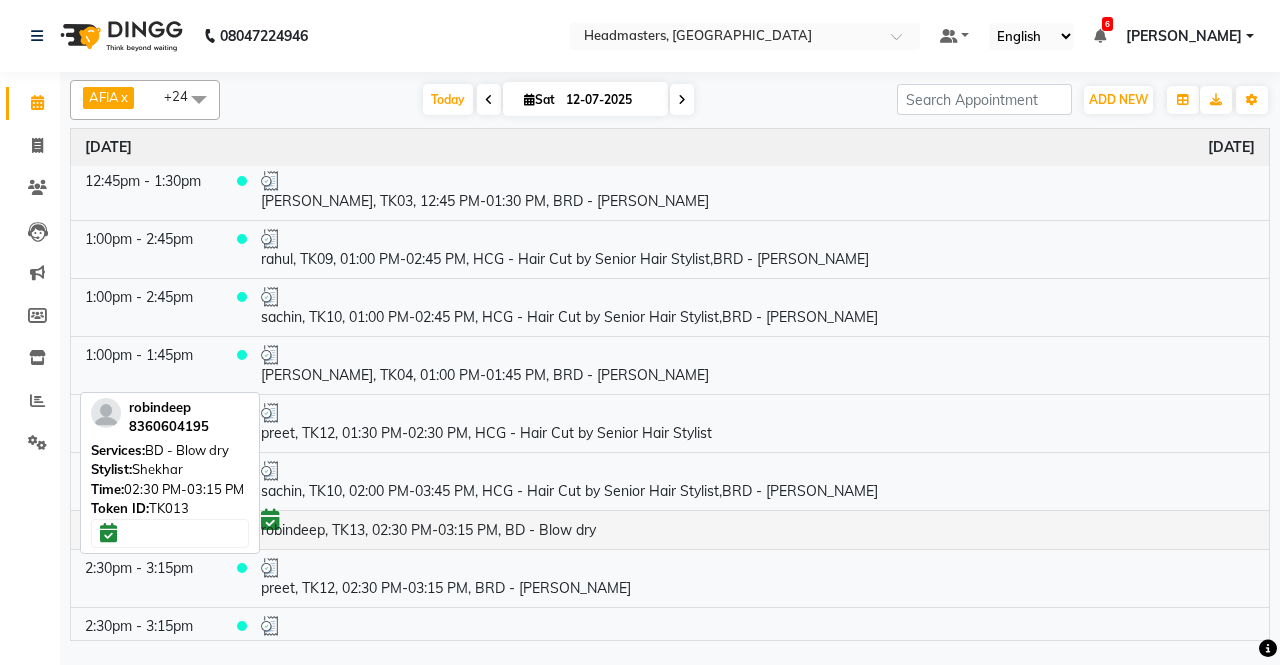 click on "robindeep, TK13, 02:30 PM-03:15 PM, BD - Blow dry" at bounding box center [758, 529] 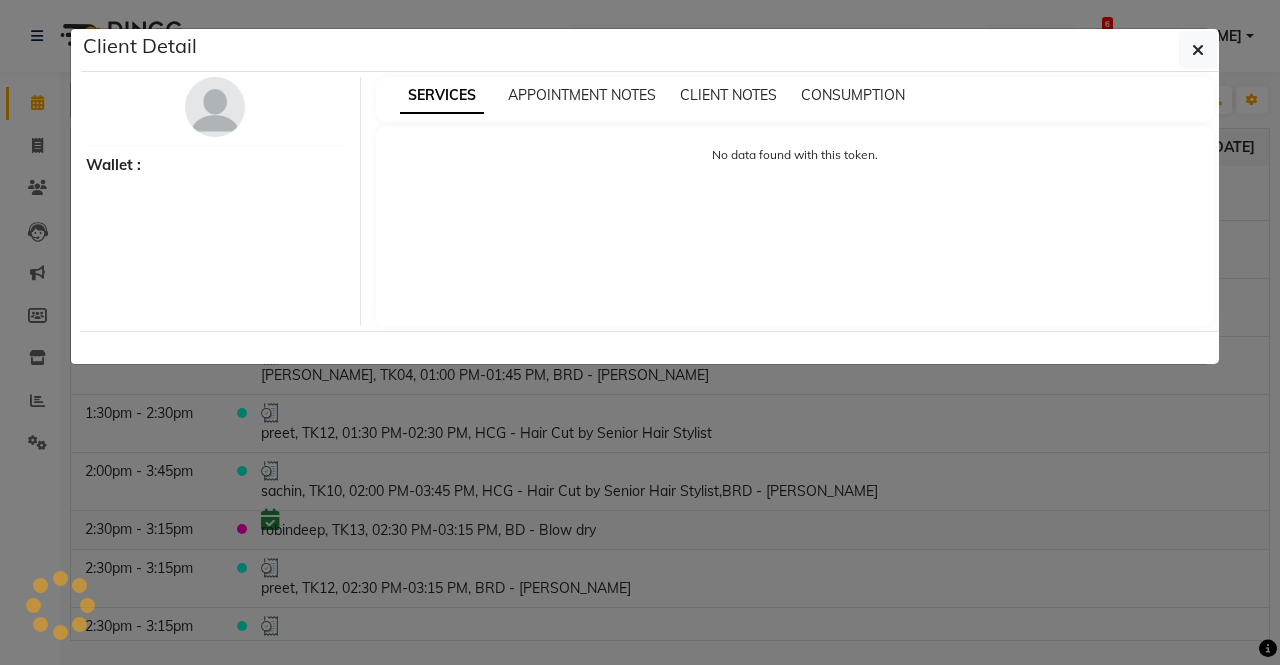 select on "6" 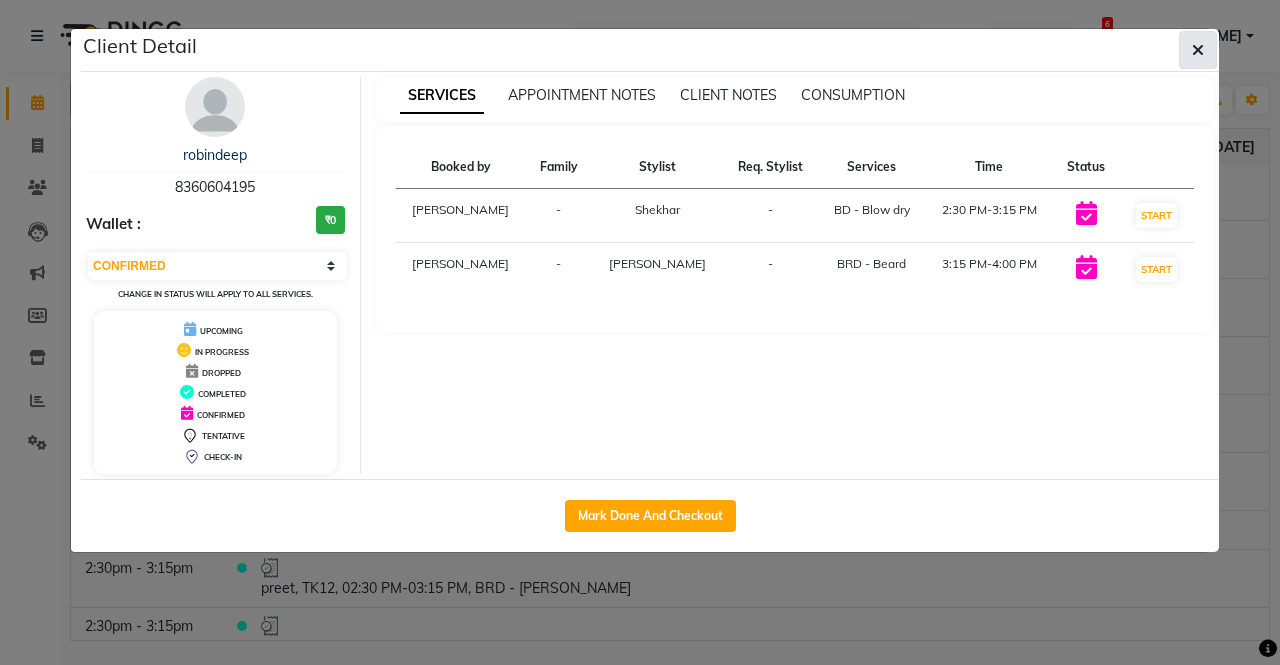 click 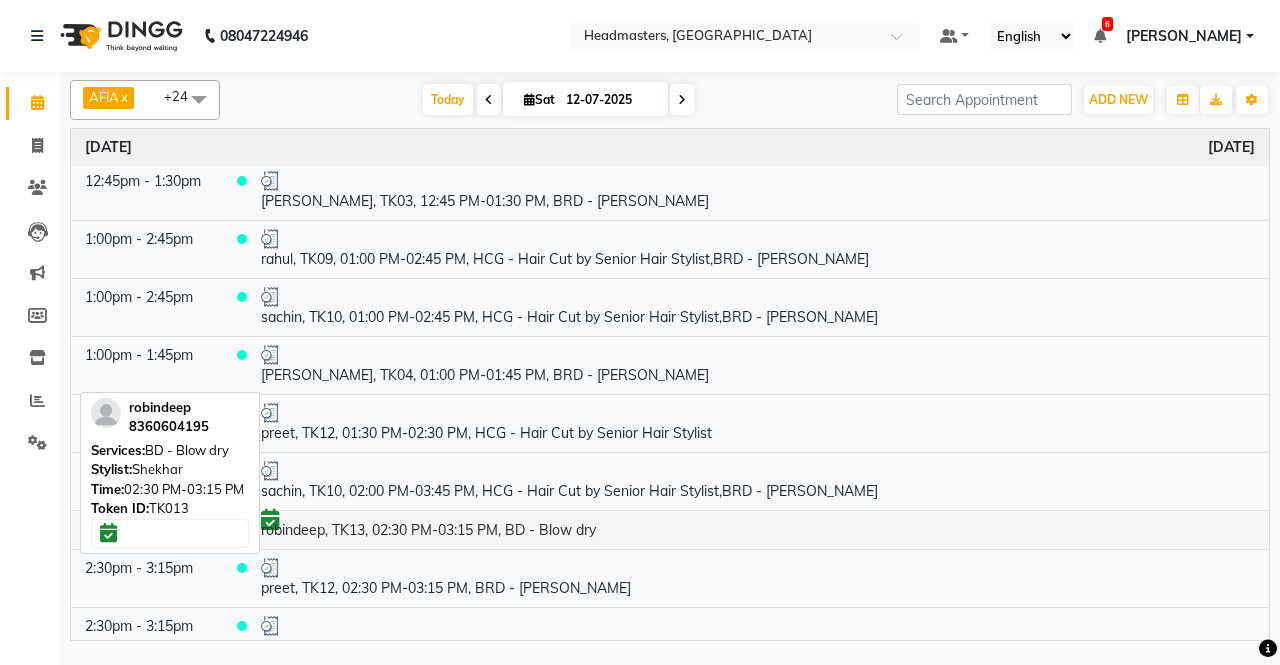 click on "robindeep, TK13, 02:30 PM-03:15 PM, BD - Blow dry" at bounding box center (758, 529) 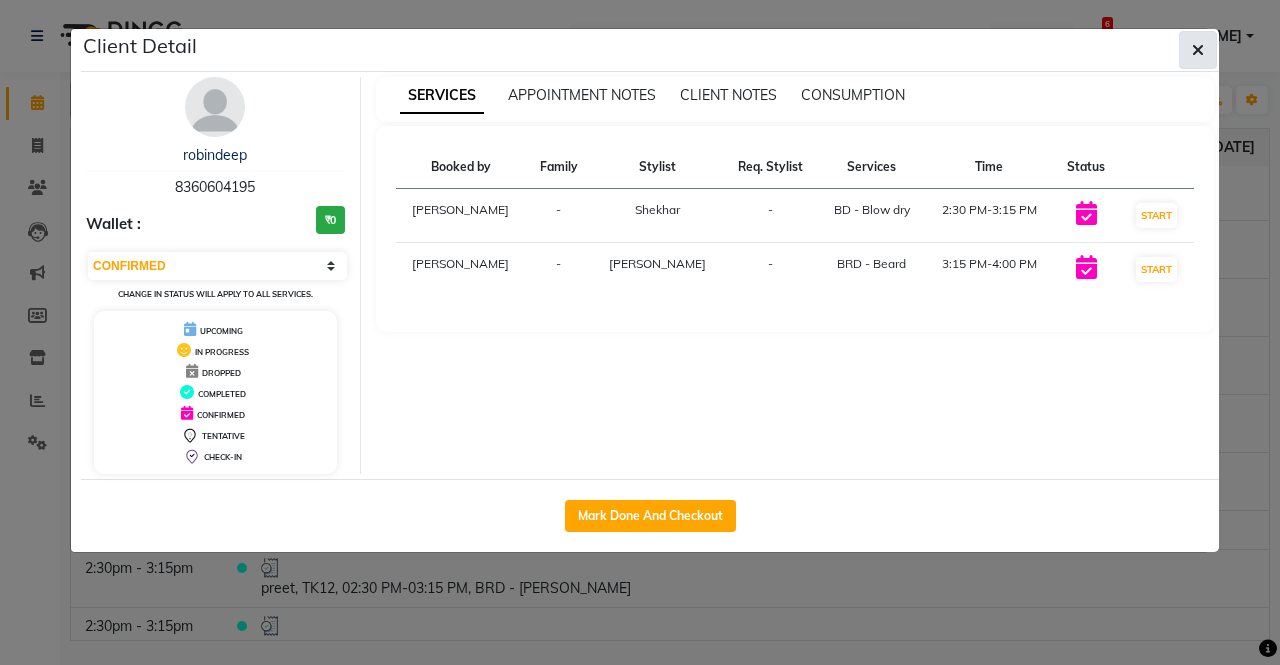 click 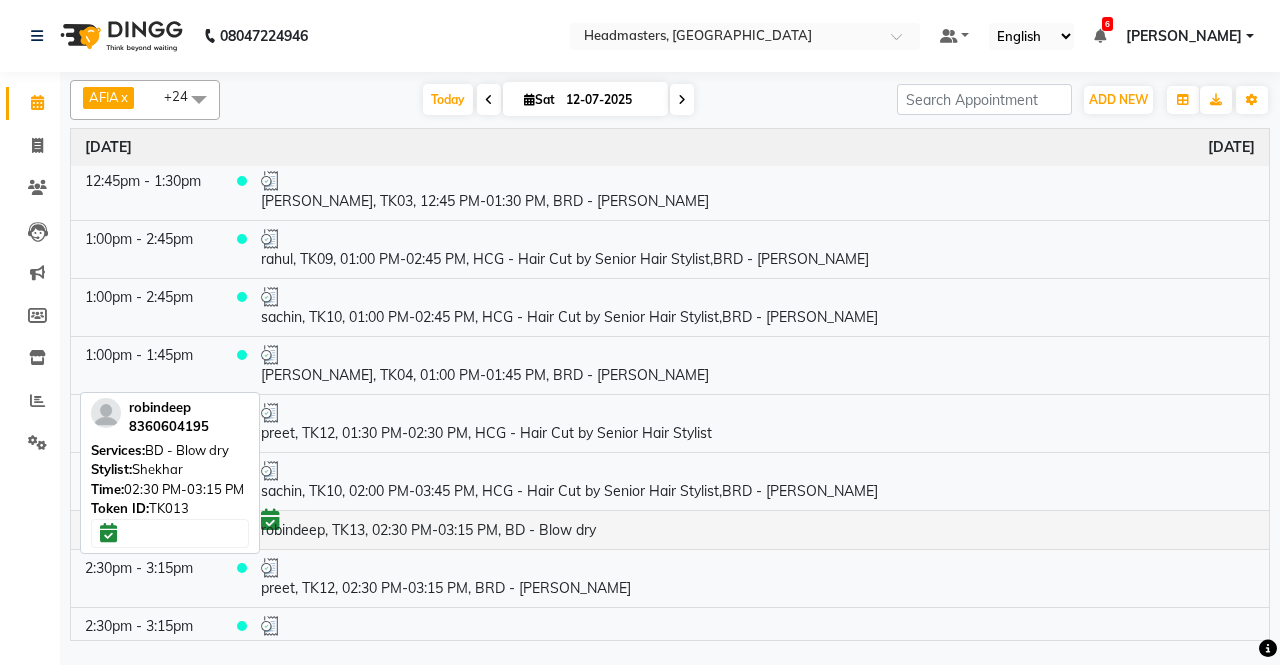 click on "robindeep, TK13, 02:30 PM-03:15 PM, BD - Blow dry" at bounding box center [758, 529] 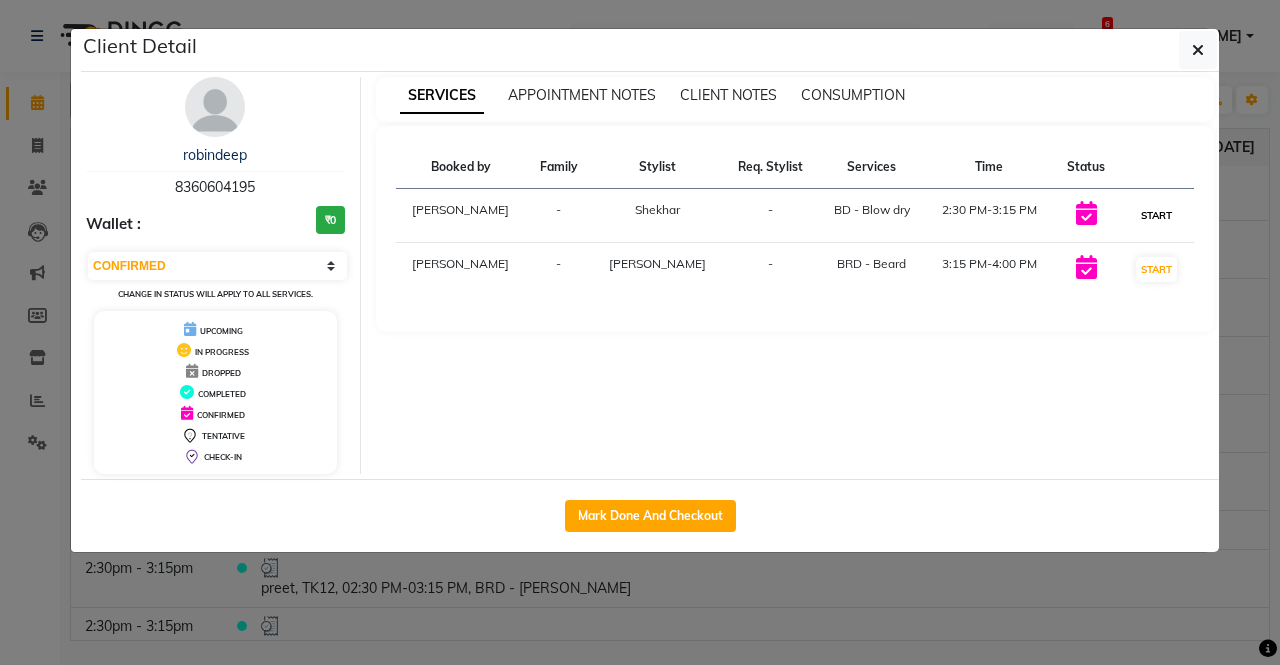 click on "START" at bounding box center (1156, 215) 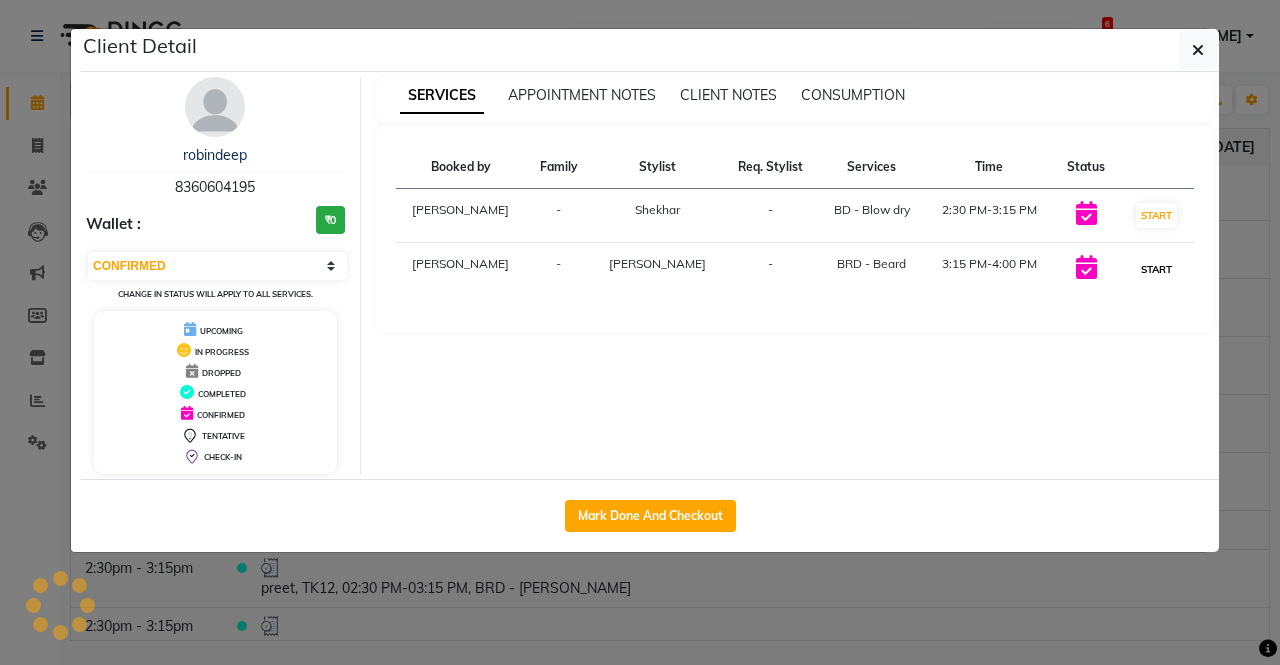 click on "START" at bounding box center [1156, 269] 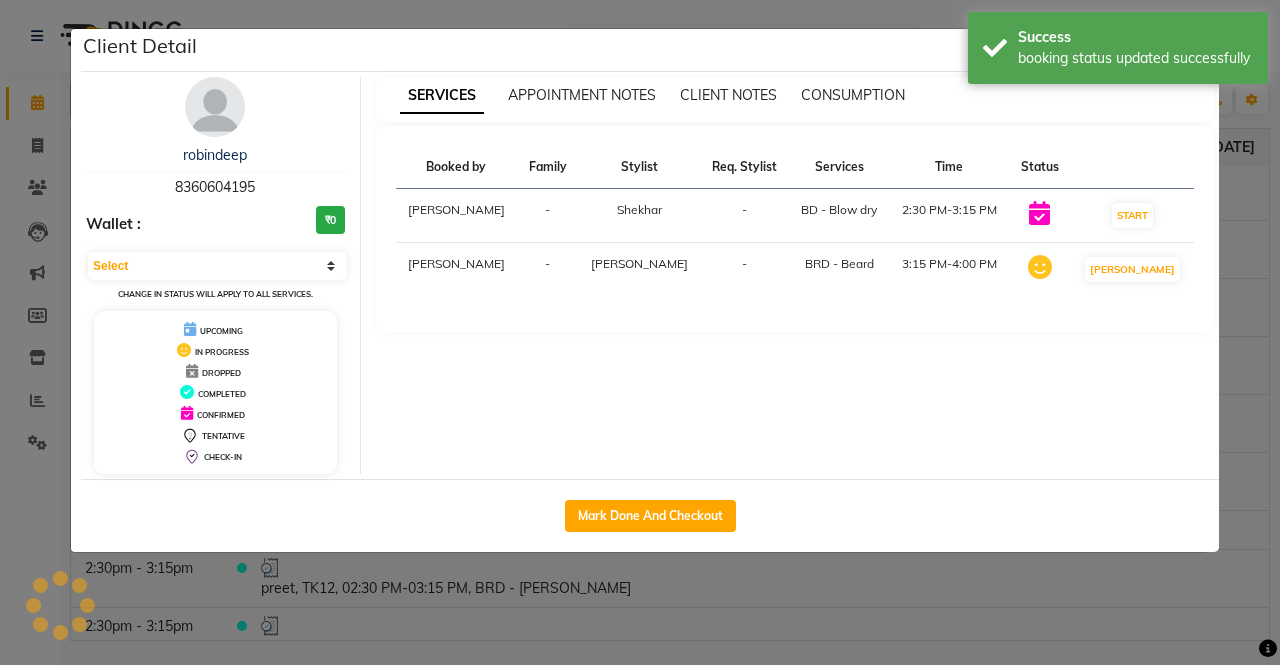 select on "1" 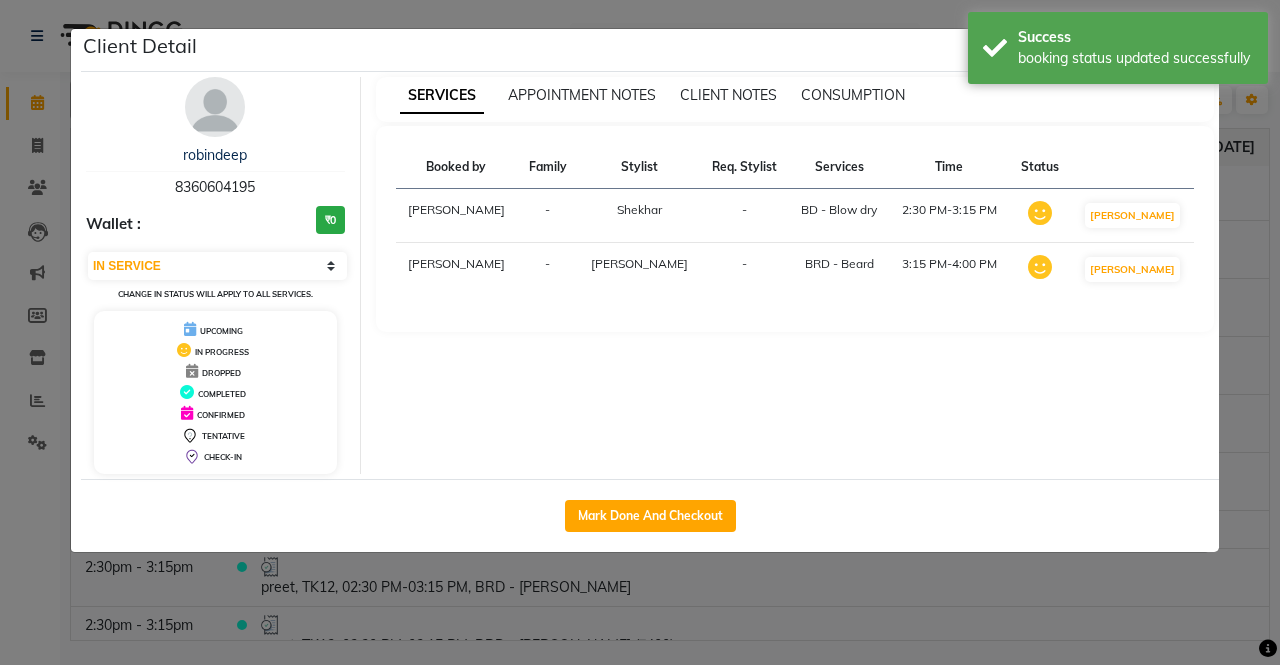 click on "Client Detail  robindeep    8360604195 Wallet : ₹0 Select IN SERVICE CONFIRMED TENTATIVE CHECK IN MARK DONE UPCOMING Change in status will apply to all services. UPCOMING IN PROGRESS DROPPED COMPLETED CONFIRMED TENTATIVE CHECK-IN SERVICES APPOINTMENT NOTES CLIENT NOTES CONSUMPTION Booked by Family Stylist Req. Stylist Services Time Status  [PERSON_NAME]  - Shekhar  -  BD - Blow dry   2:30 PM-3:15 PM   MARK DONE   [PERSON_NAME]  - [PERSON_NAME]  -  BRD - [PERSON_NAME]   3:15 PM-4:00 PM   MARK DONE   Mark Done And Checkout" 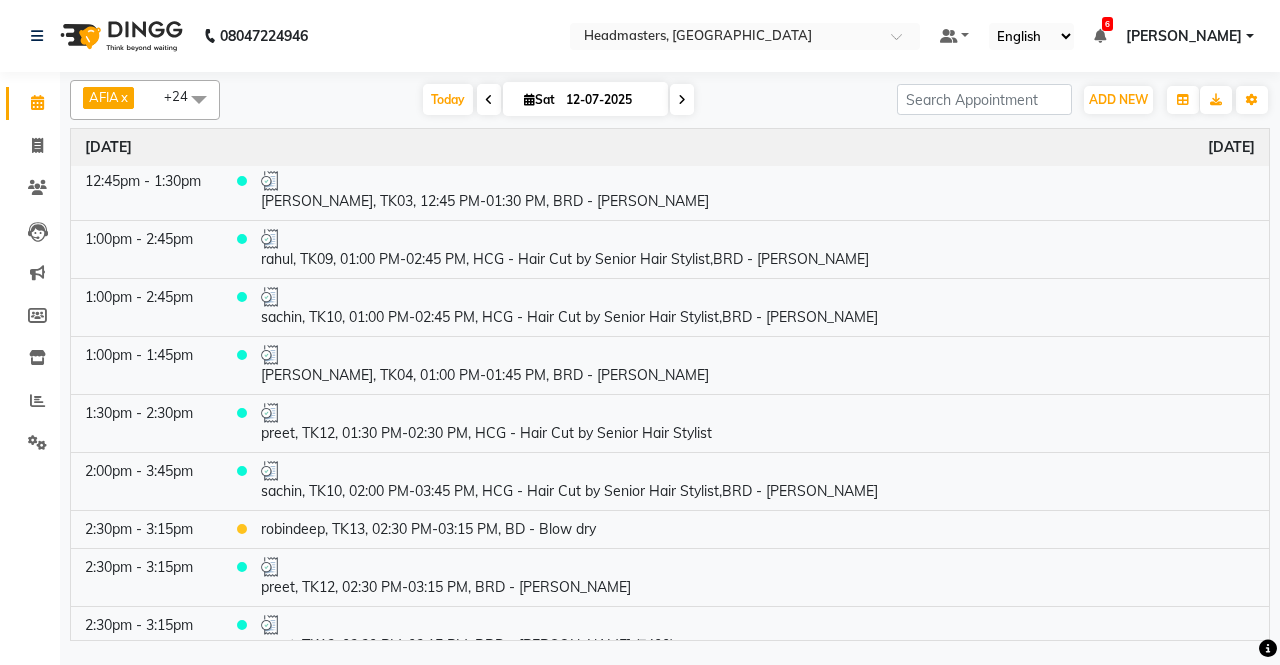 click at bounding box center [489, 99] 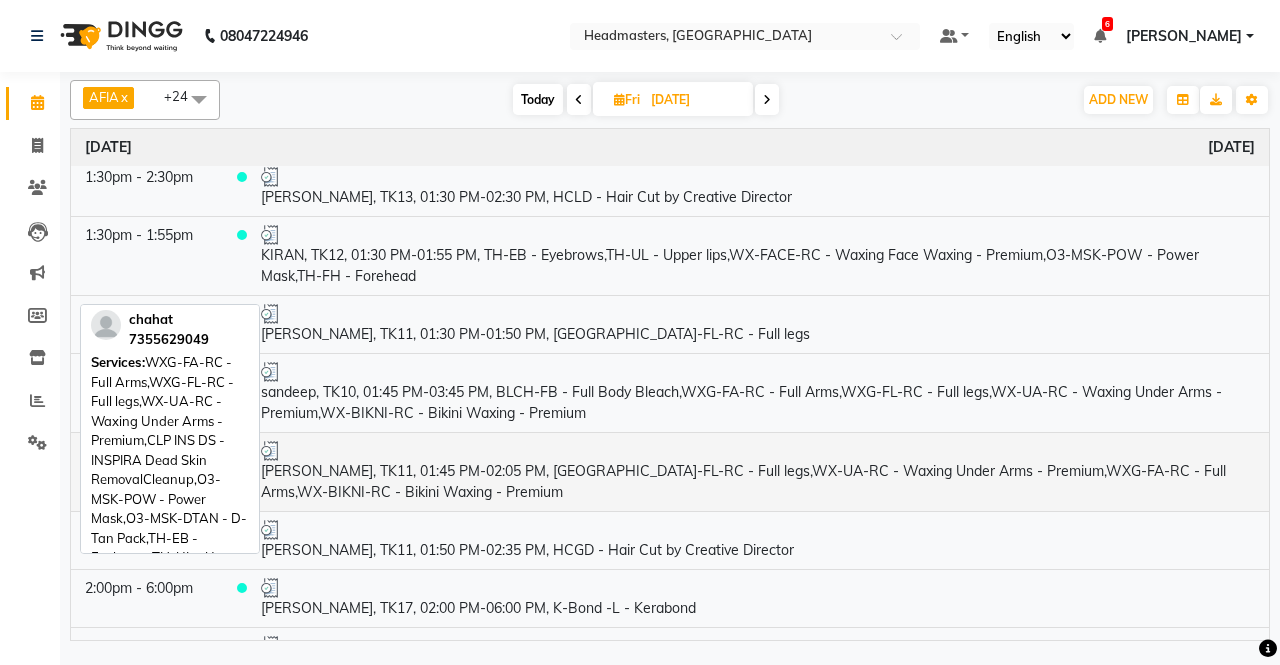 scroll, scrollTop: 1300, scrollLeft: 0, axis: vertical 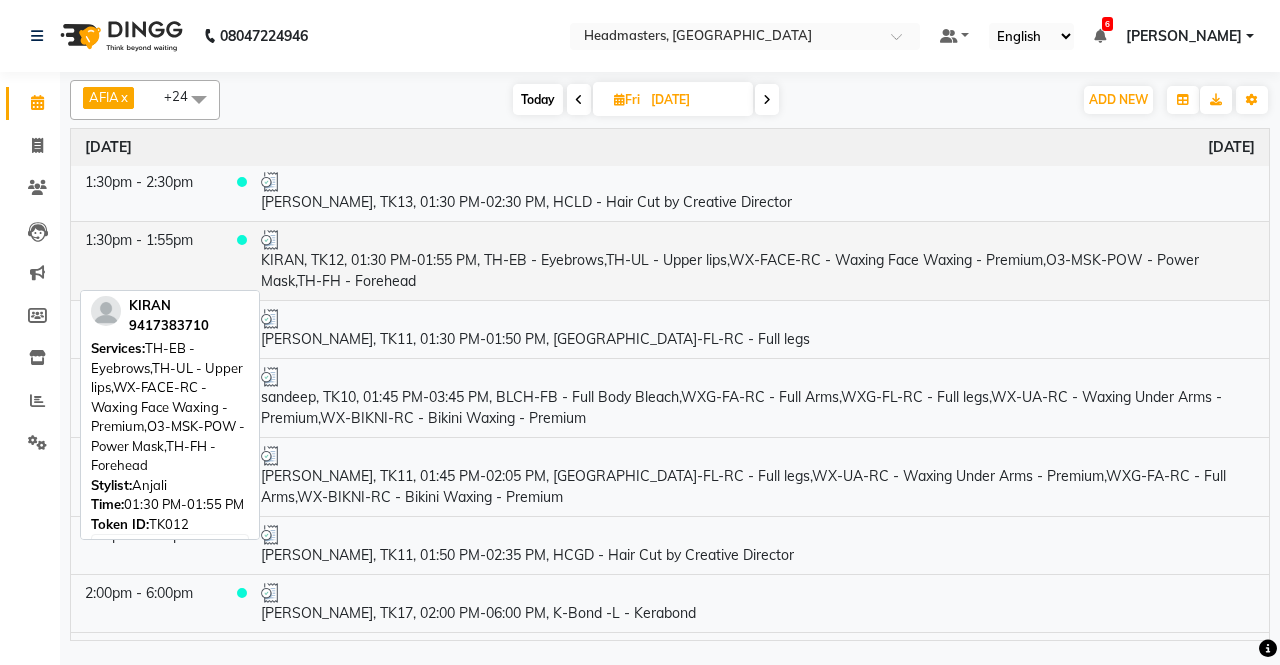 click on "KIRAN, TK12, 01:30 PM-01:55 PM, TH-EB - Eyebrows,TH-UL - Upper lips,WX-FACE-RC - Waxing Face Waxing - Premium,O3-MSK-POW - Power Mask,TH-FH - Forehead" at bounding box center (758, 260) 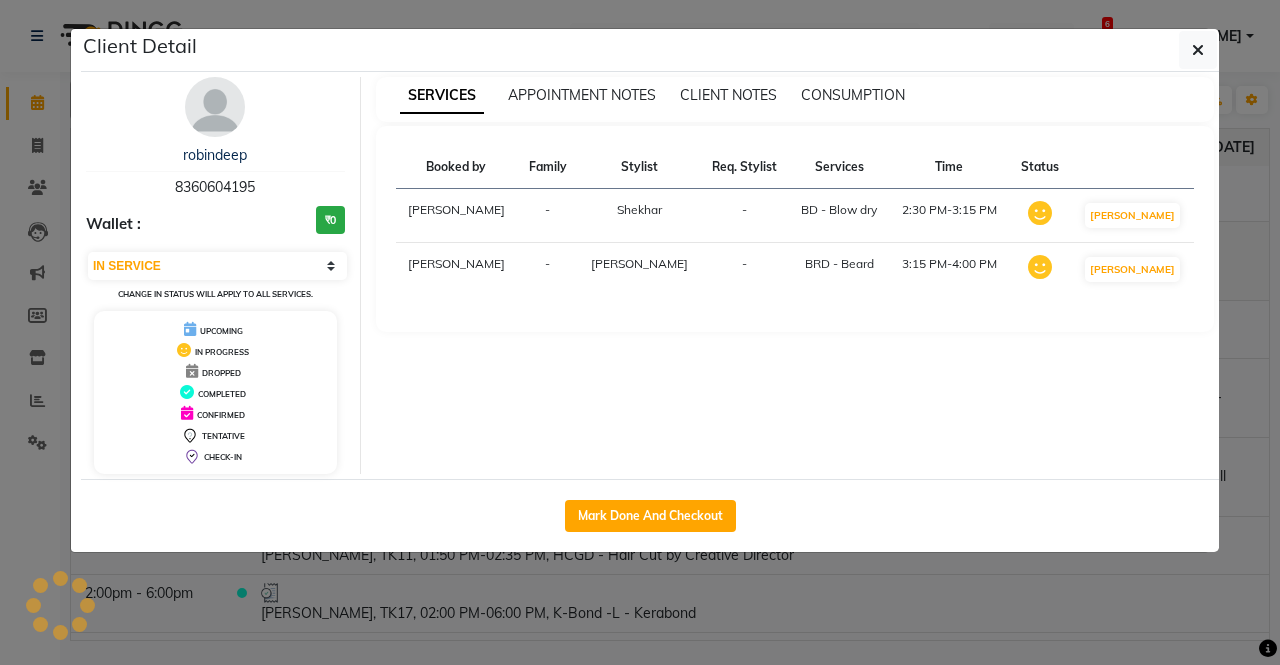 select on "3" 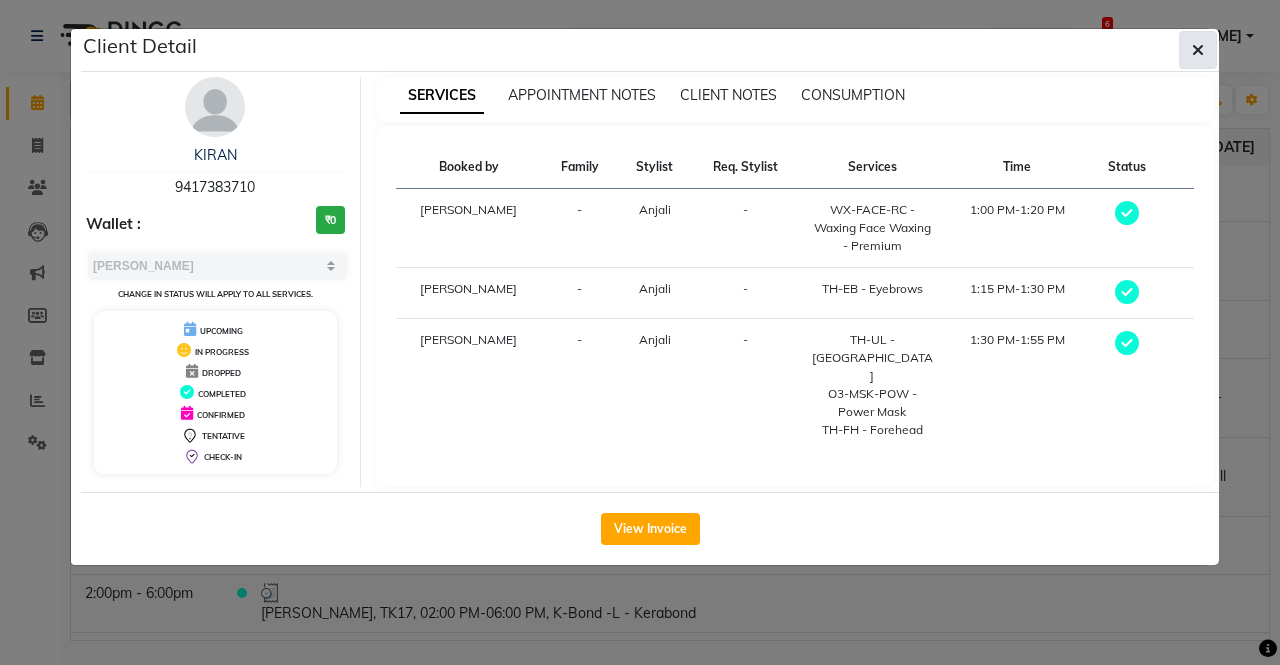 click 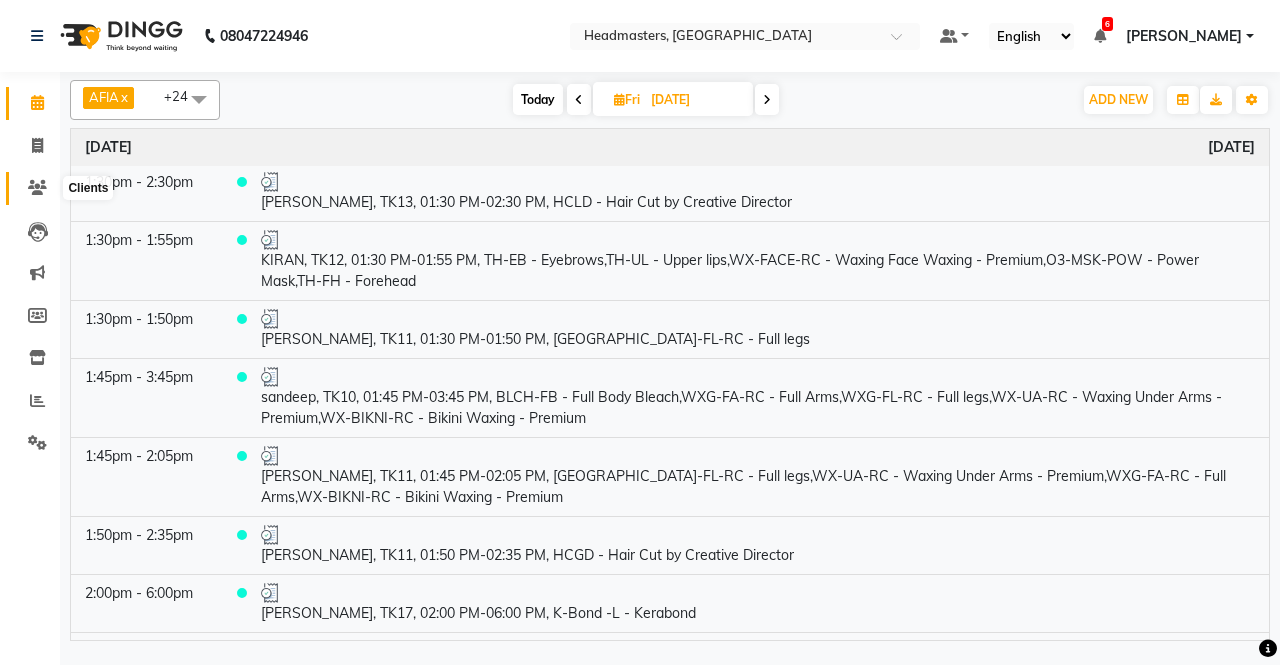 drag, startPoint x: 33, startPoint y: 188, endPoint x: 44, endPoint y: 179, distance: 14.21267 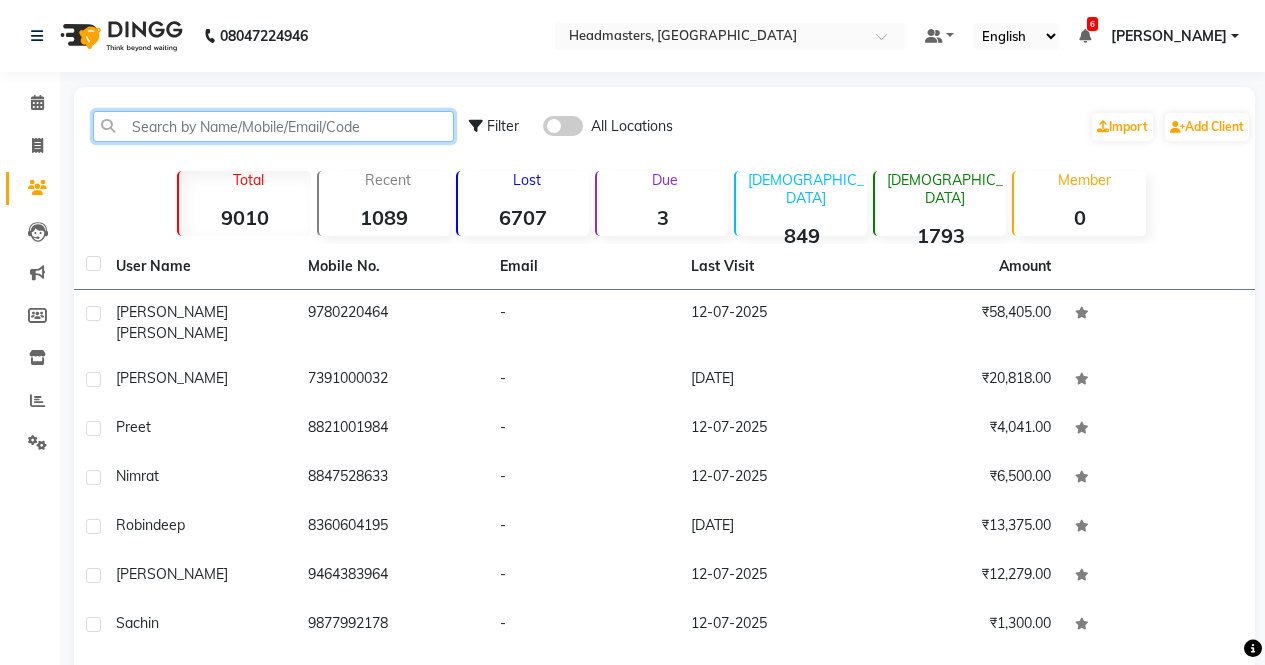 click 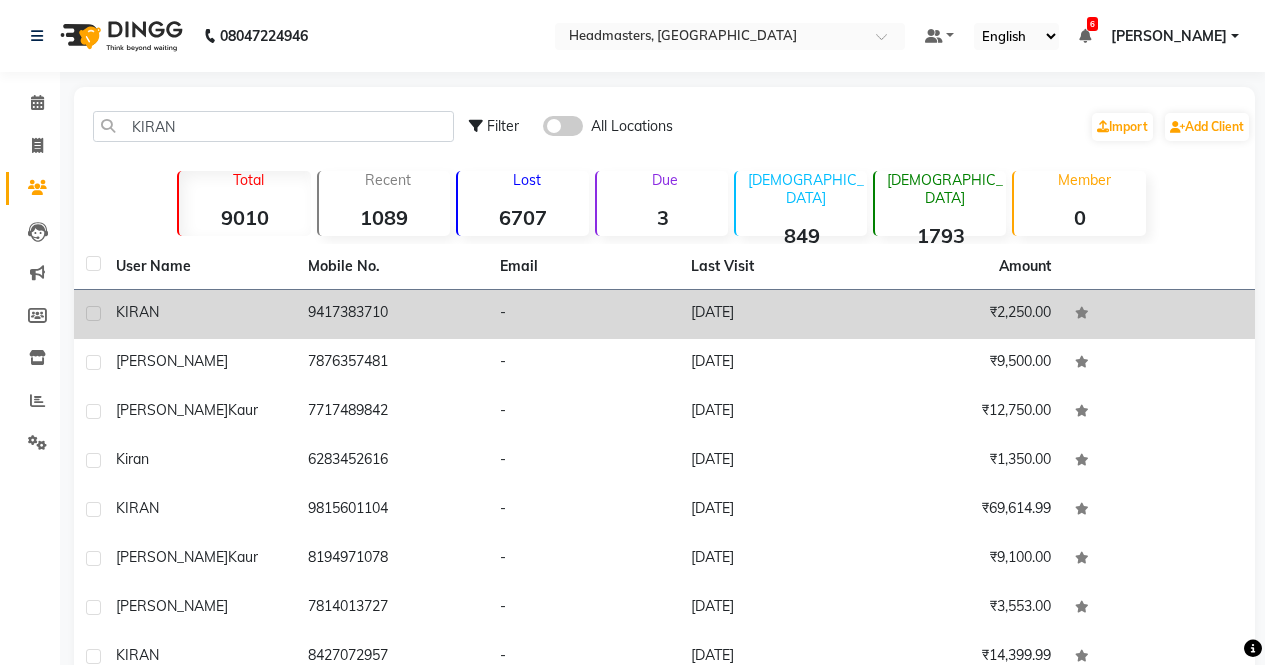 click on "9417383710" 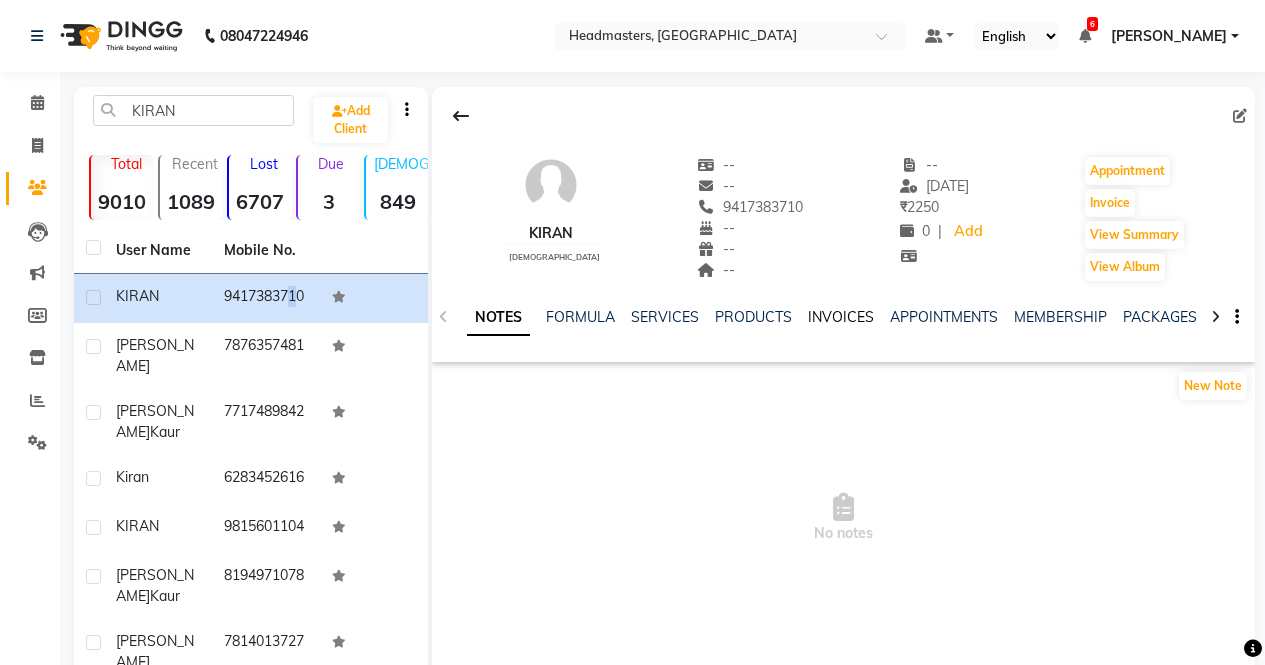 click on "INVOICES" 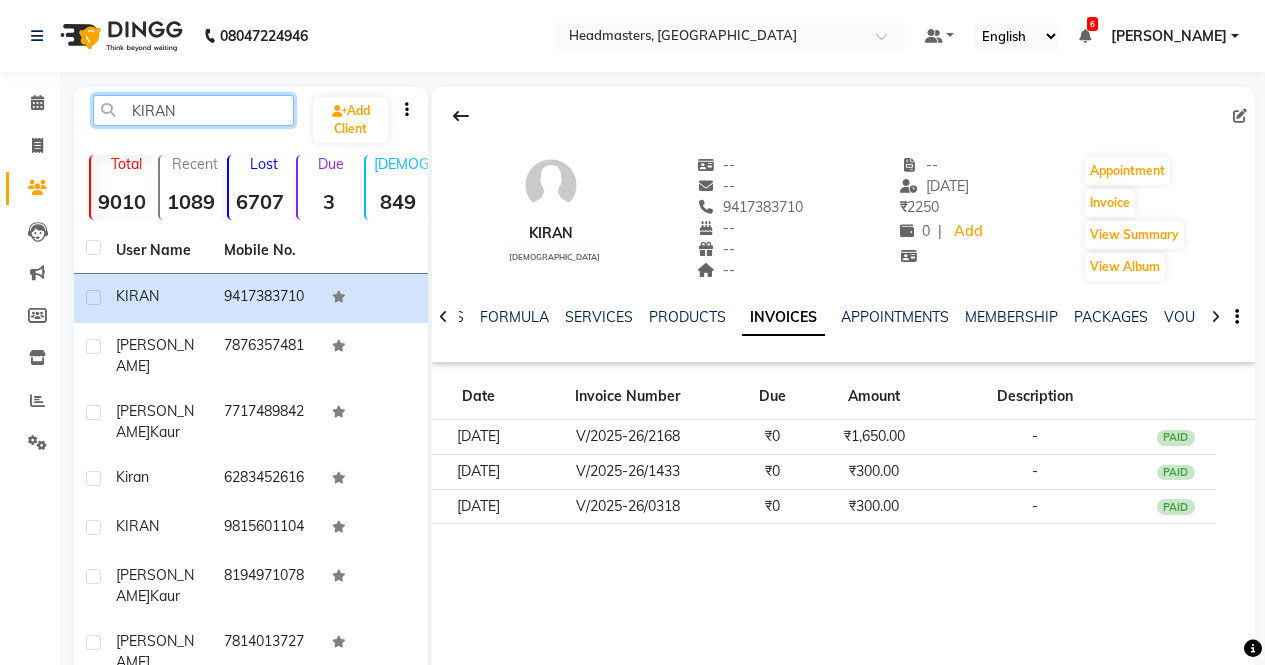 click on "KIRAN" 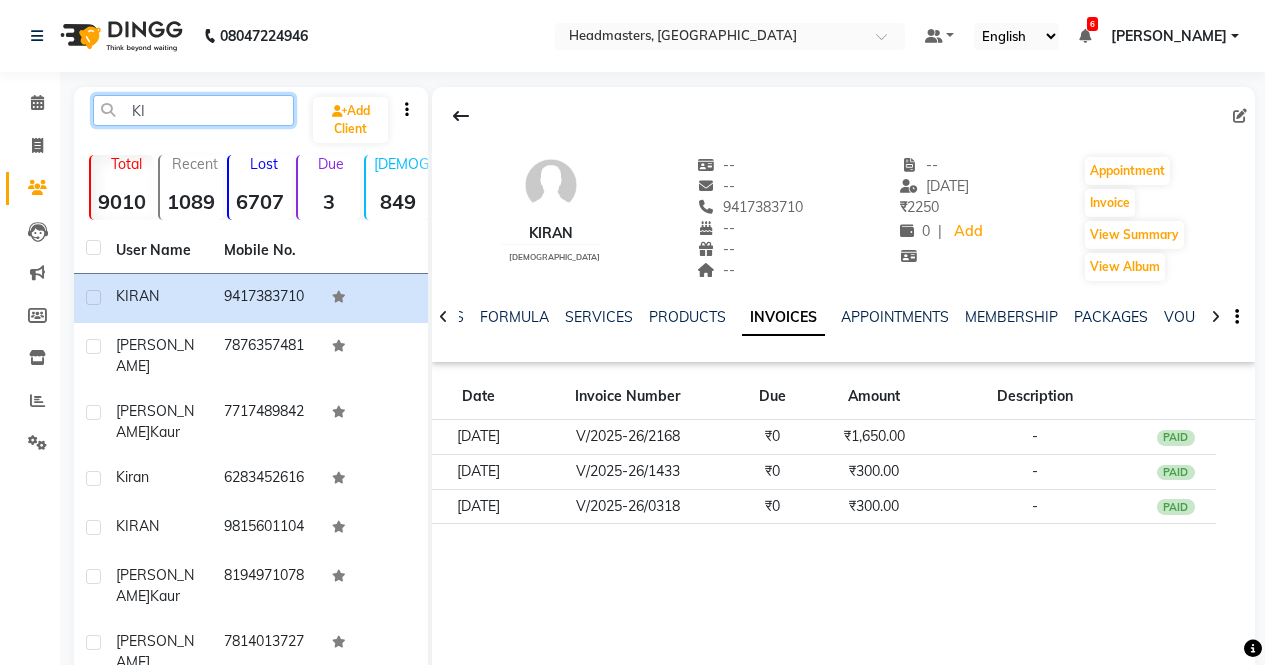 type on "K" 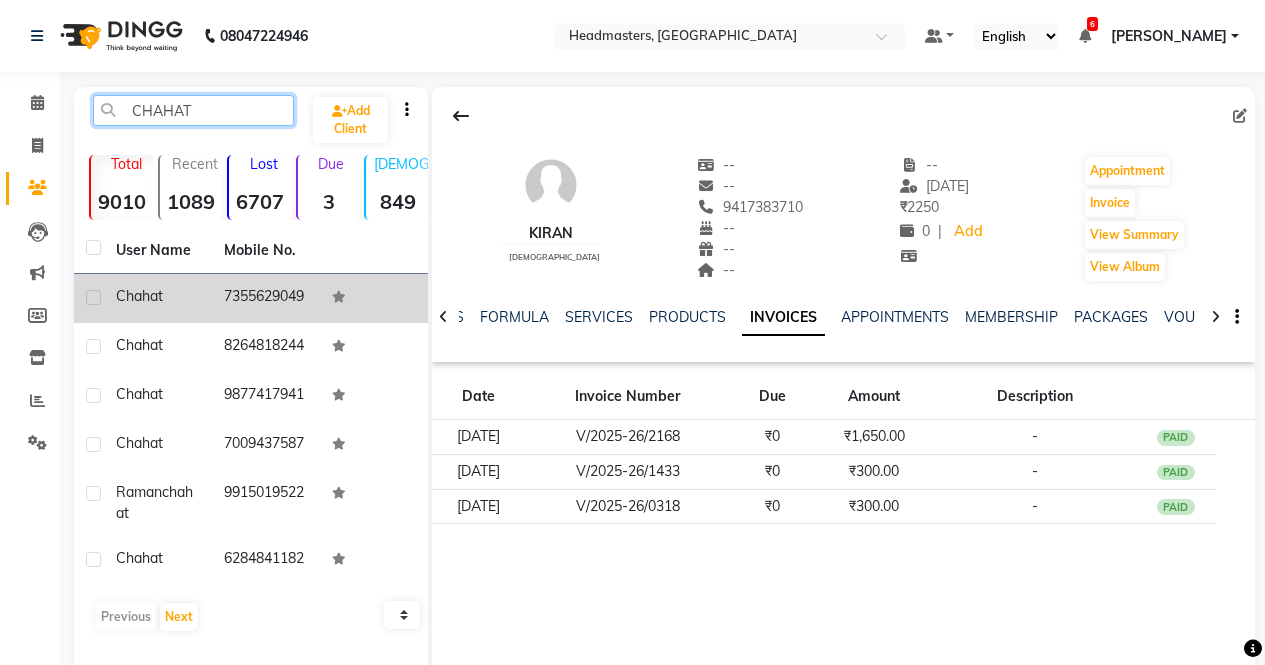 type on "CHAHAT" 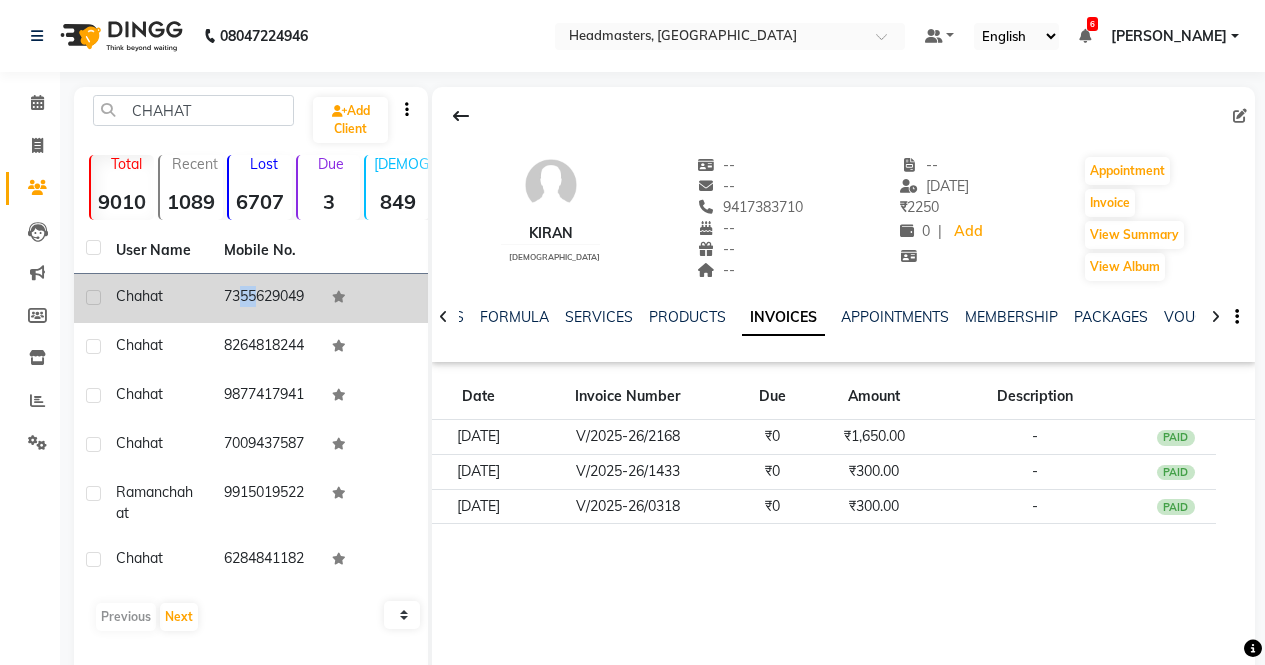drag, startPoint x: 226, startPoint y: 293, endPoint x: 239, endPoint y: 302, distance: 15.811388 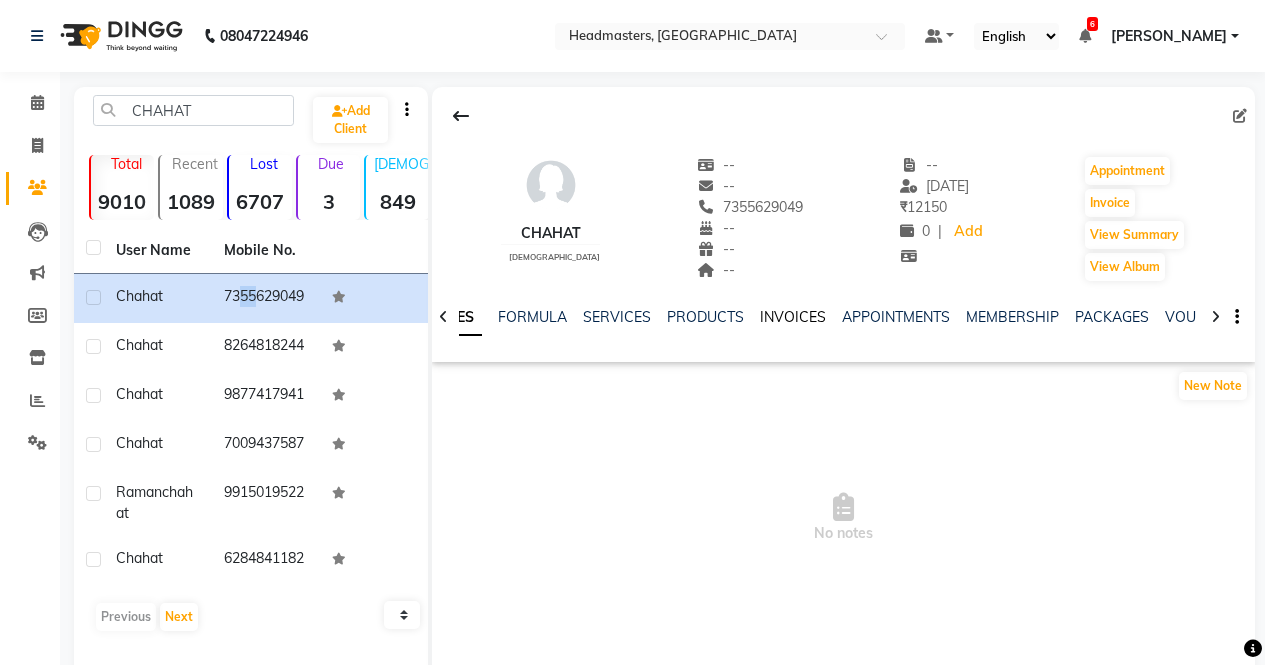 click on "INVOICES" 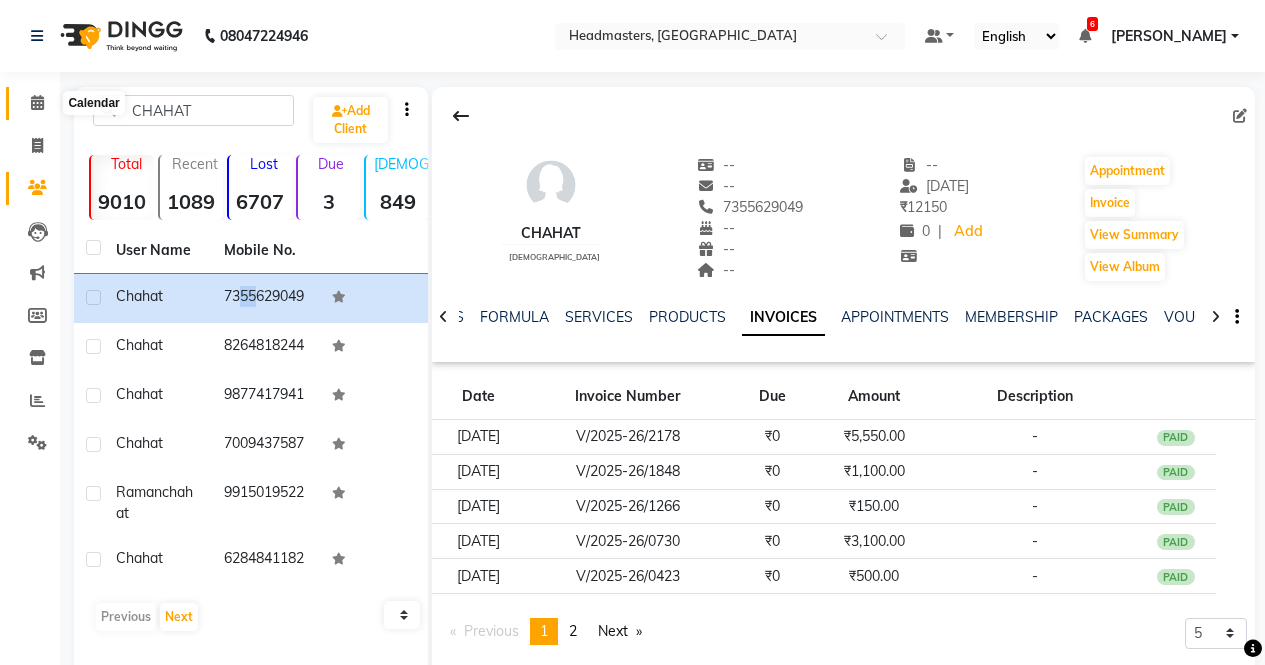 click 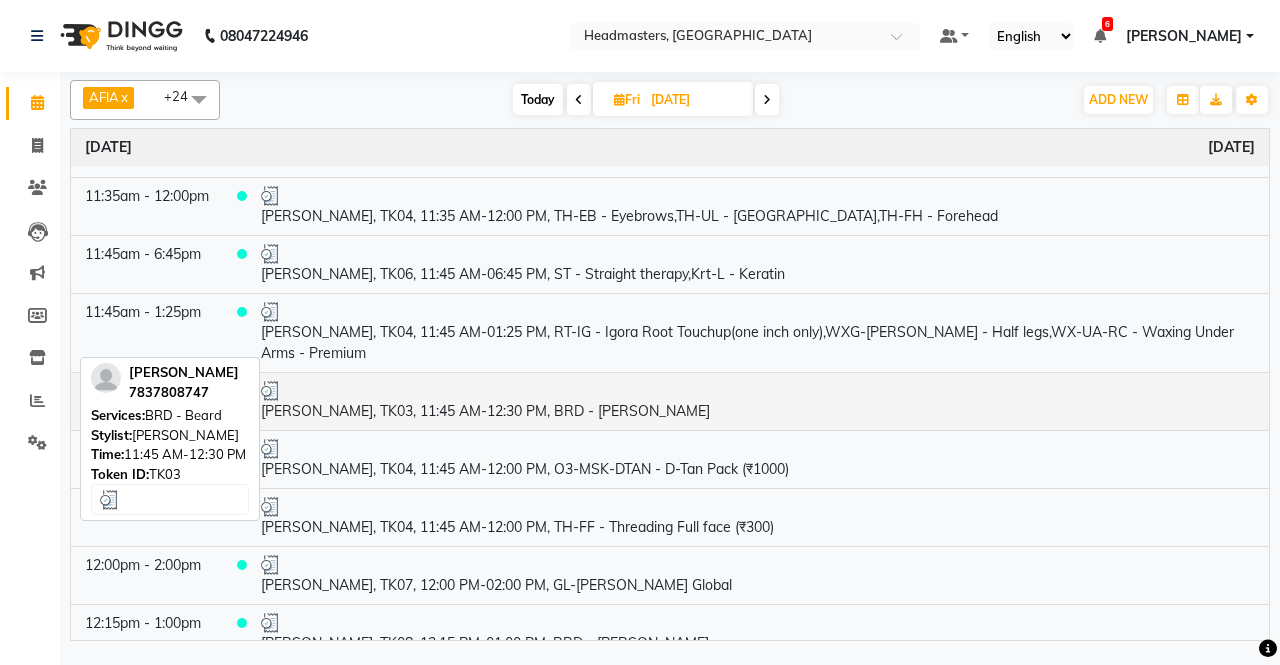 scroll, scrollTop: 400, scrollLeft: 0, axis: vertical 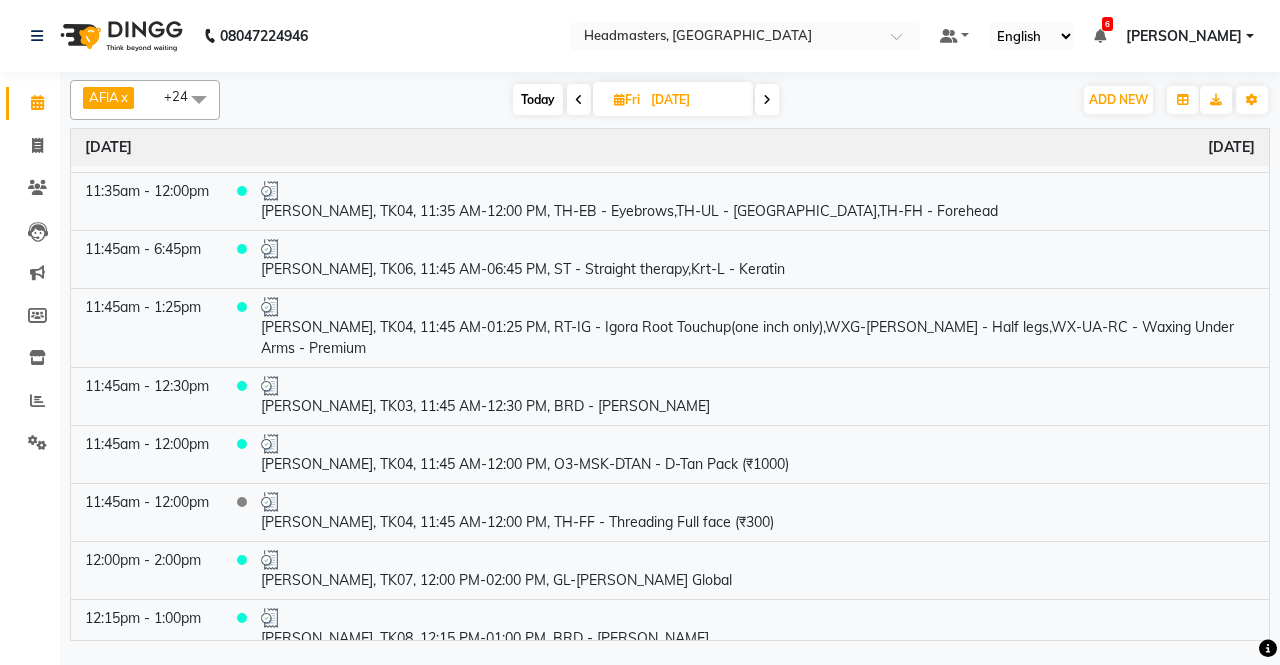 click on "[DATE]" at bounding box center [695, 100] 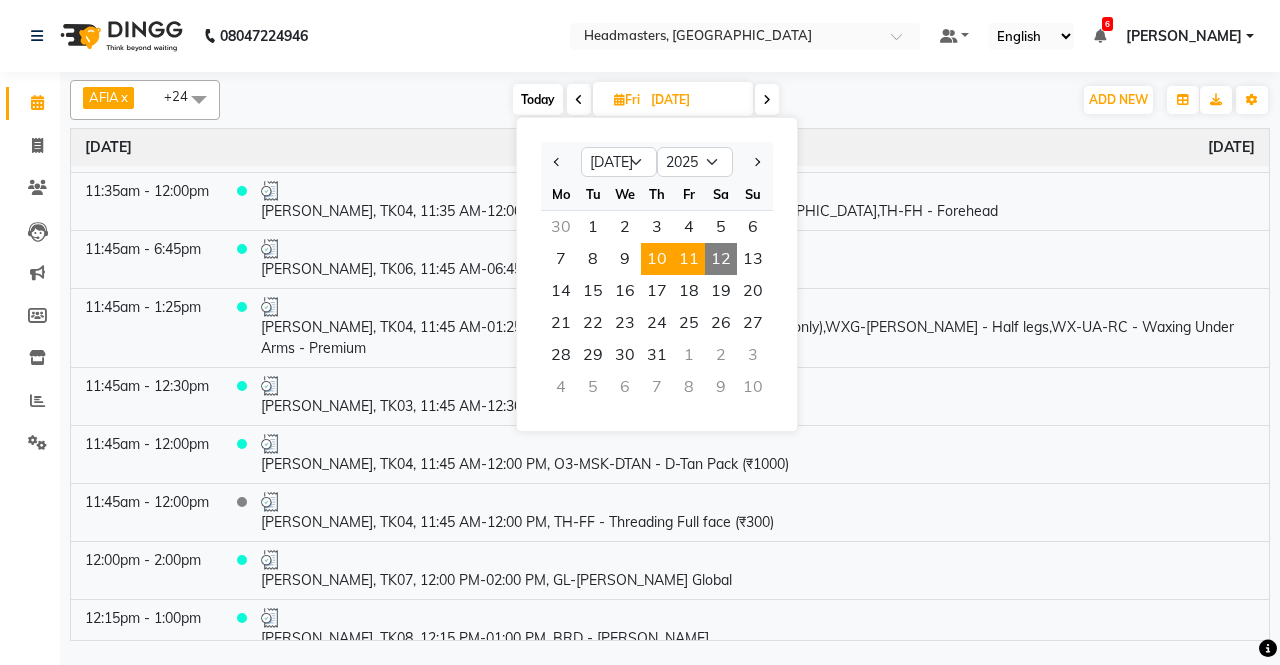 click on "10" at bounding box center (657, 259) 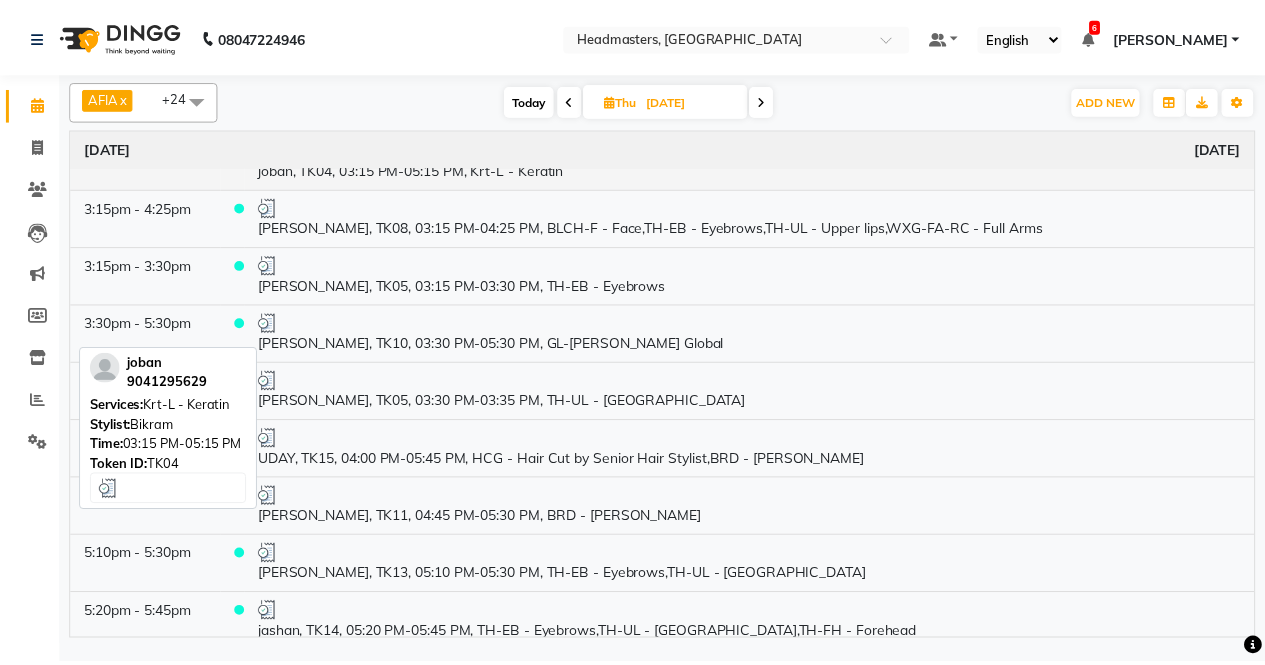 scroll, scrollTop: 900, scrollLeft: 0, axis: vertical 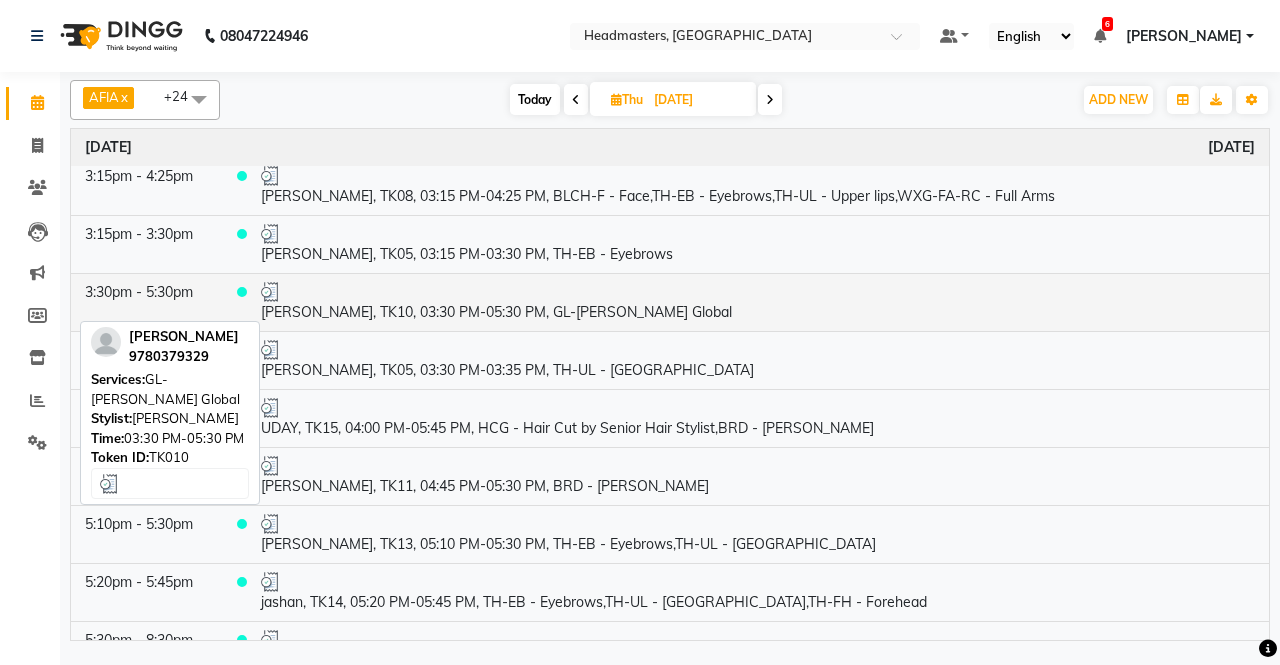 click on "[PERSON_NAME], TK10, 03:30 PM-05:30 PM, GL-[PERSON_NAME] Global" at bounding box center (758, 302) 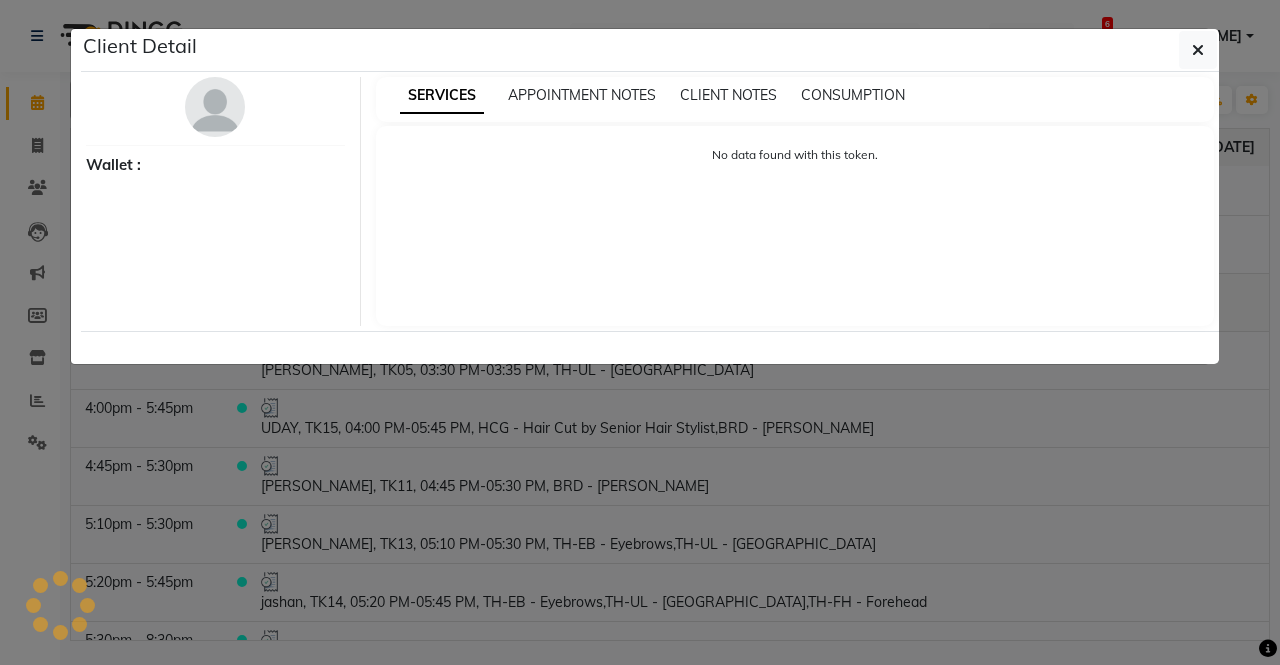select on "3" 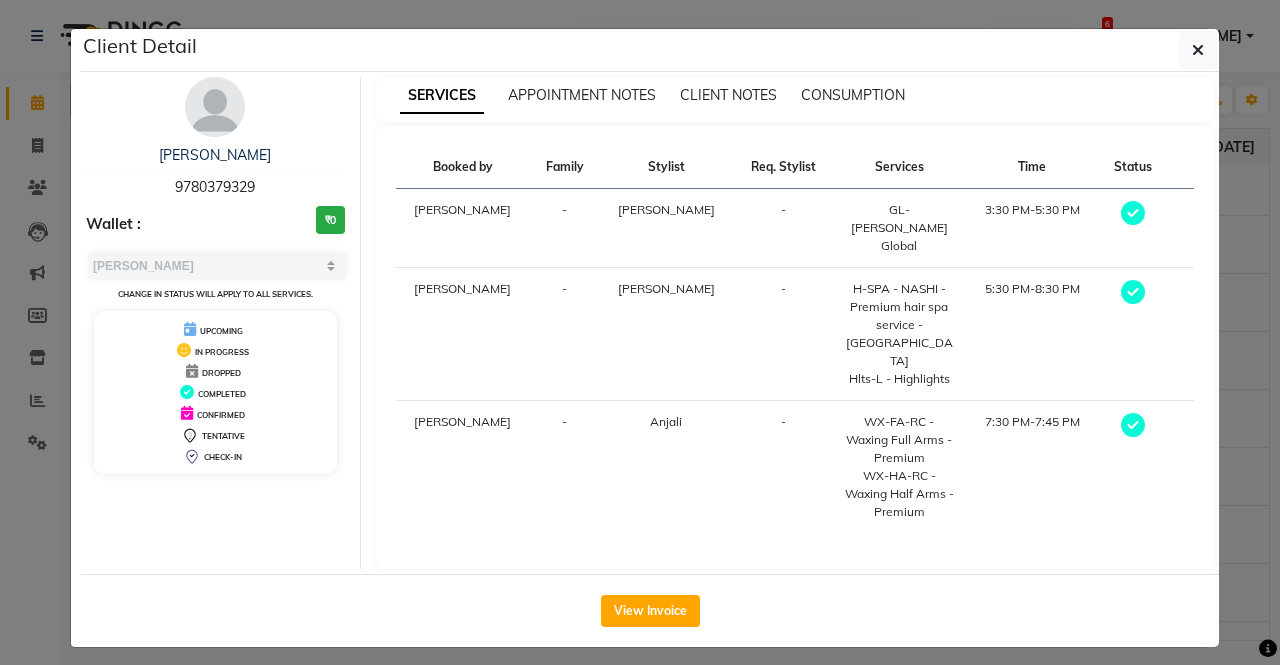click on "Client Detail" 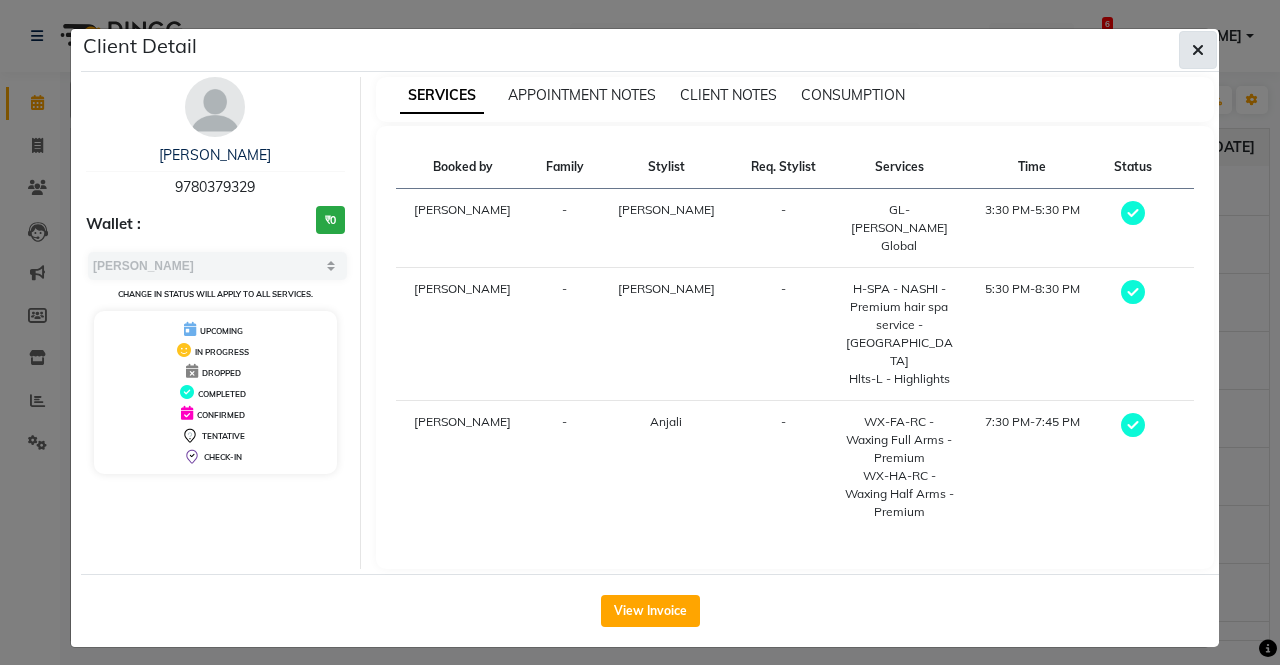 click 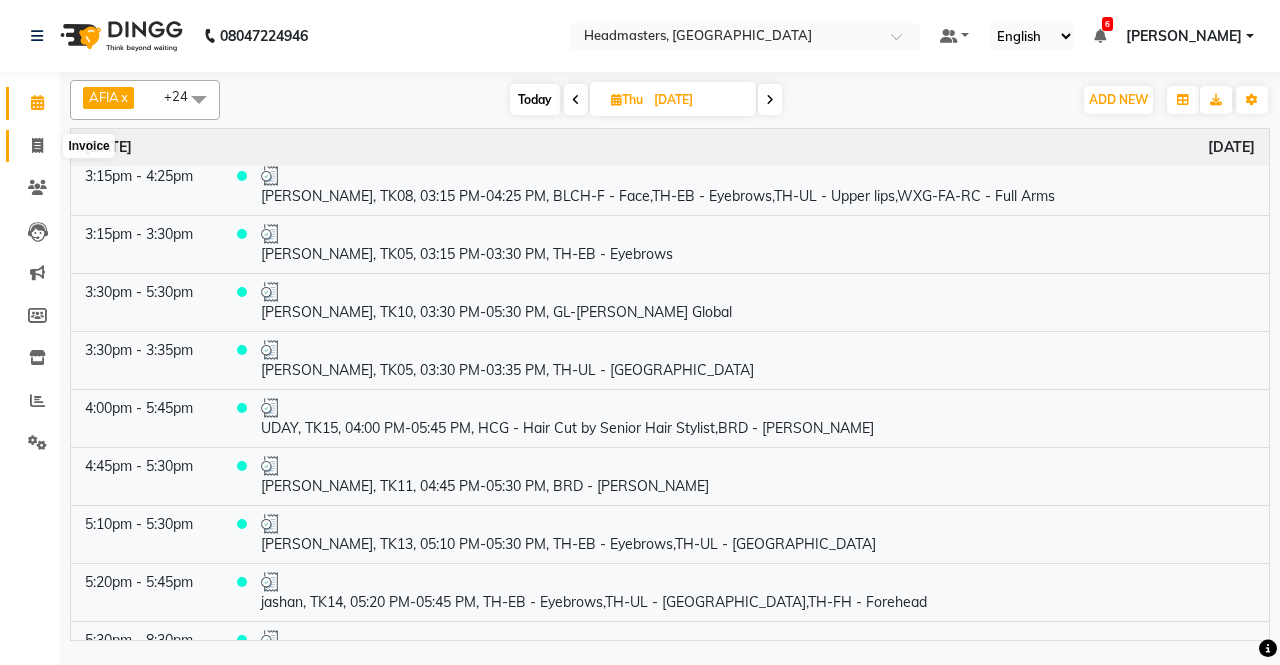 click 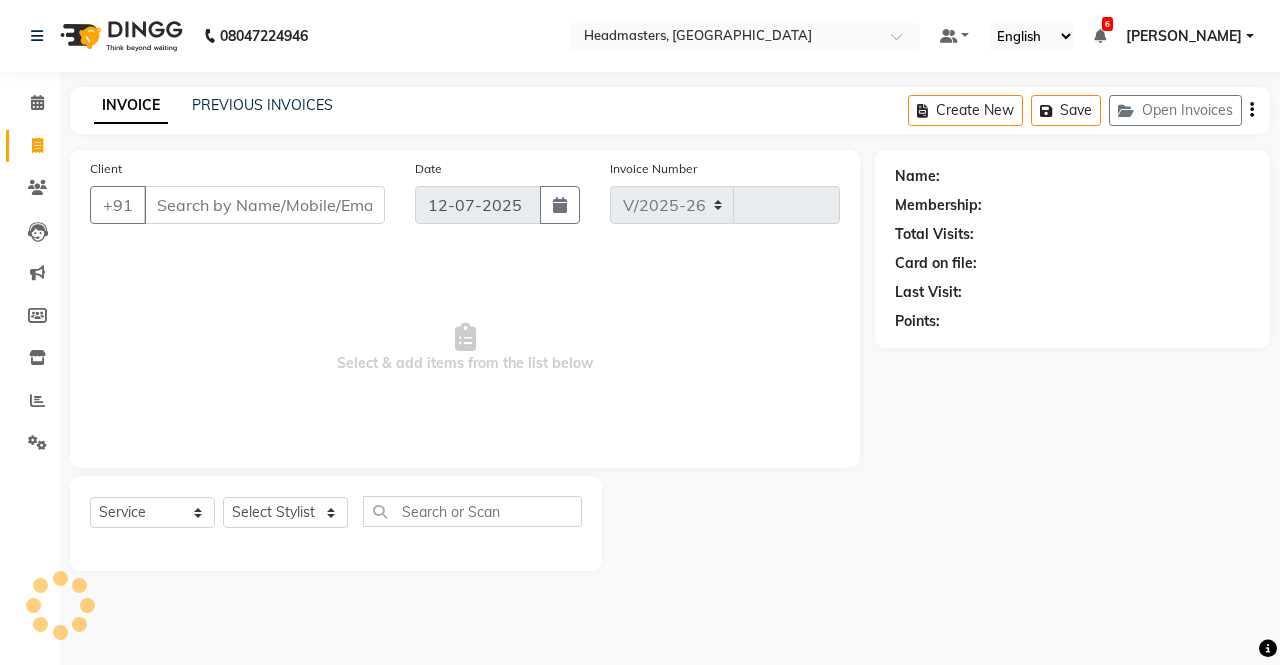 select on "7136" 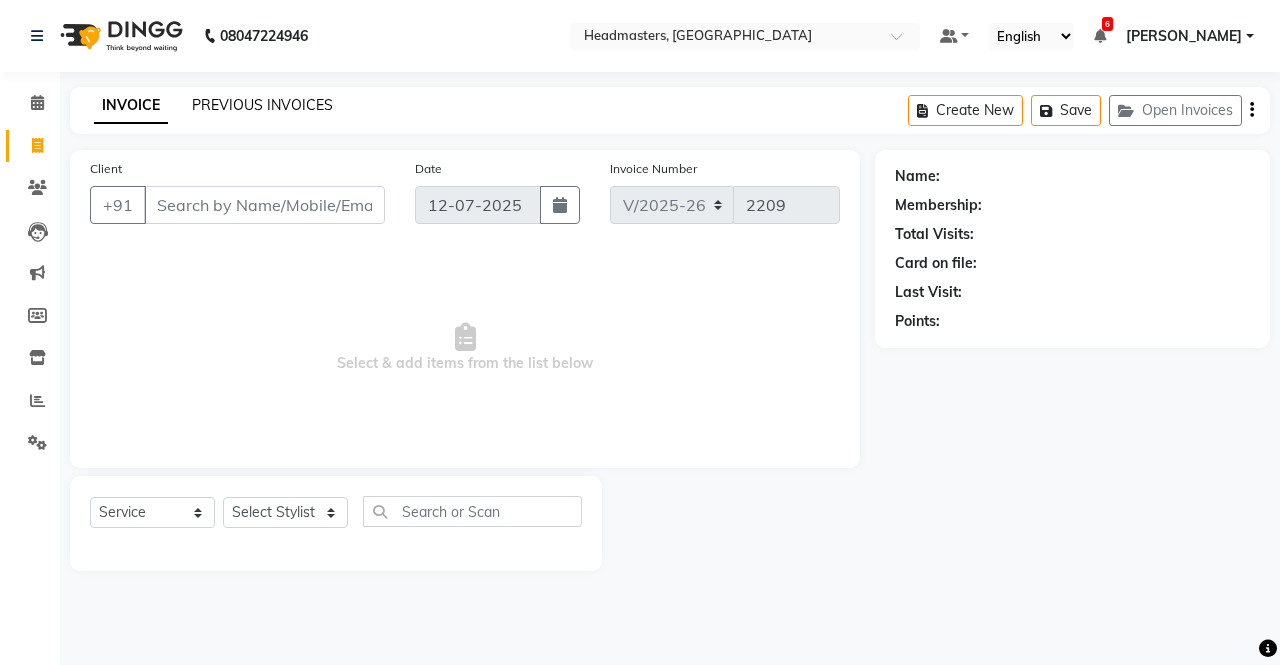 click on "PREVIOUS INVOICES" 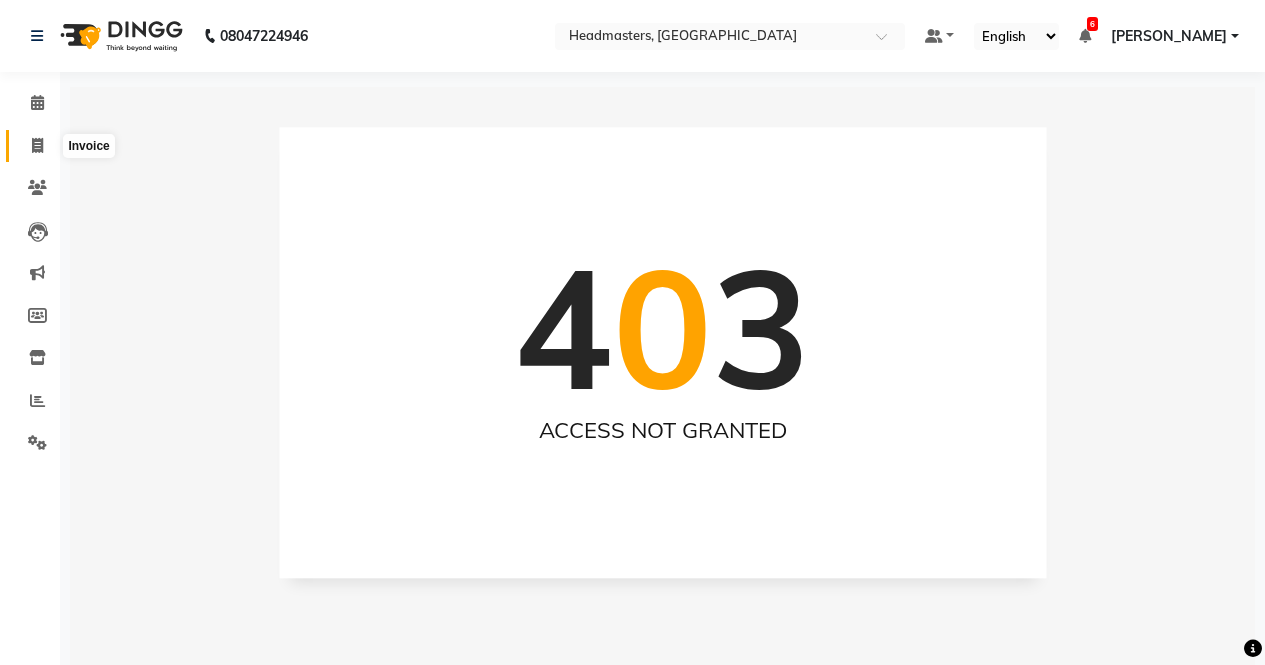 click 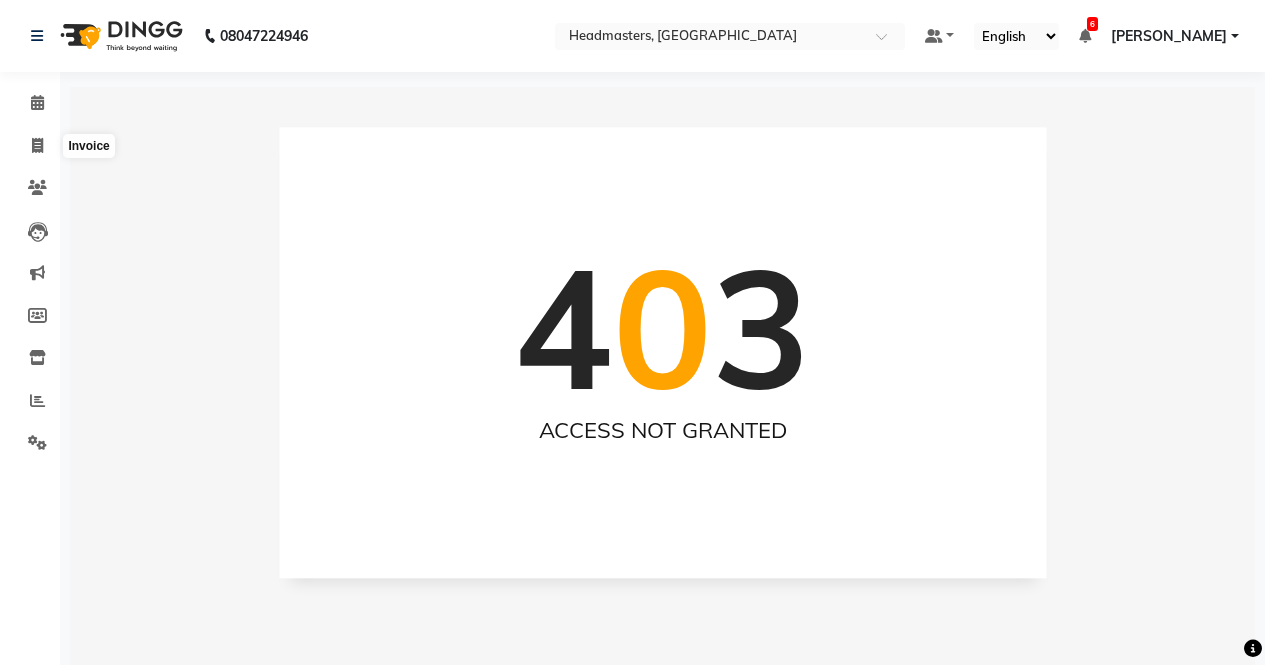 select on "service" 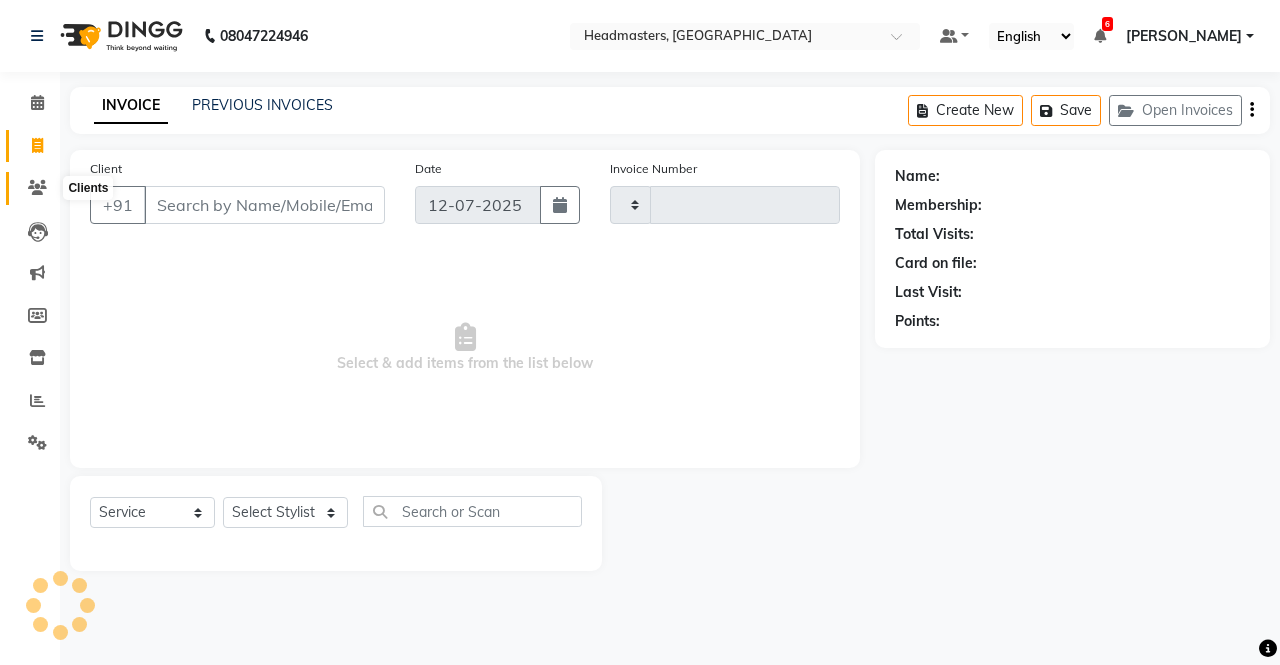 type on "2209" 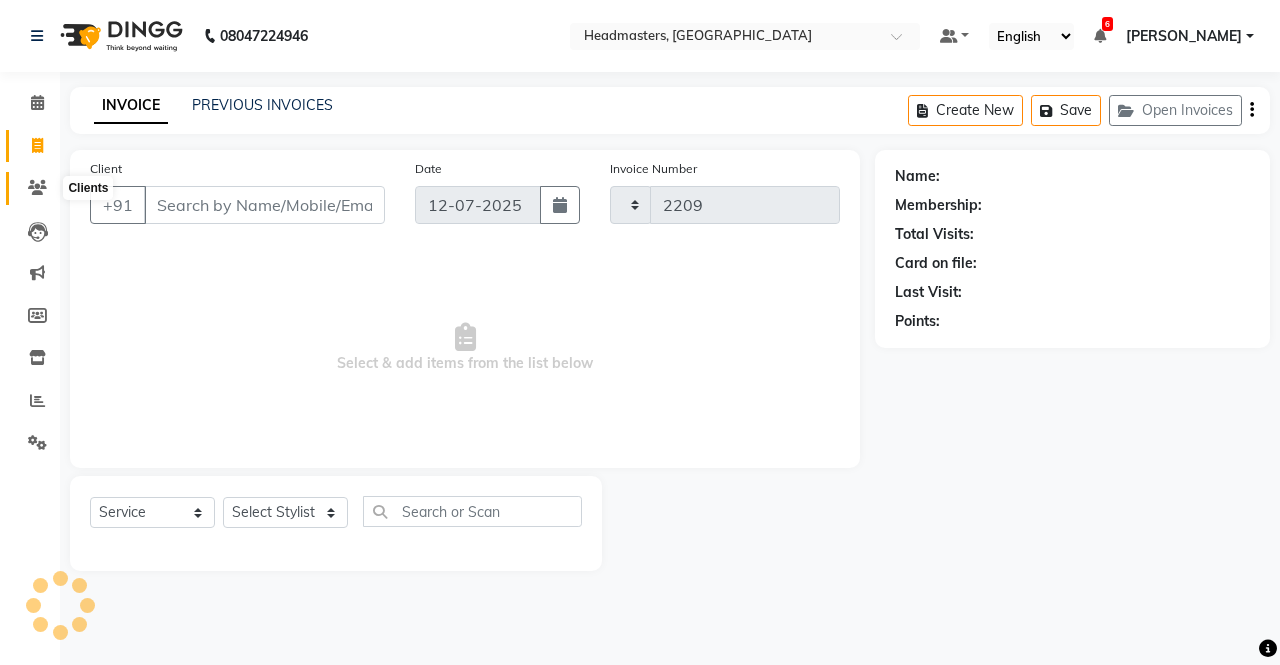 select on "7136" 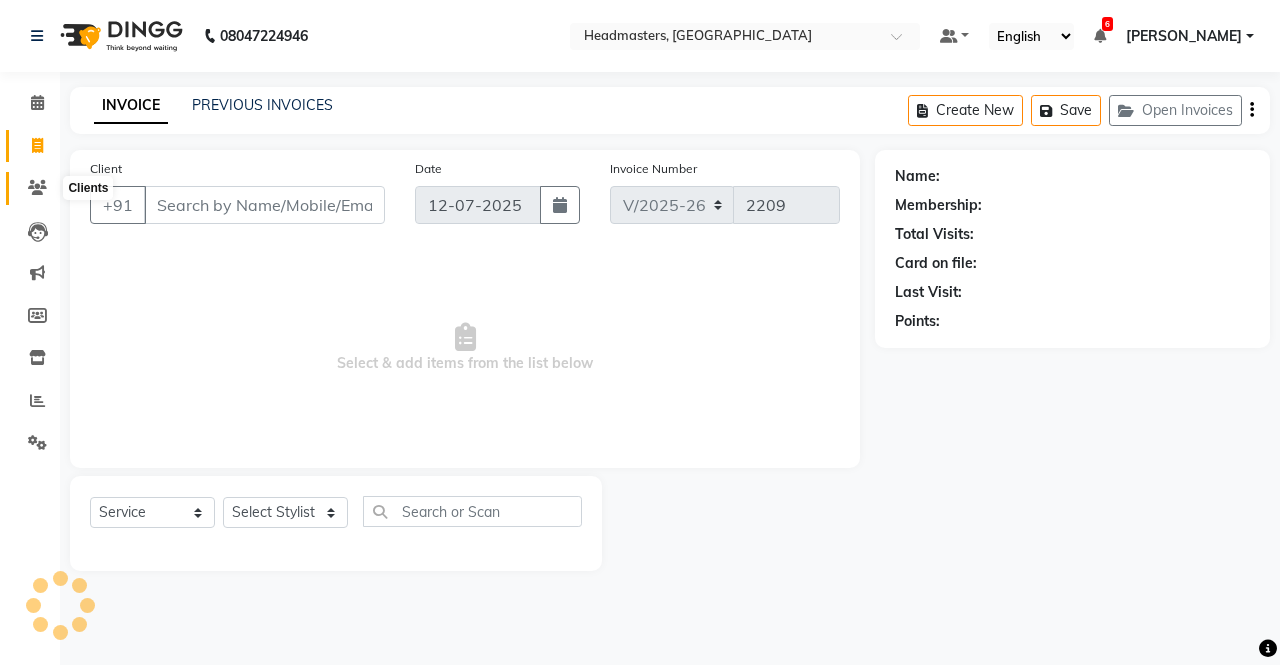 click 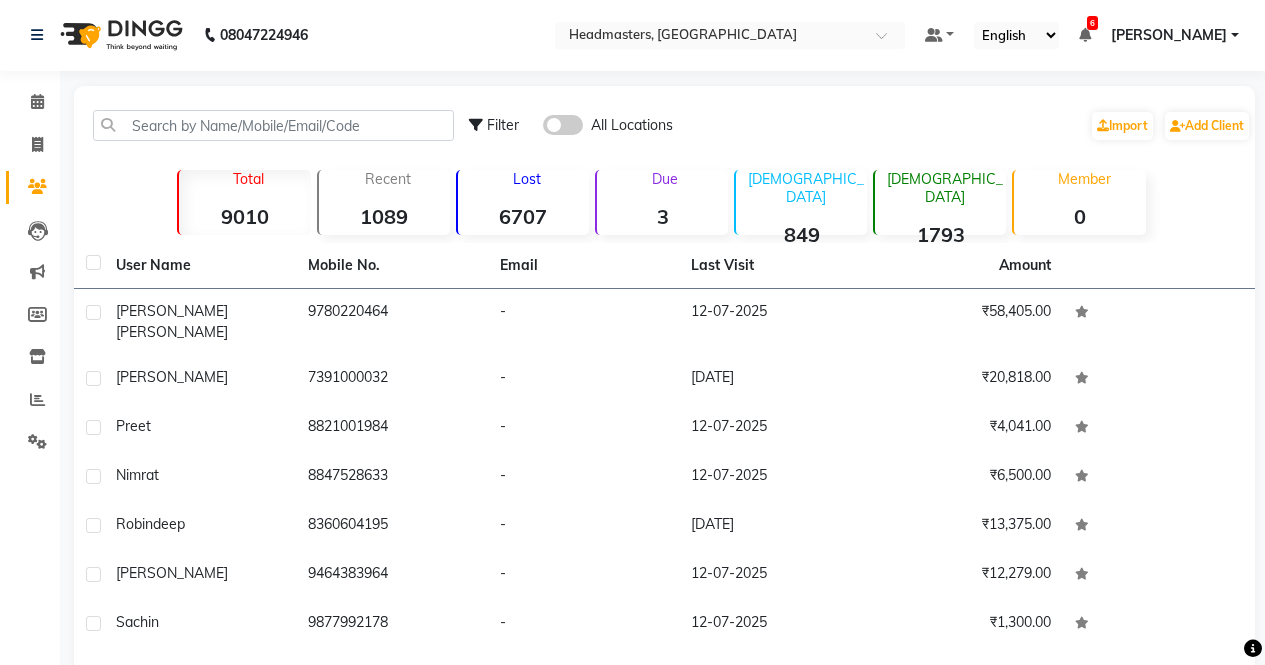 scroll, scrollTop: 0, scrollLeft: 0, axis: both 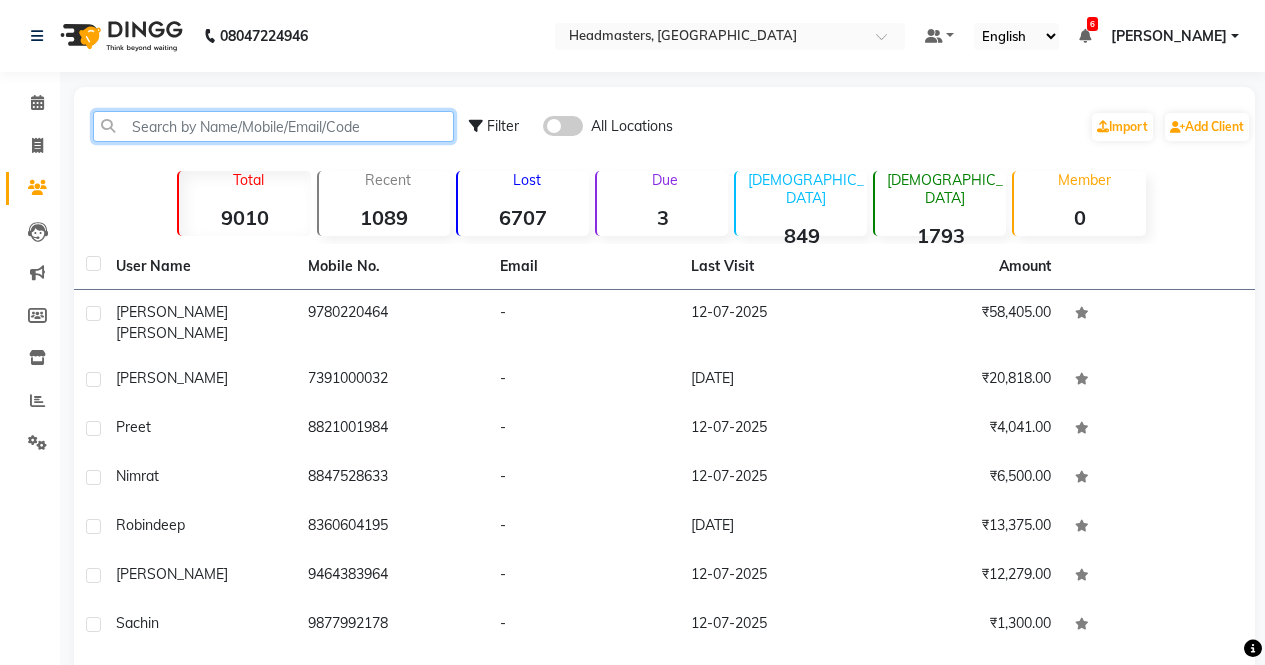 click 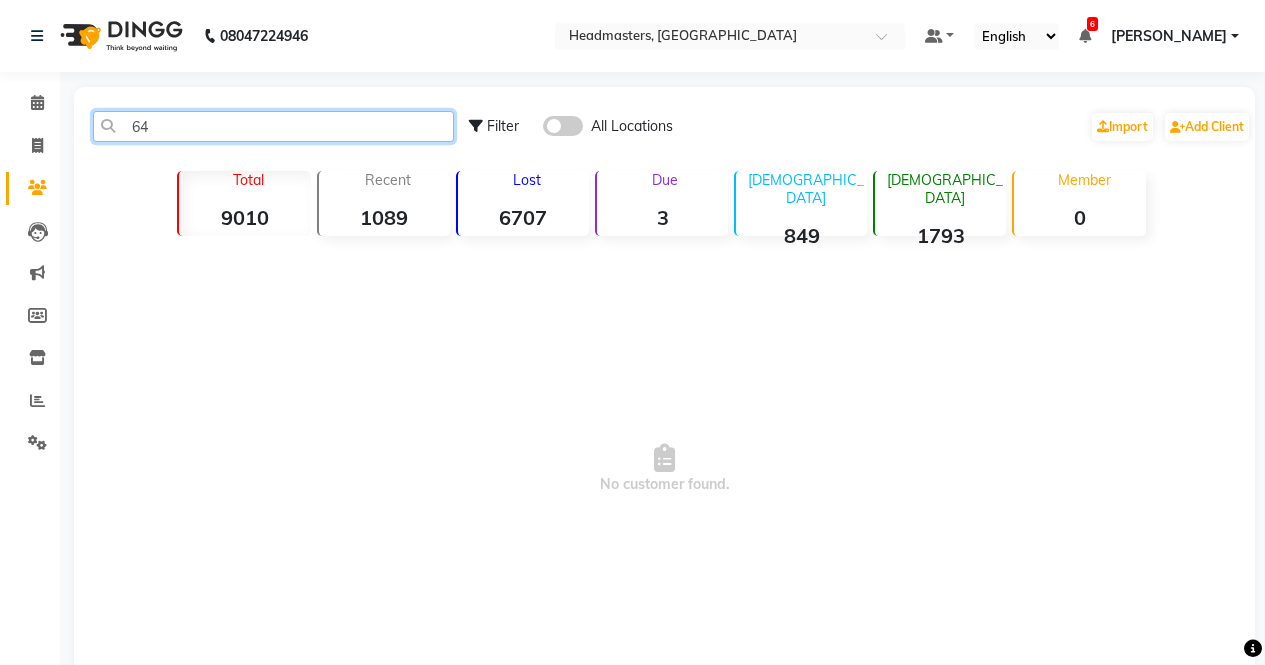 type on "6" 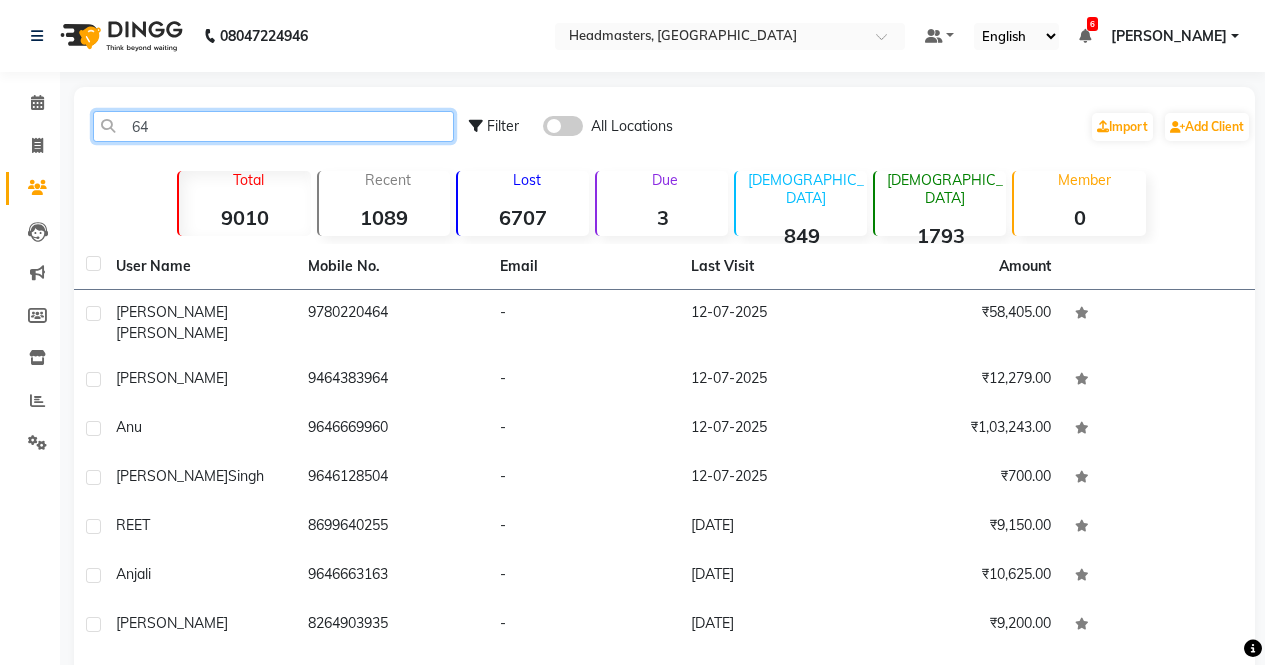 type on "6" 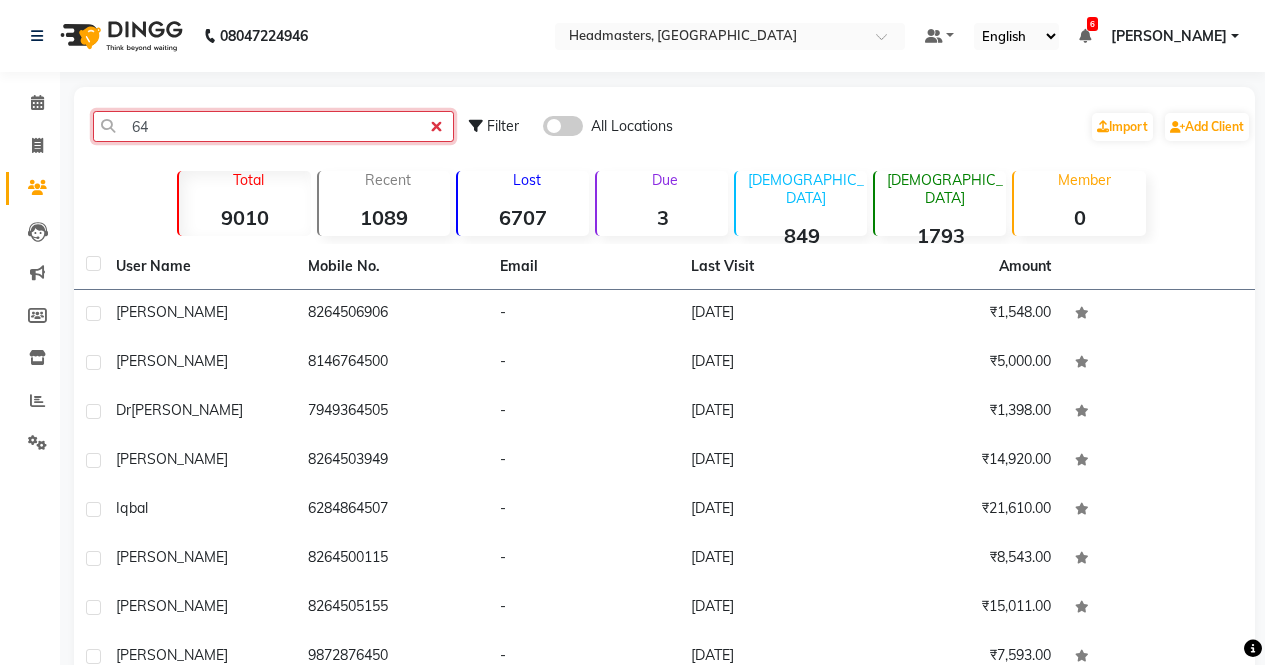 type on "6" 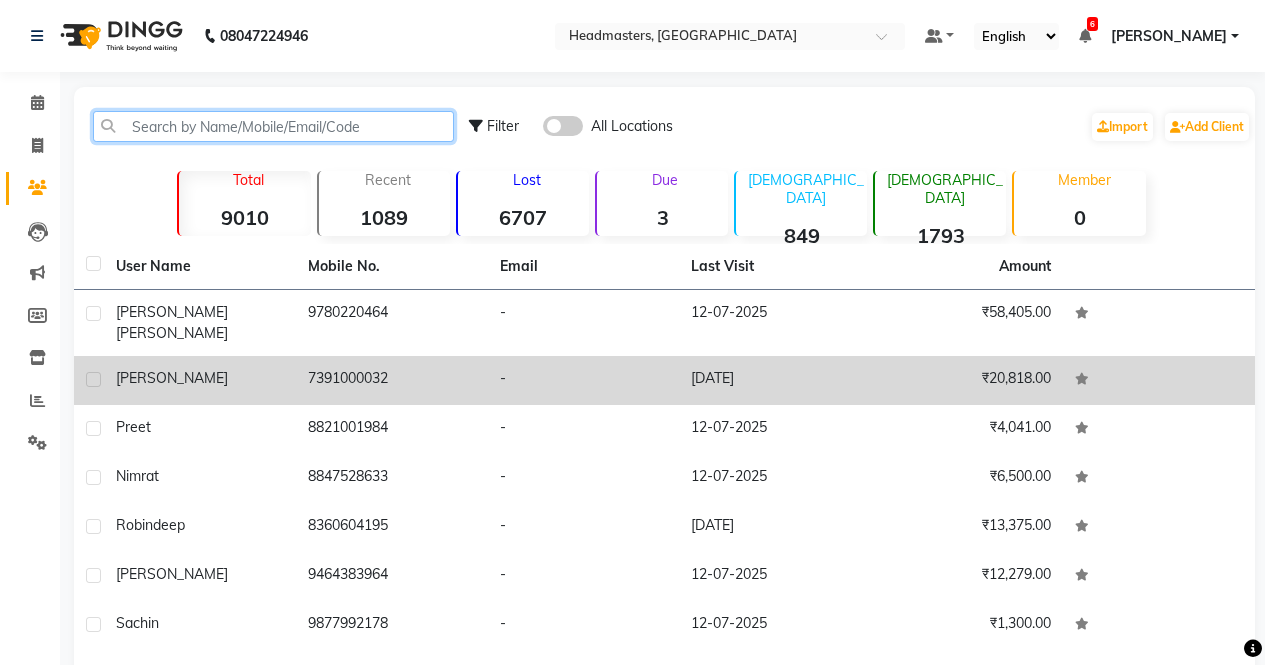 type on "6" 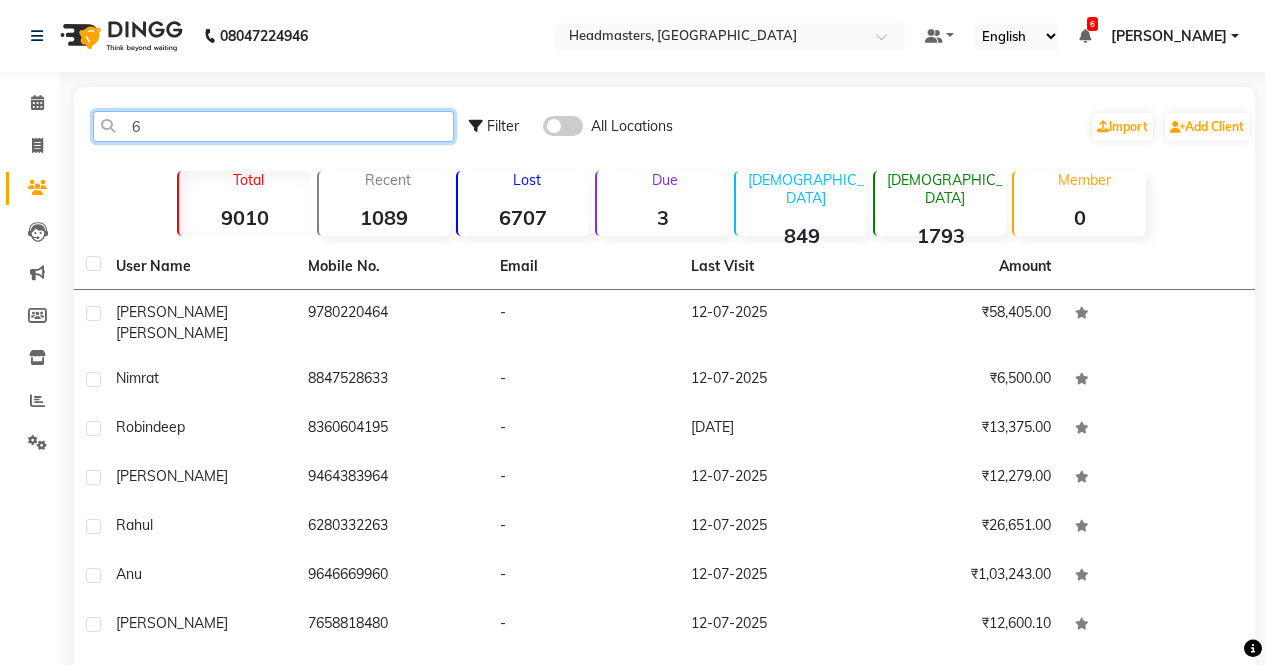 click on "6" 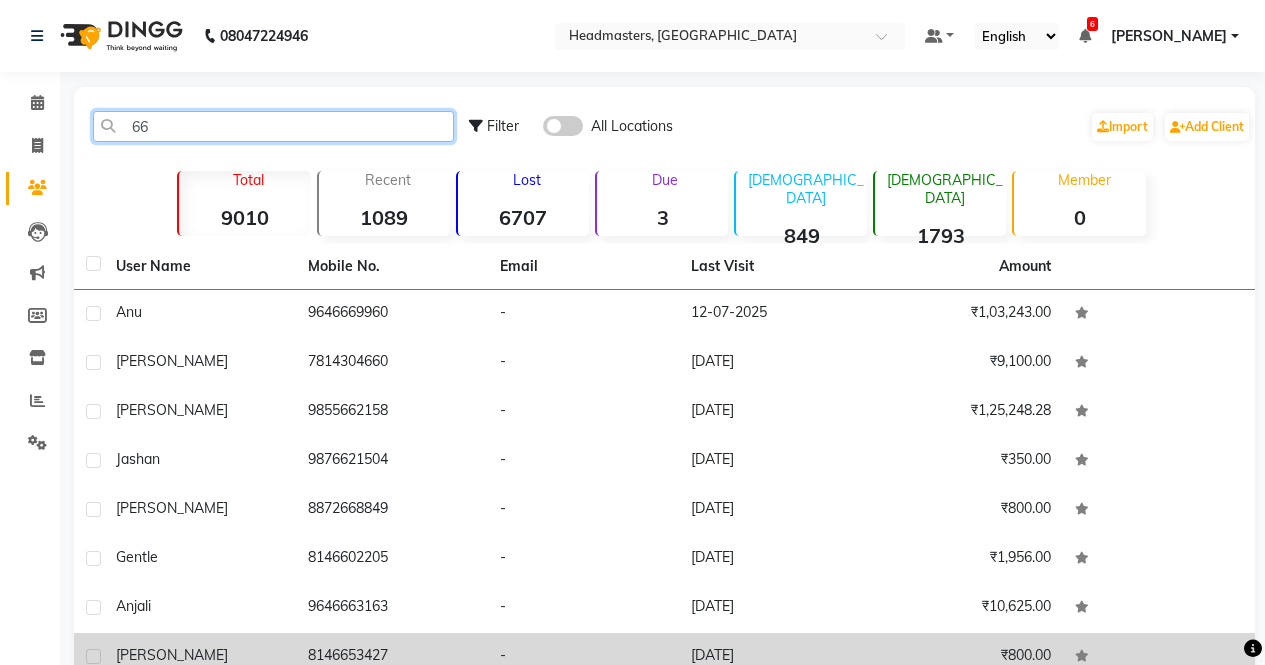type on "6" 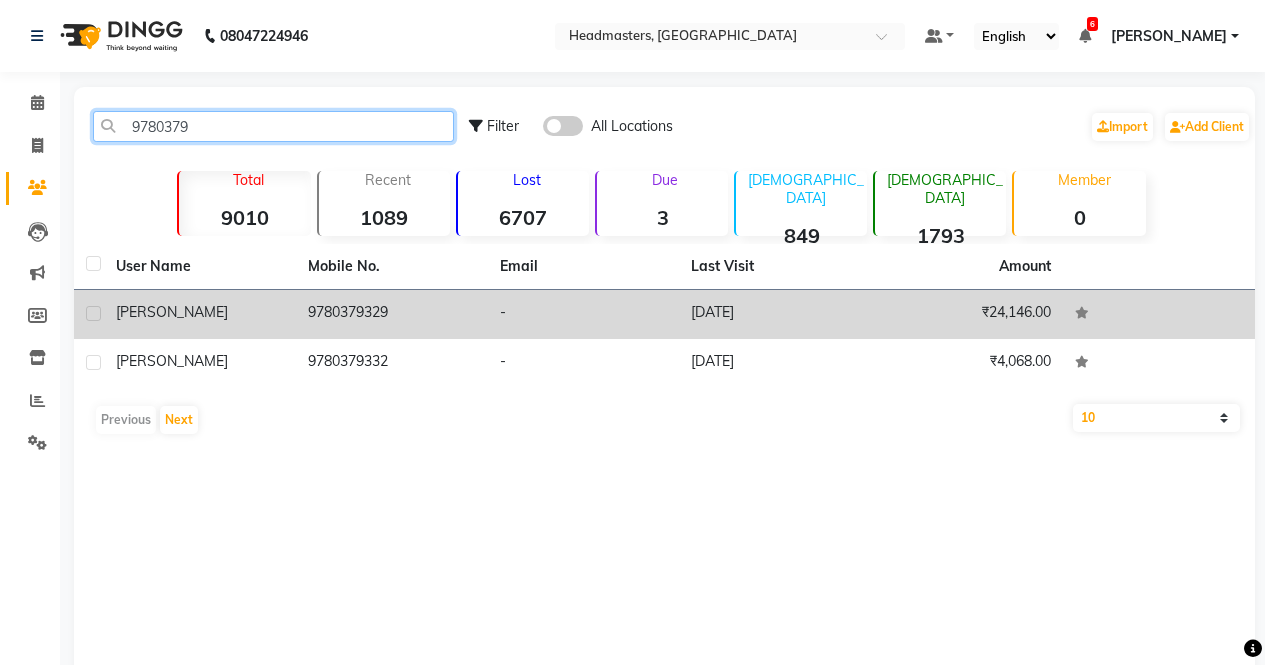 type on "9780379" 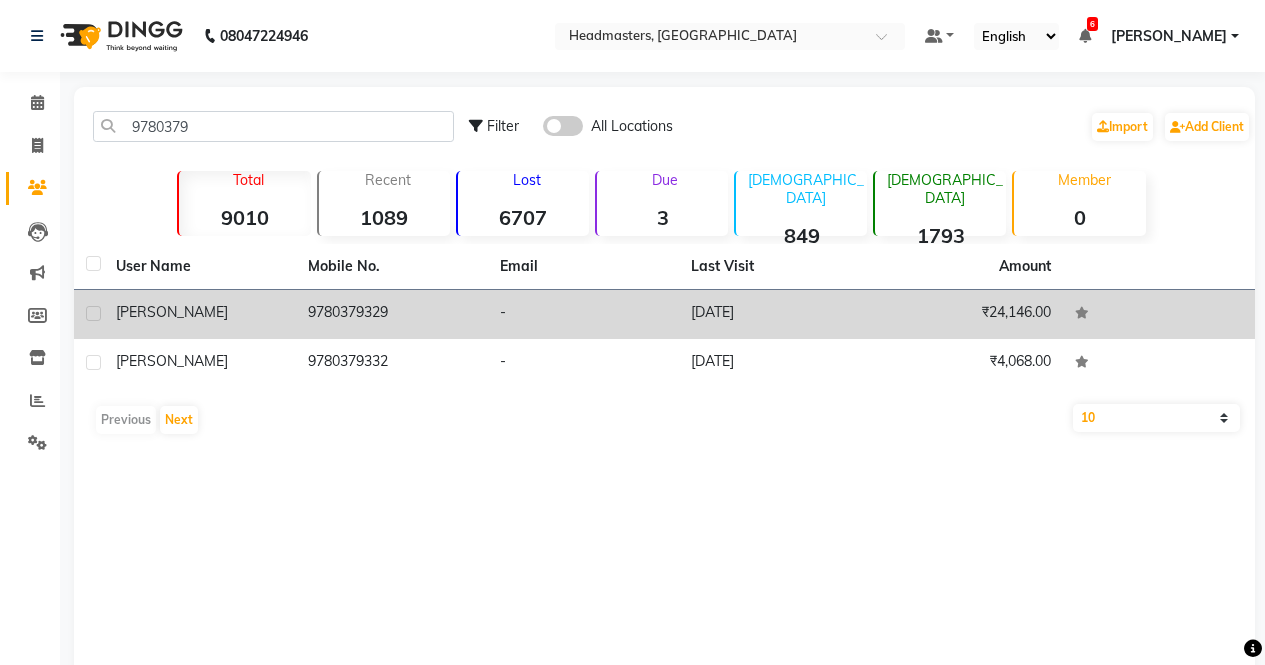 click 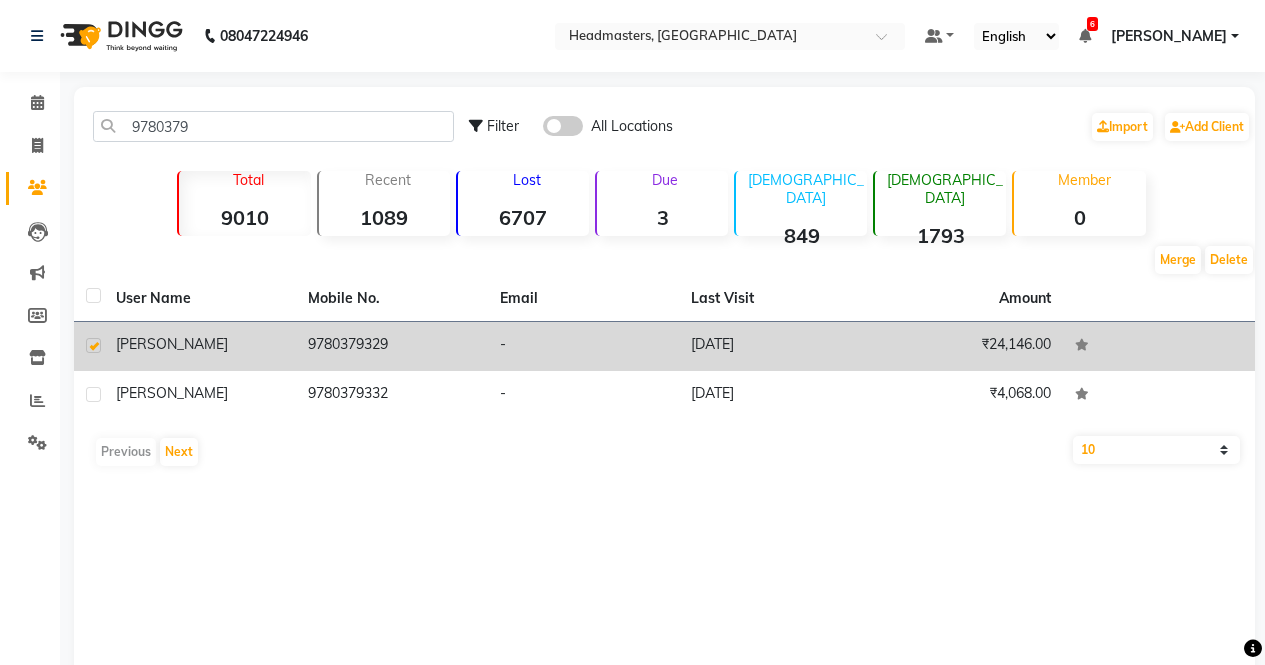 click on "9780379329" 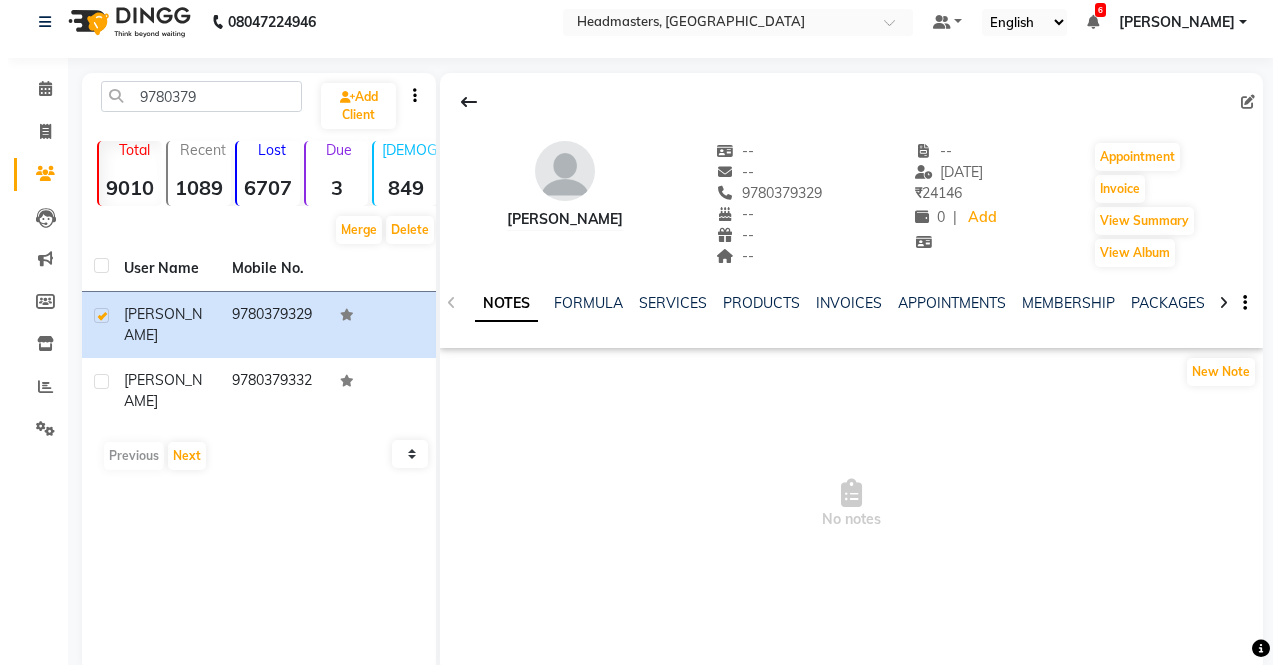 scroll, scrollTop: 0, scrollLeft: 0, axis: both 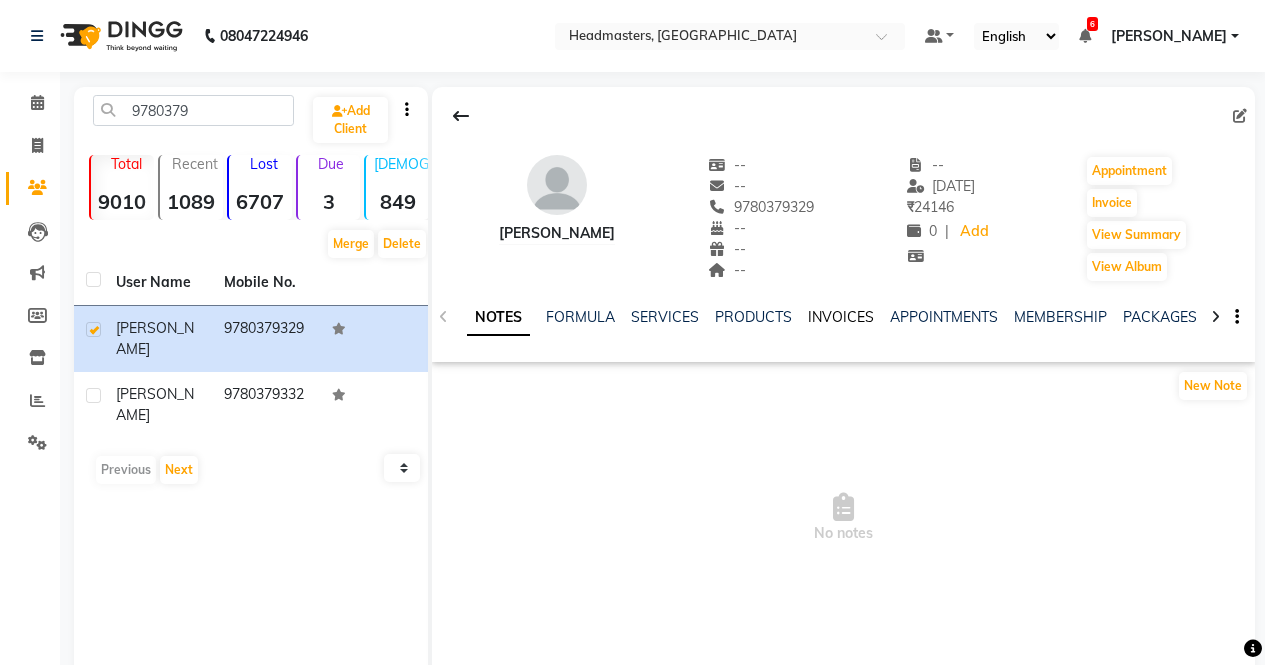 click on "INVOICES" 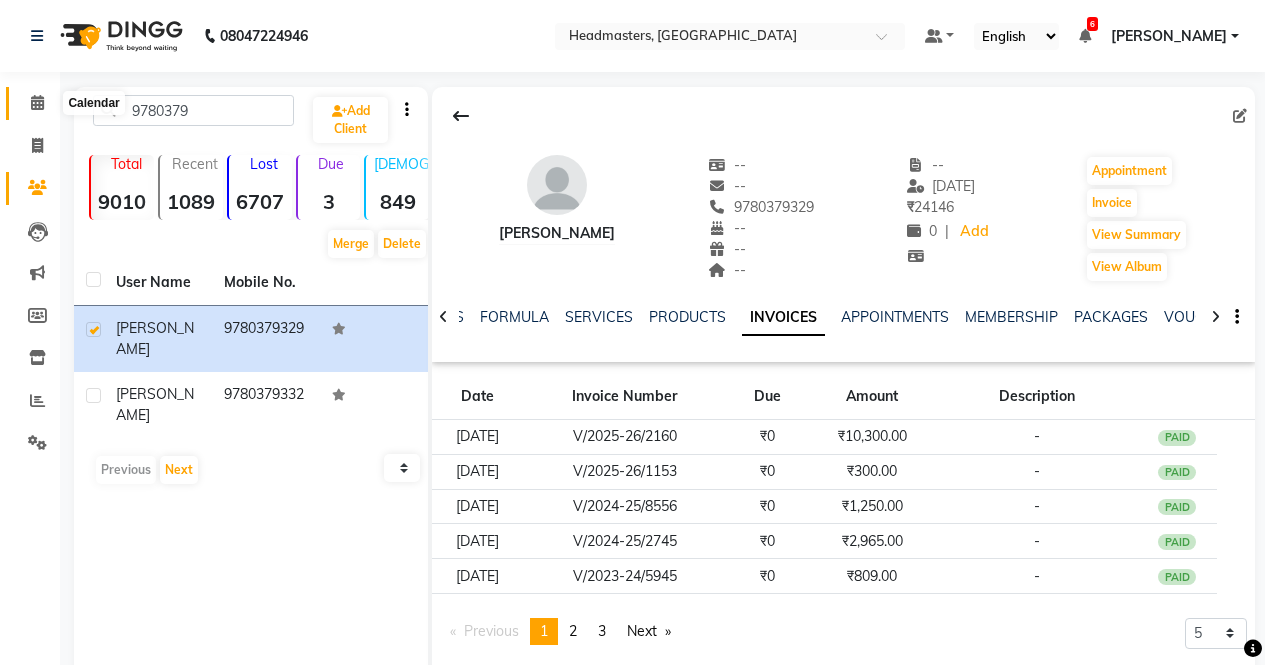 click 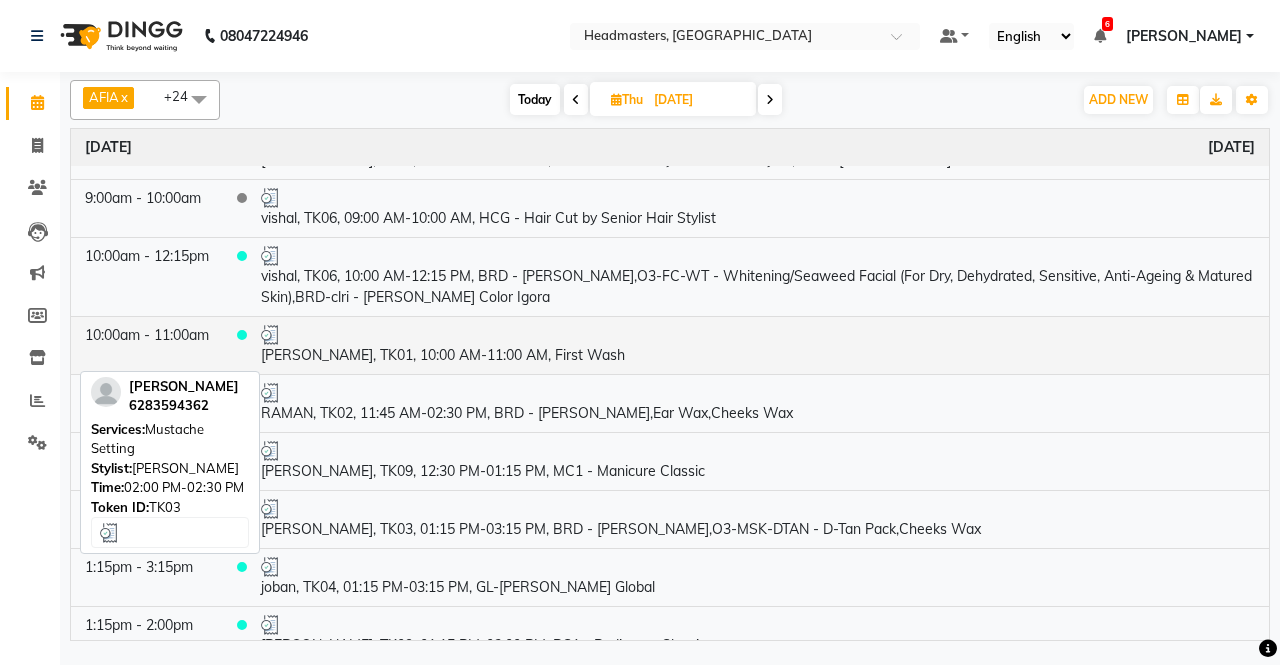 scroll, scrollTop: 0, scrollLeft: 0, axis: both 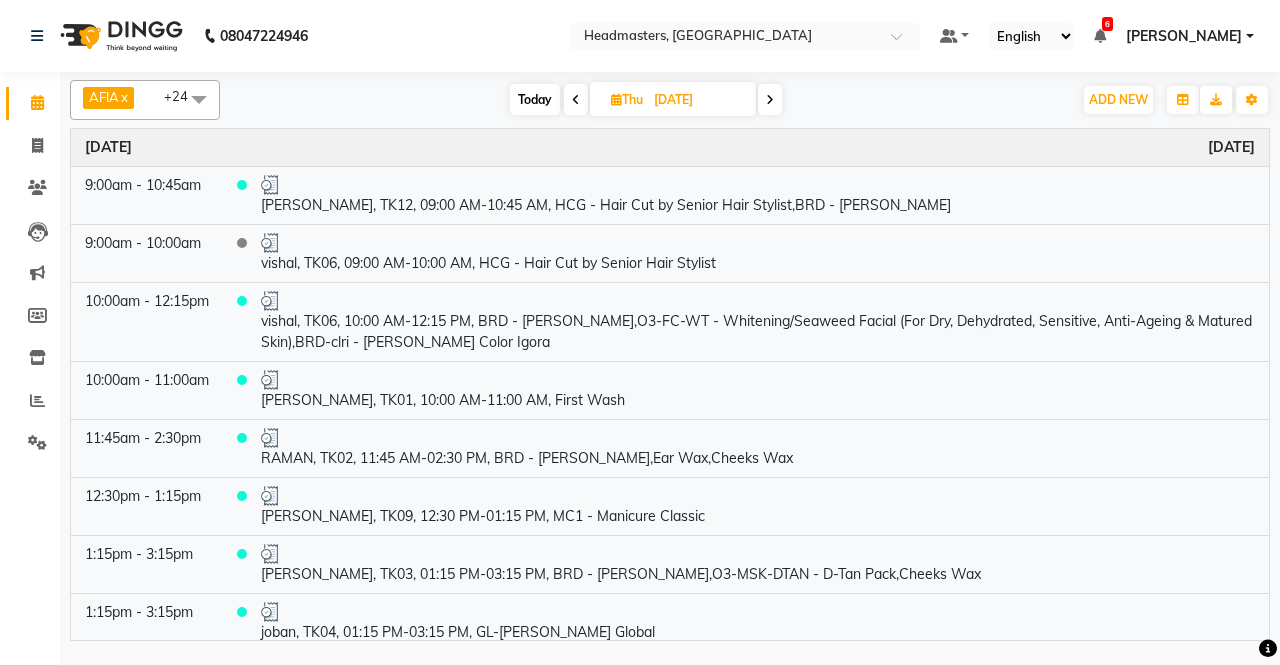 click at bounding box center [1100, 36] 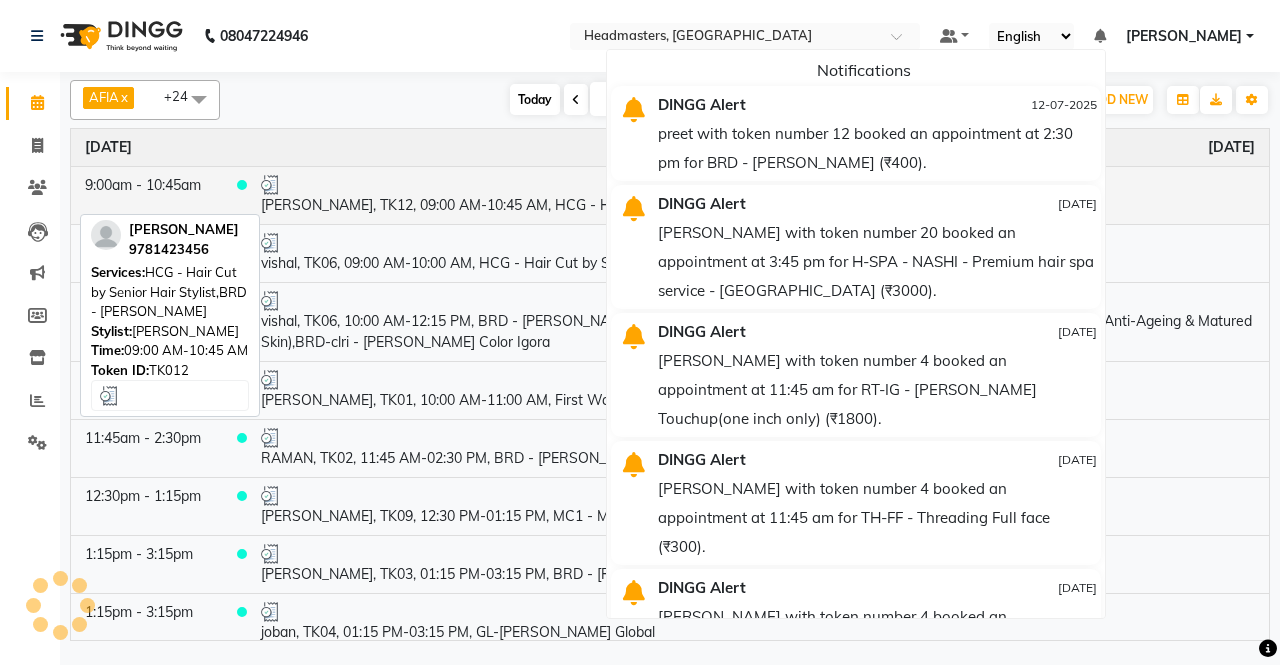 click on "[PERSON_NAME], TK12, 09:00 AM-10:45 AM, HCG - Hair Cut by Senior Hair Stylist,BRD - [PERSON_NAME]" at bounding box center [758, 195] 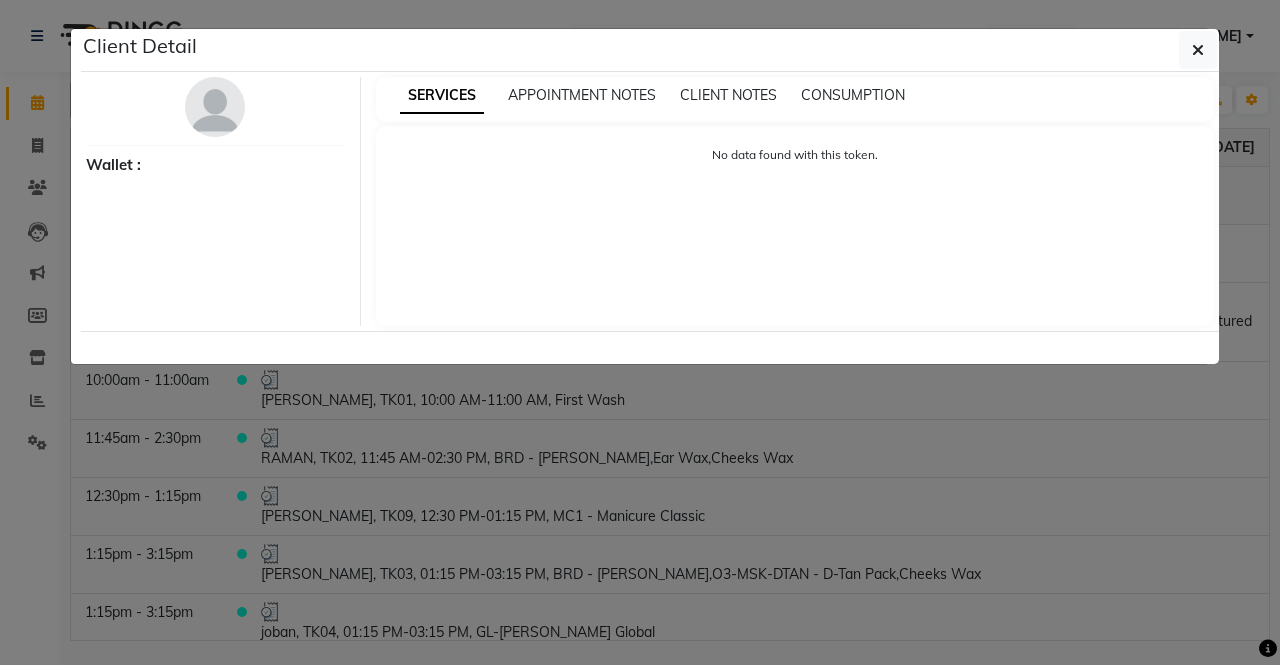 select on "3" 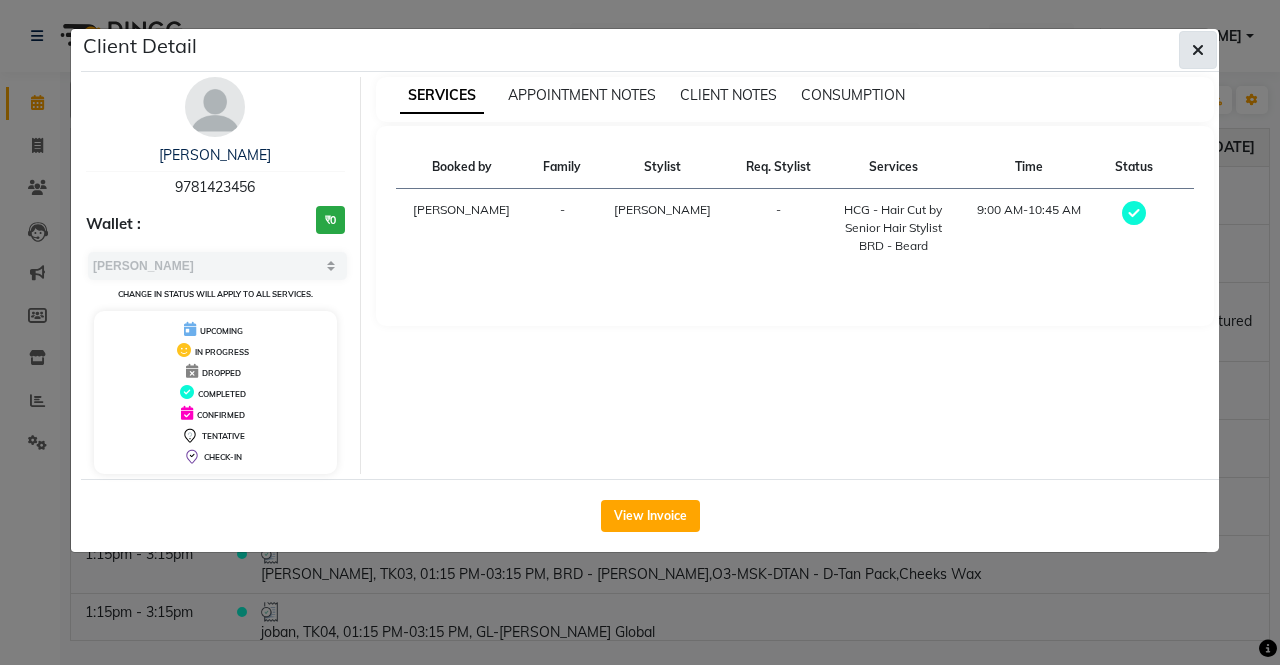 drag, startPoint x: 1211, startPoint y: 64, endPoint x: 1201, endPoint y: 40, distance: 26 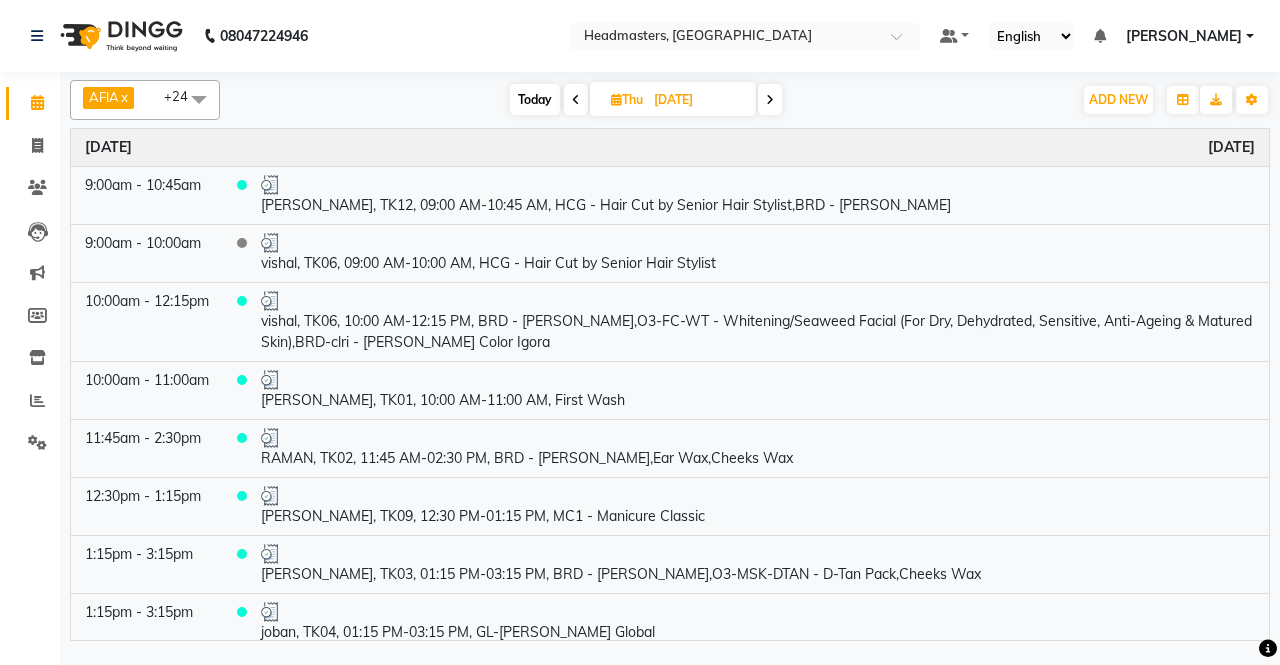 click on "[PERSON_NAME]    9781423456 Wallet : ₹0 Select MARK DONE UPCOMING Change in status will apply to all services. UPCOMING IN PROGRESS DROPPED COMPLETED CONFIRMED TENTATIVE CHECK-IN SERVICES APPOINTMENT NOTES CLIENT NOTES CONSUMPTION Booked by Family Stylist Req. Stylist Services Time Status  [PERSON_NAME]  - [PERSON_NAME]  -  HCG - Hair Cut by Senior Hair Stylist   BRD - [PERSON_NAME]   9:00 AM-10:45 AM" at bounding box center [650, 175] 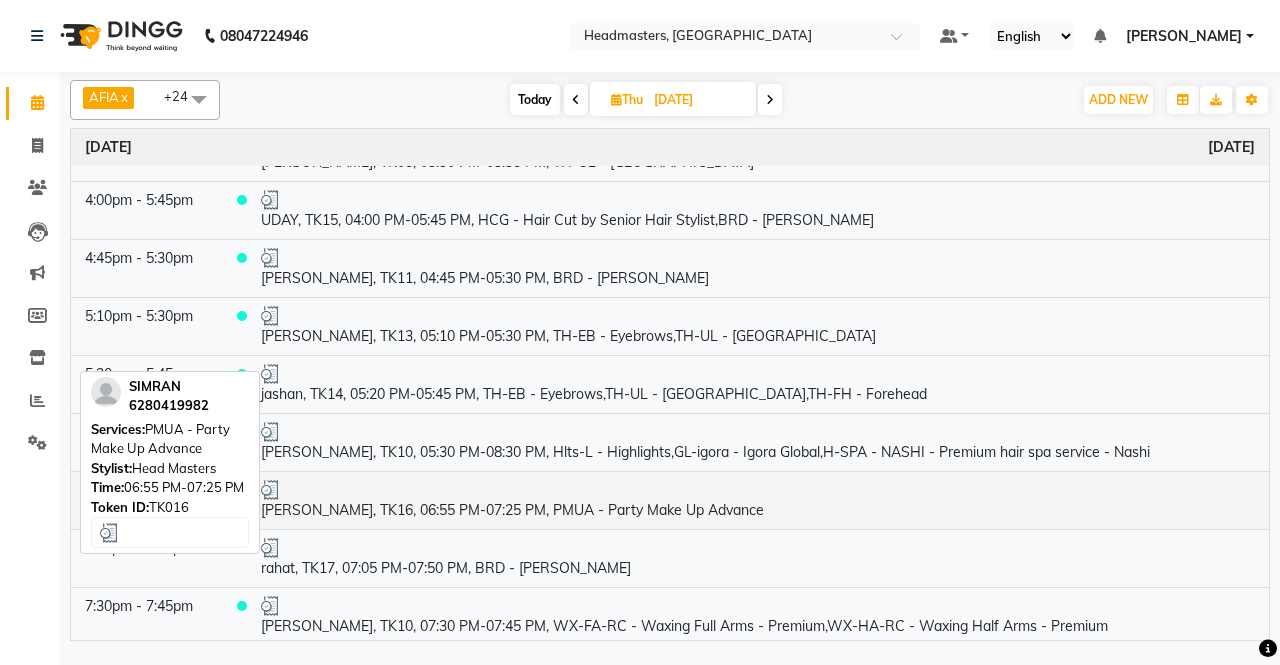 scroll, scrollTop: 1113, scrollLeft: 0, axis: vertical 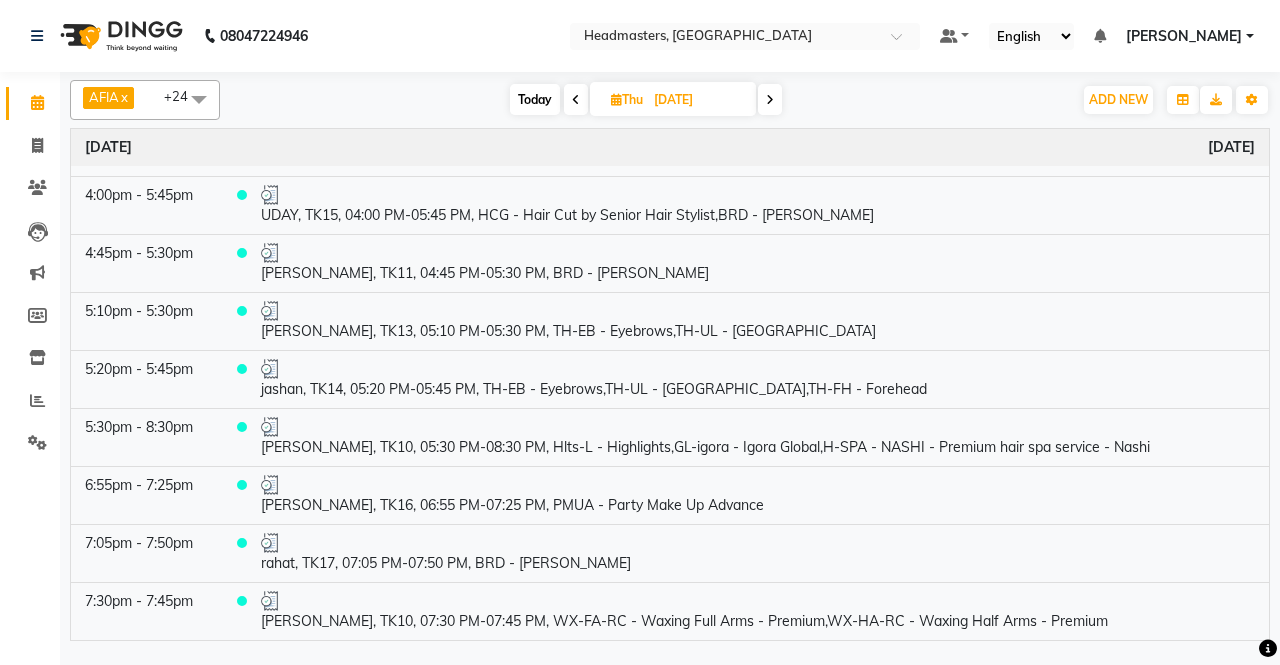 click at bounding box center (770, 99) 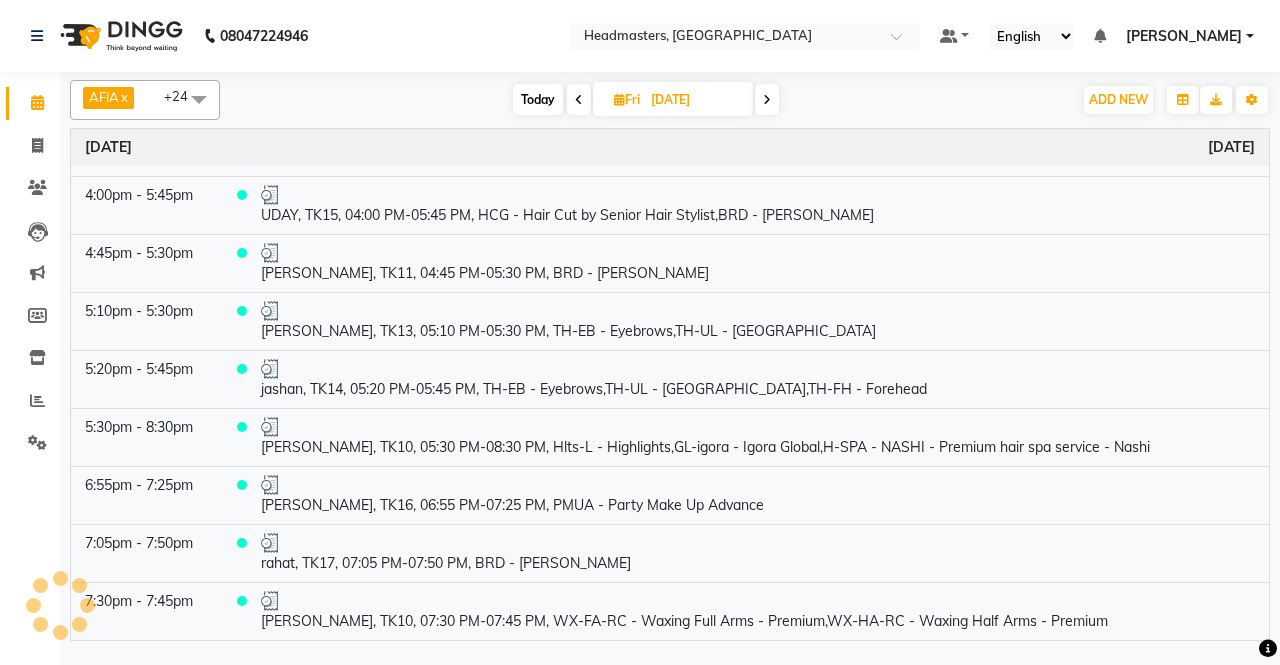 click at bounding box center [767, 99] 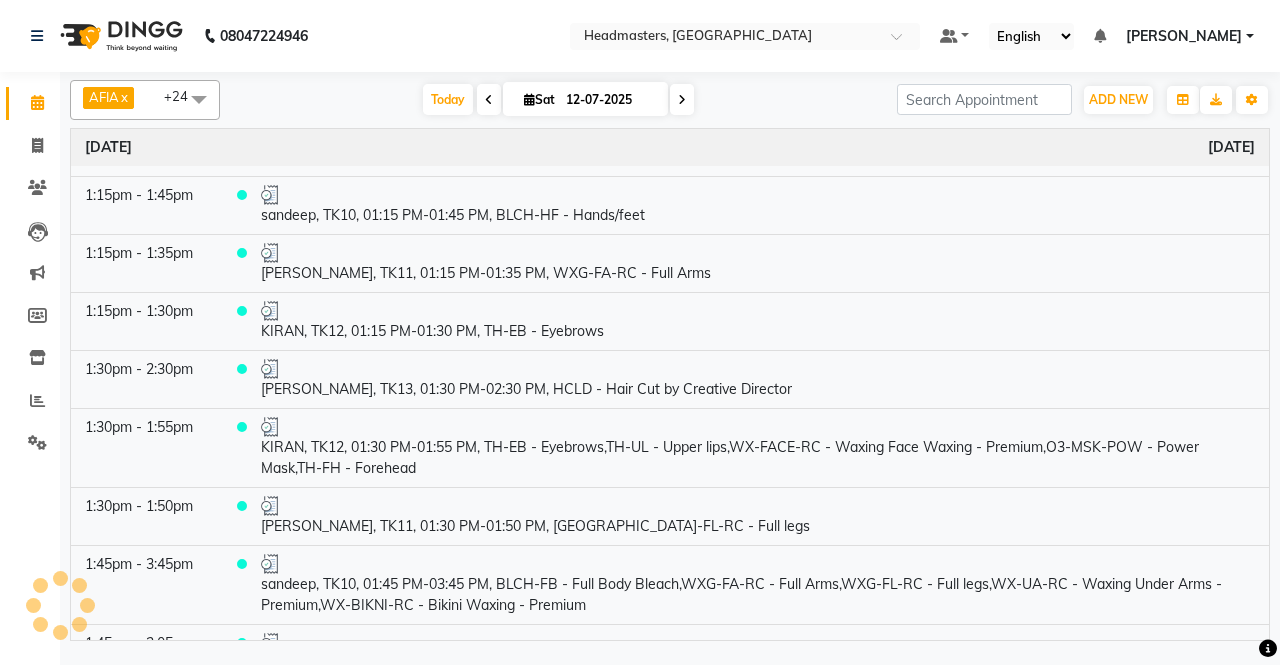 scroll, scrollTop: 859, scrollLeft: 0, axis: vertical 